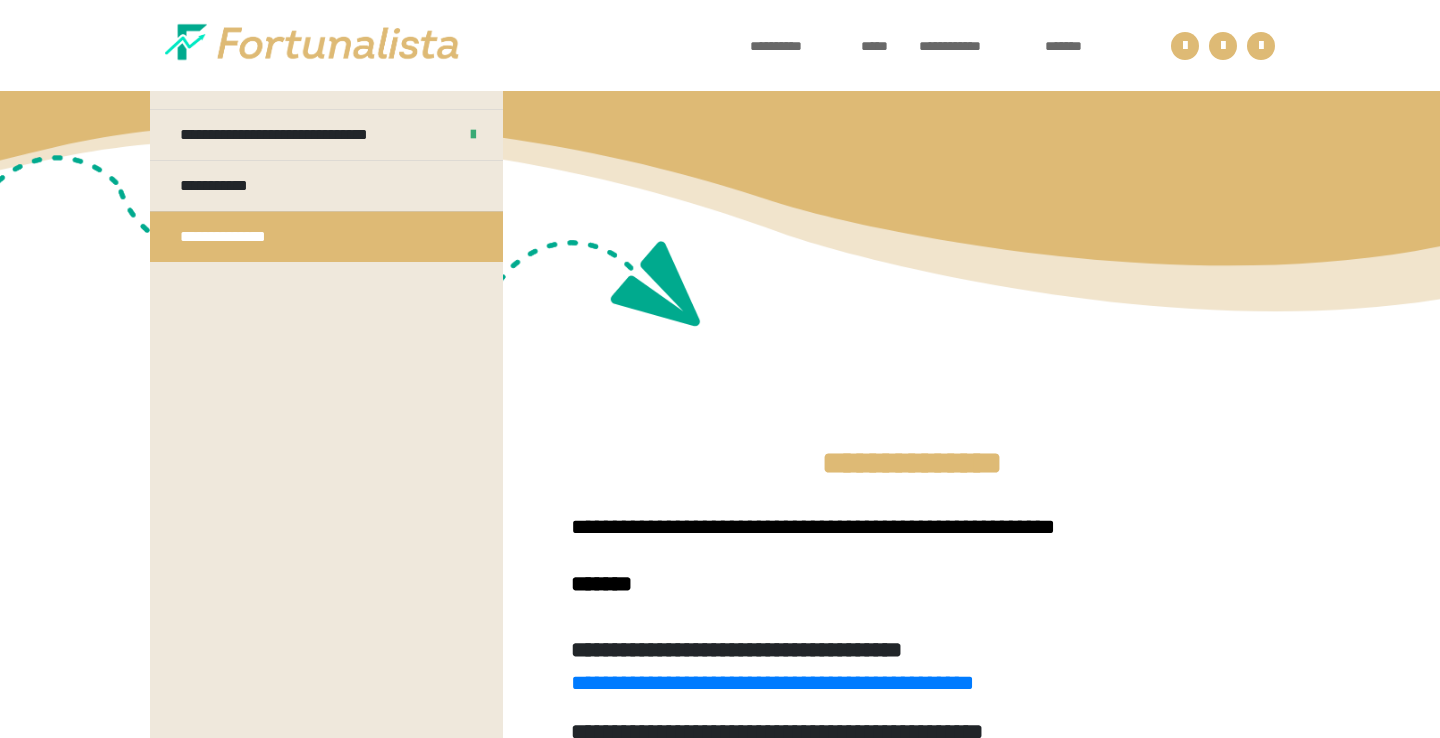 scroll, scrollTop: 1034, scrollLeft: 0, axis: vertical 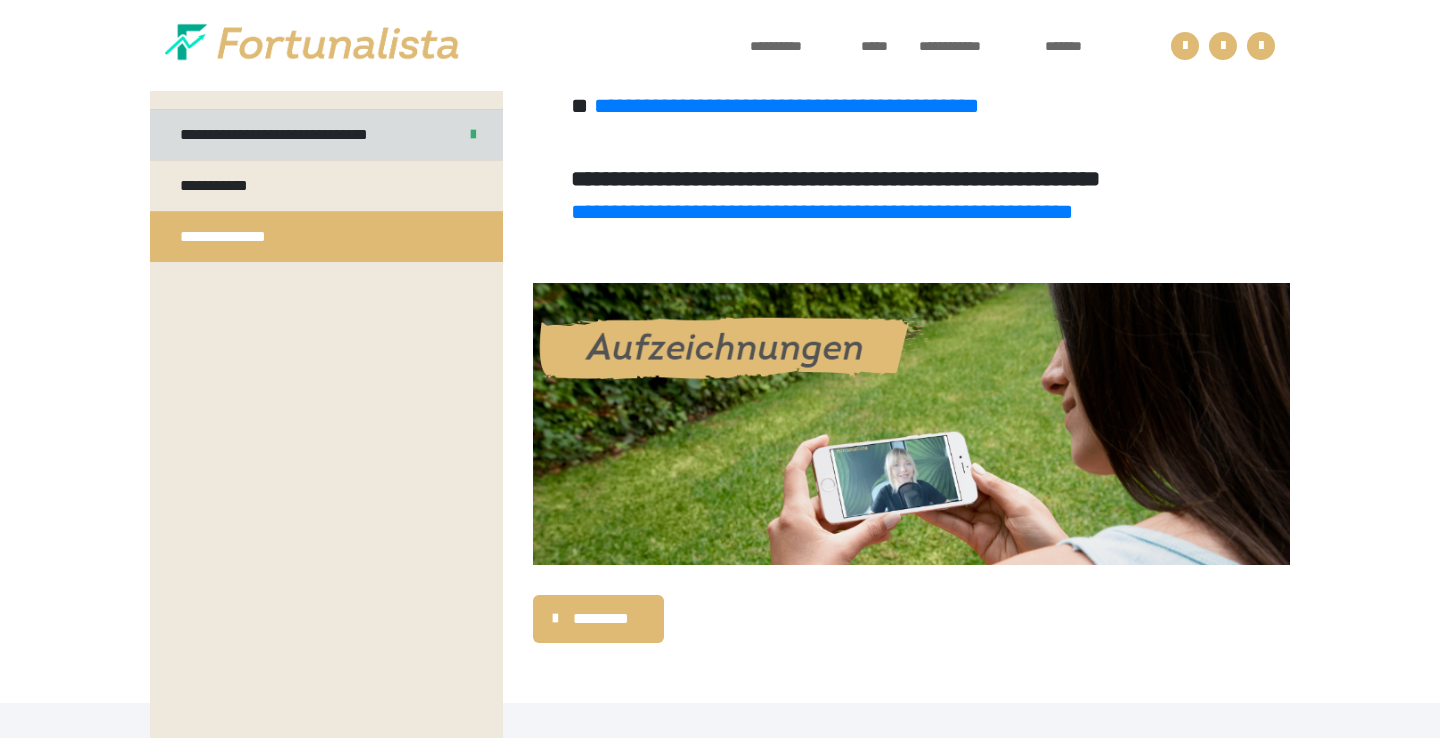 click on "**********" at bounding box center (304, 135) 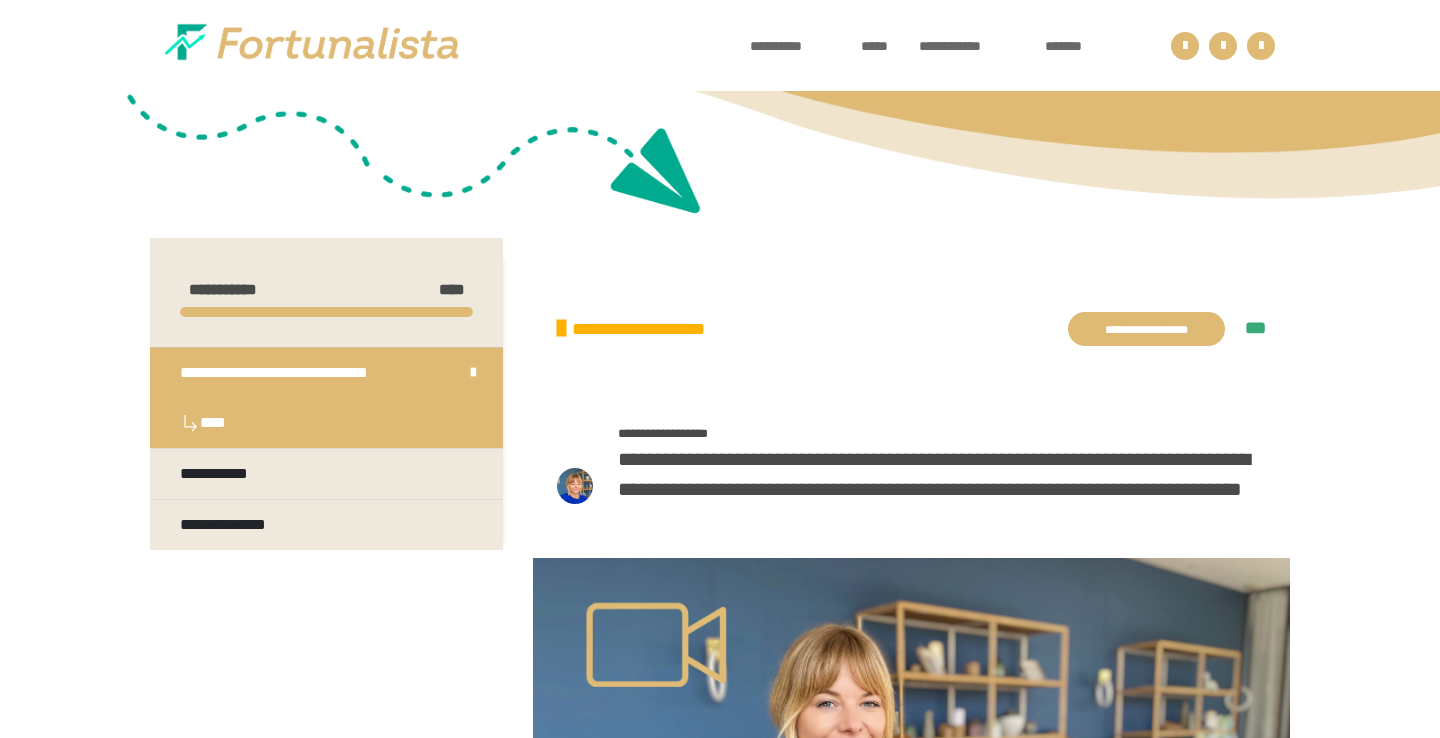 scroll, scrollTop: 0, scrollLeft: 0, axis: both 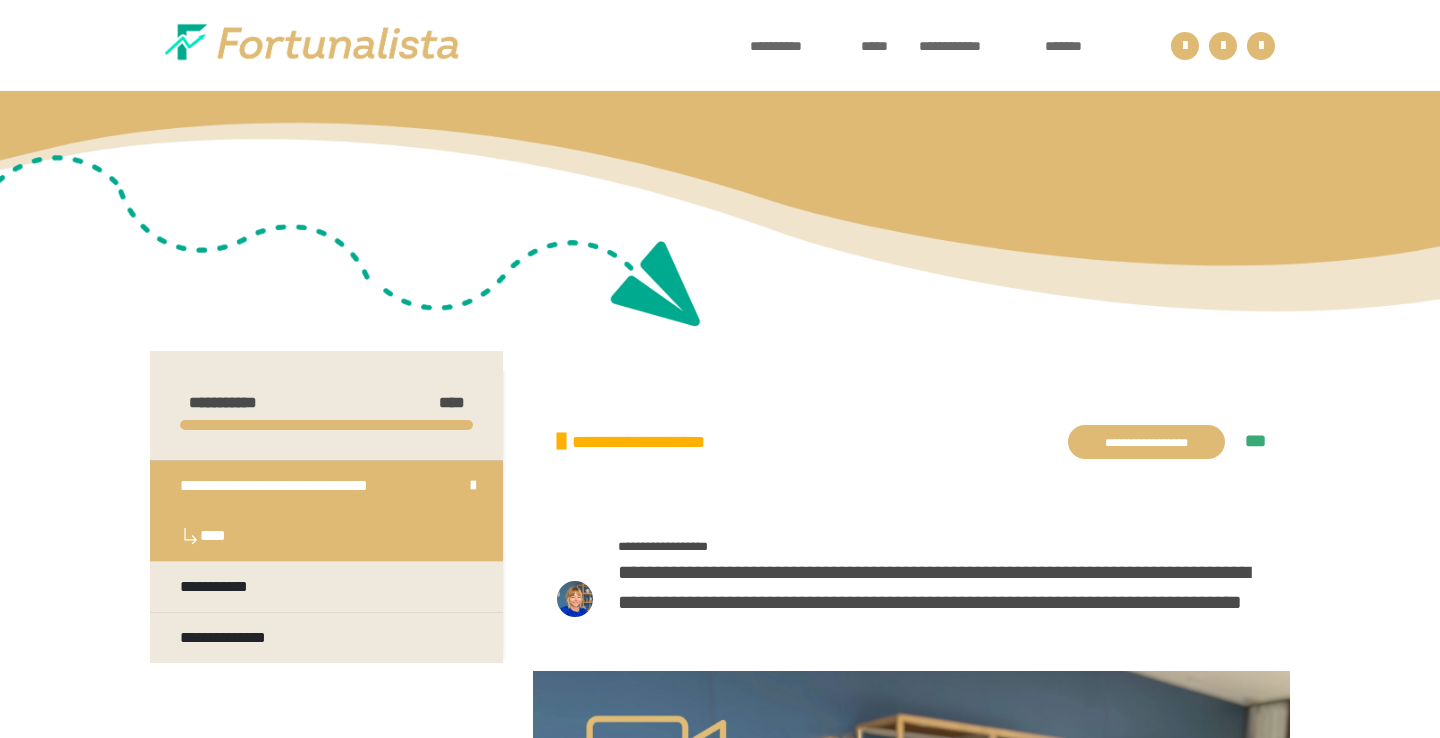 click at bounding box center [312, 46] 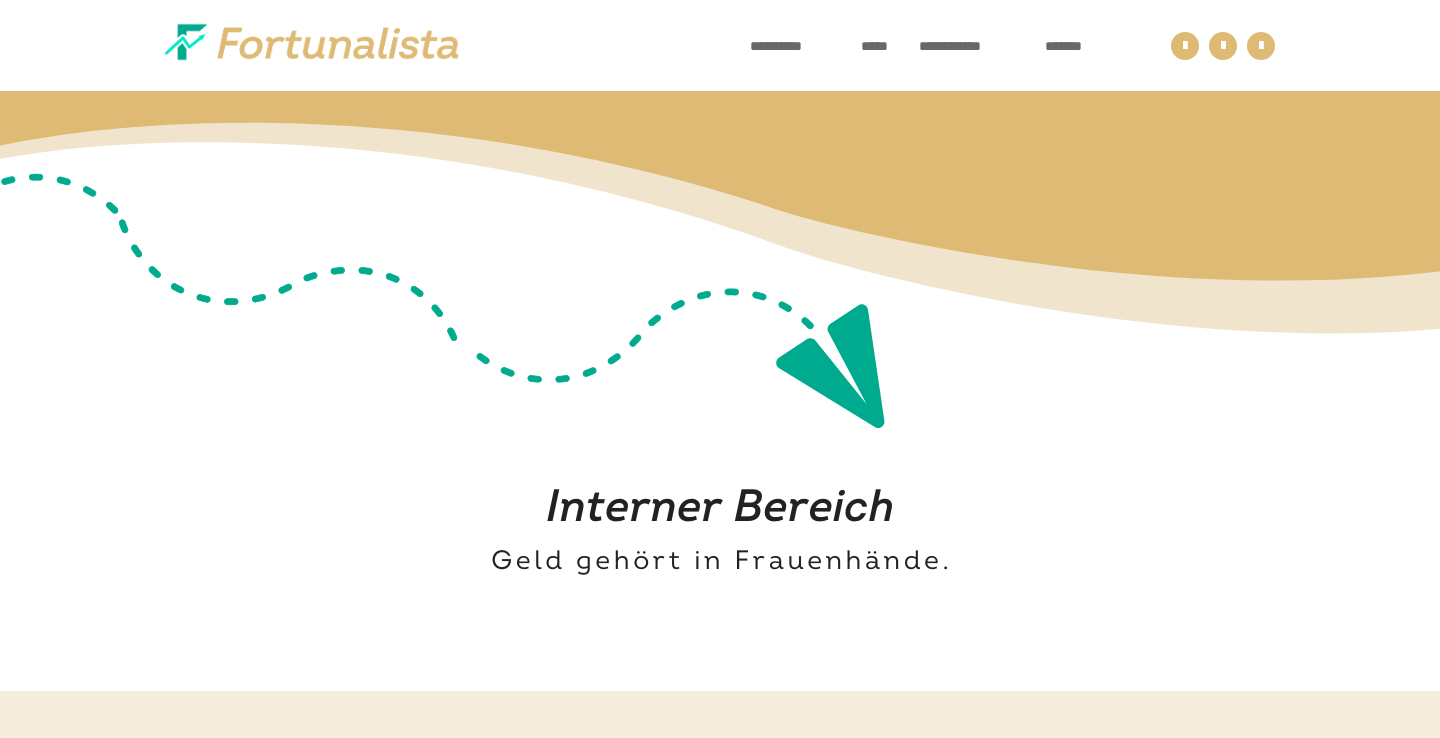 scroll, scrollTop: 1727, scrollLeft: 0, axis: vertical 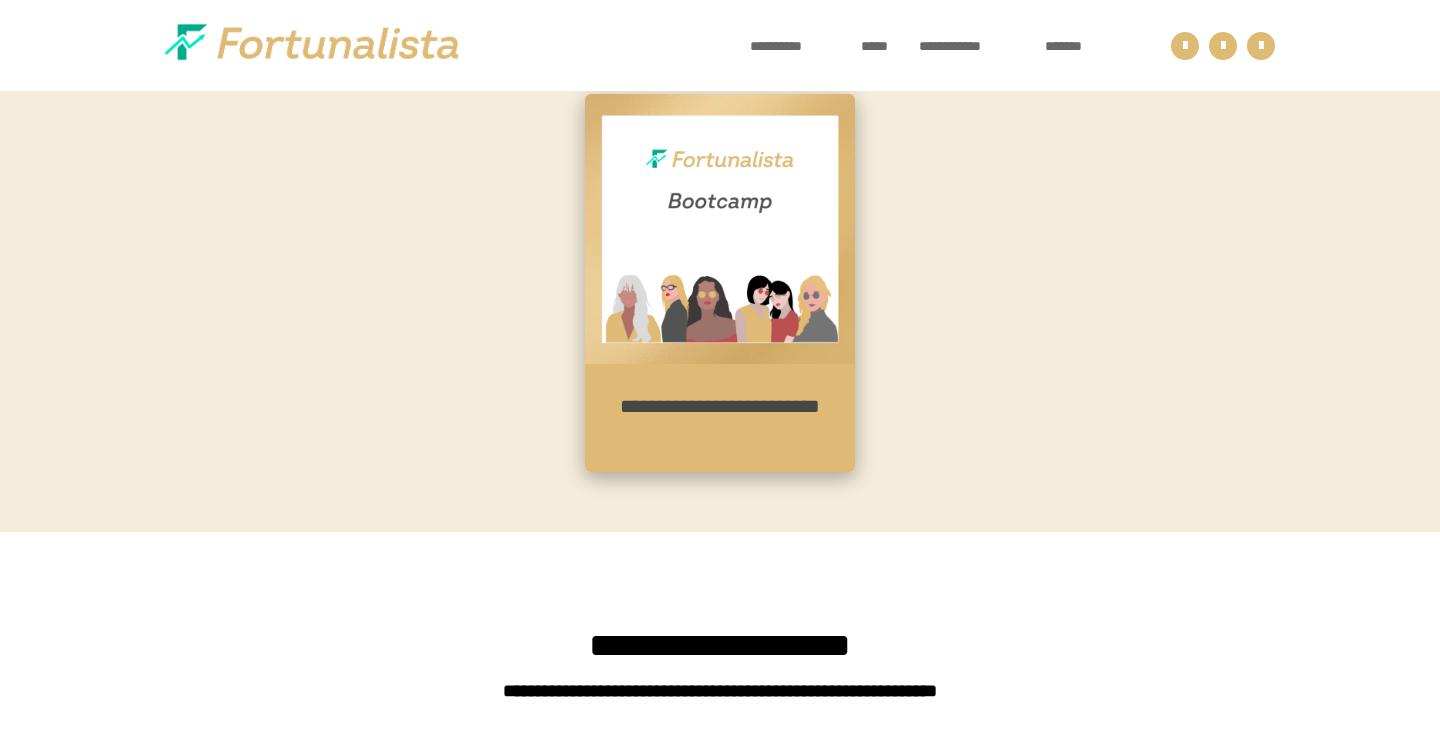 click at bounding box center (720, 229) 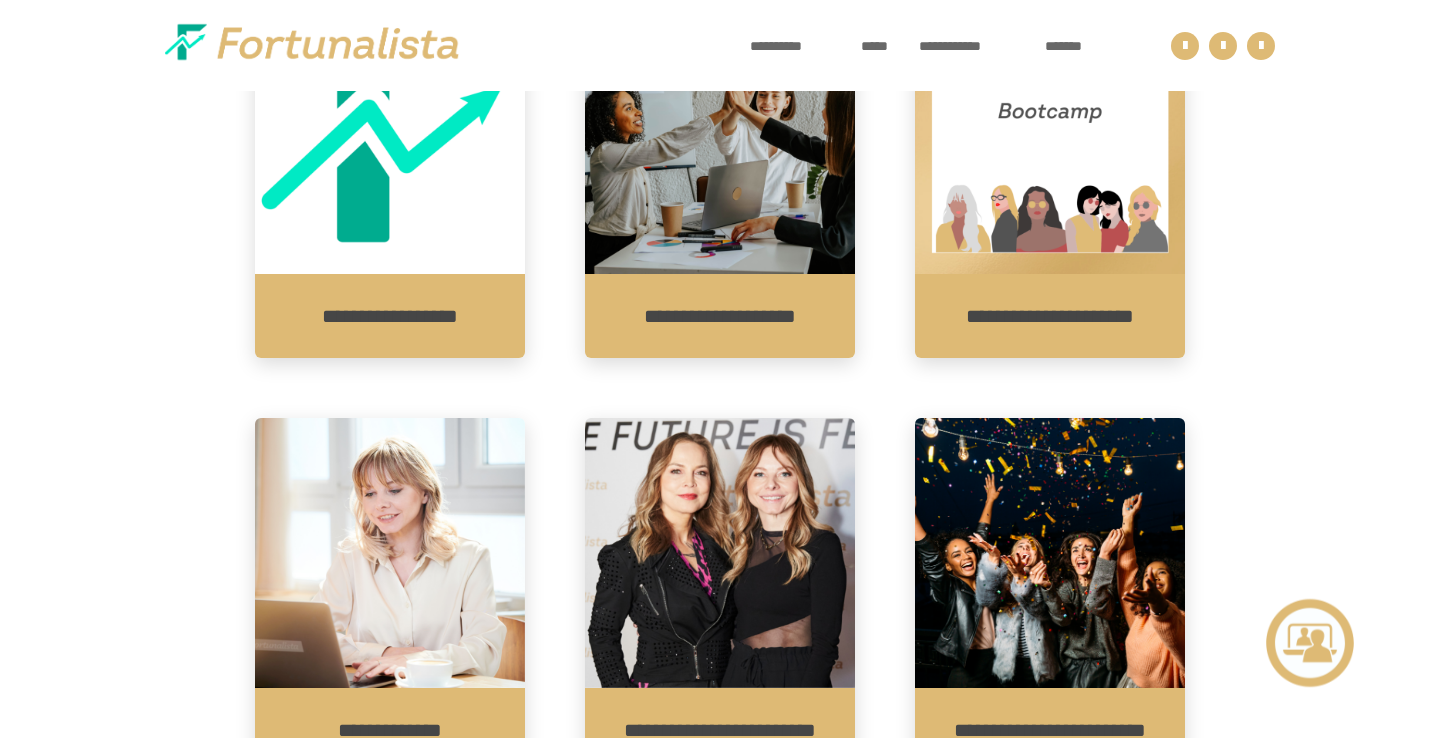 scroll, scrollTop: 1277, scrollLeft: 0, axis: vertical 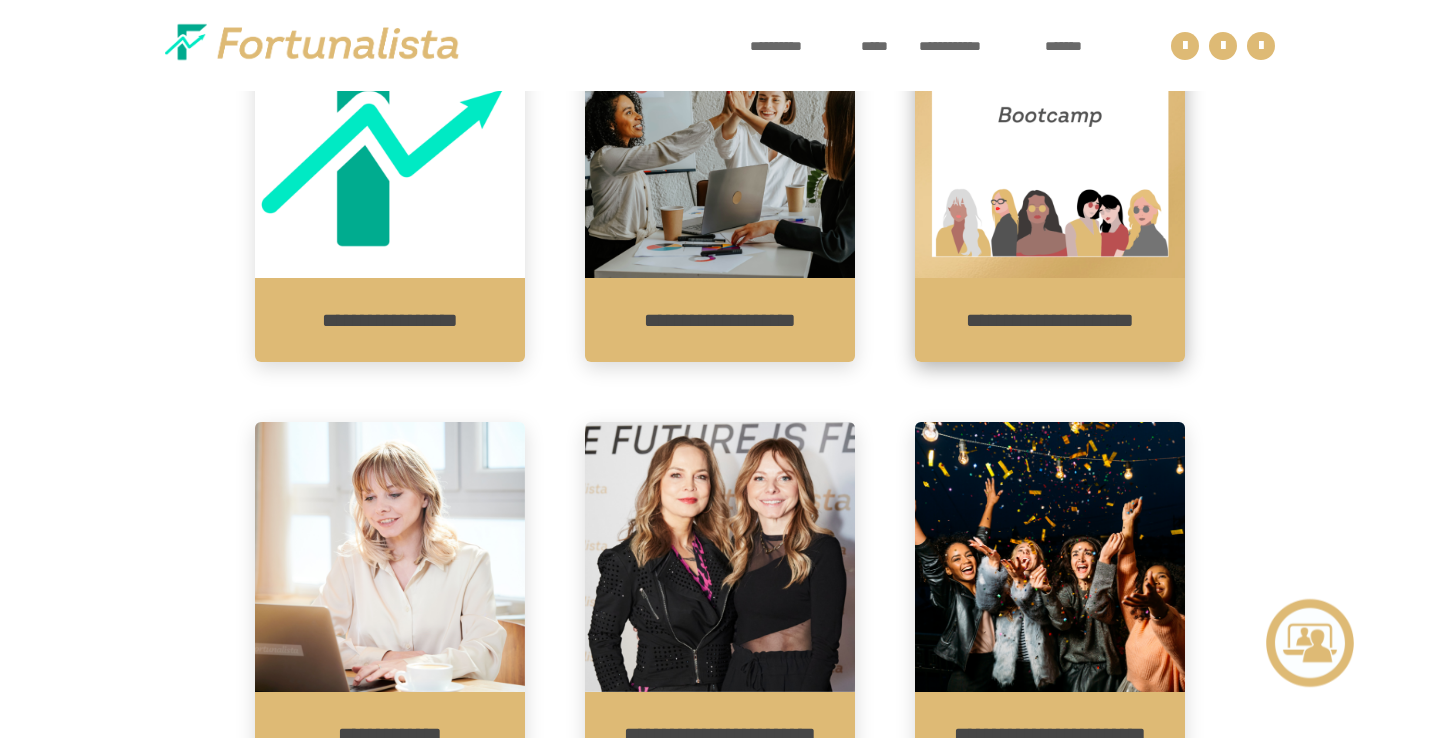 click at bounding box center (1050, 143) 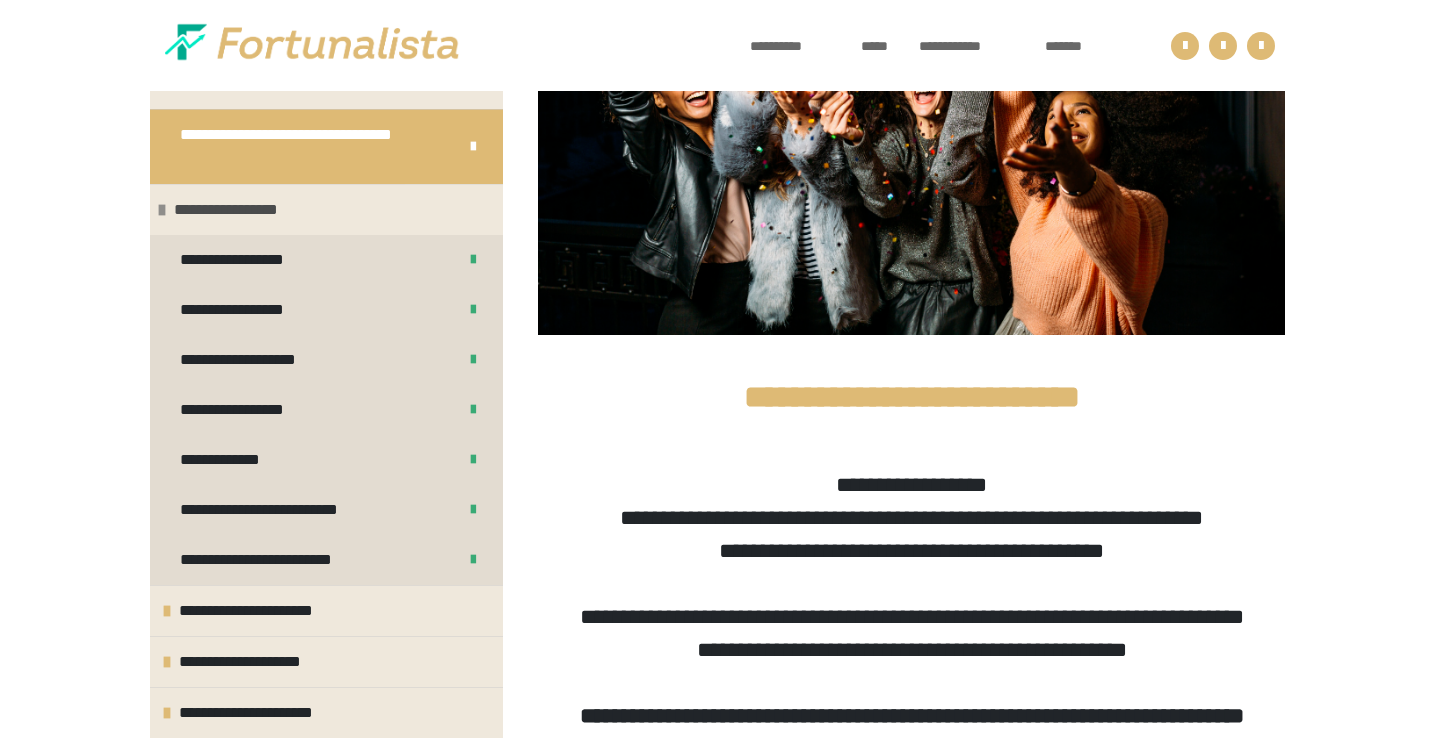scroll, scrollTop: 624, scrollLeft: 0, axis: vertical 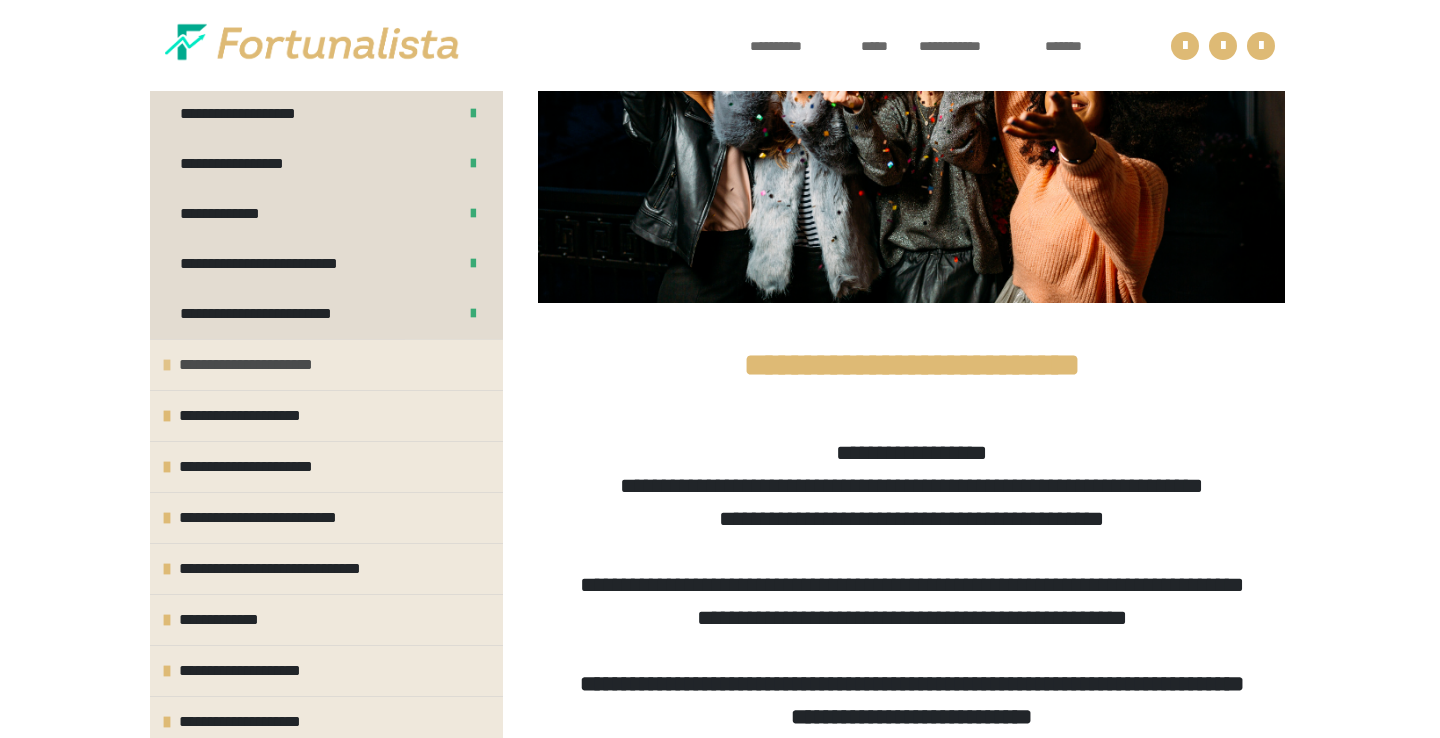 click on "**********" at bounding box center (326, 364) 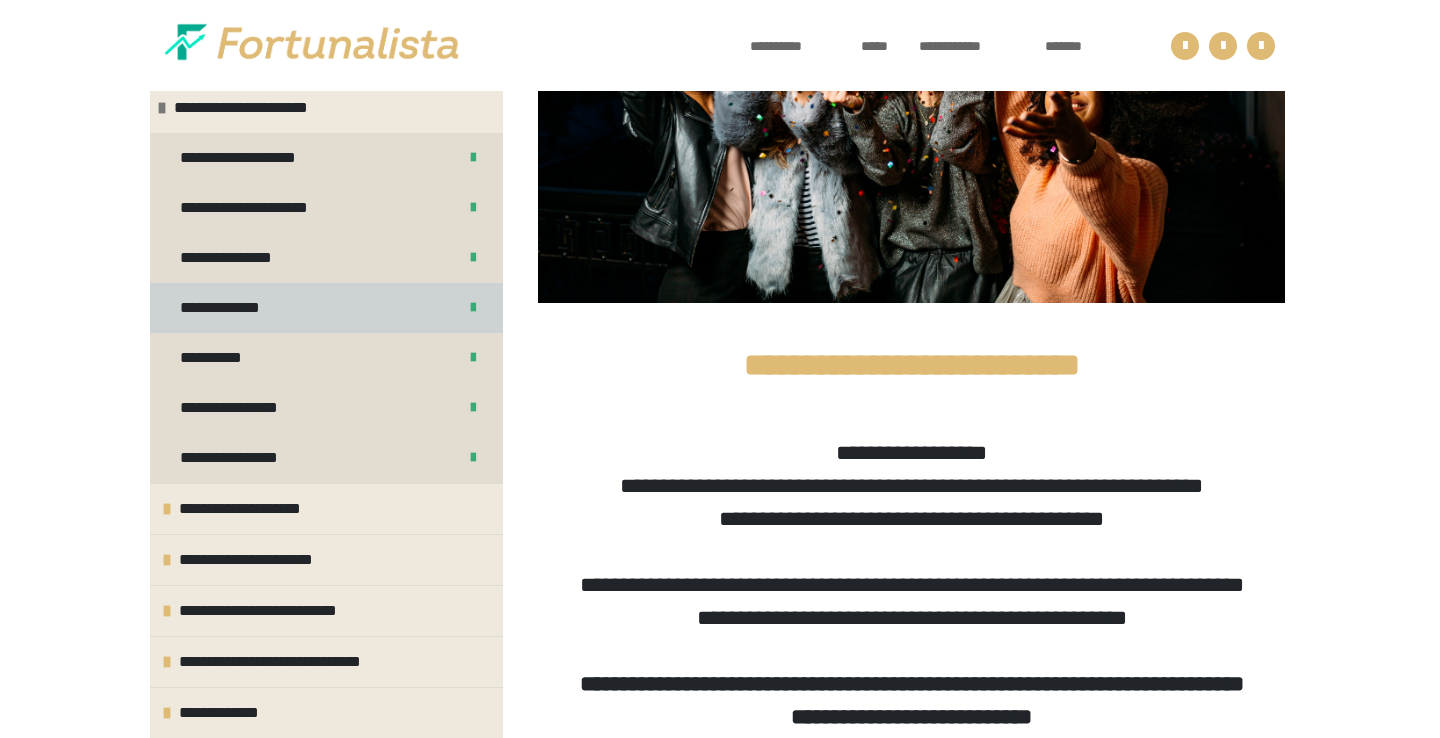 scroll, scrollTop: 518, scrollLeft: 0, axis: vertical 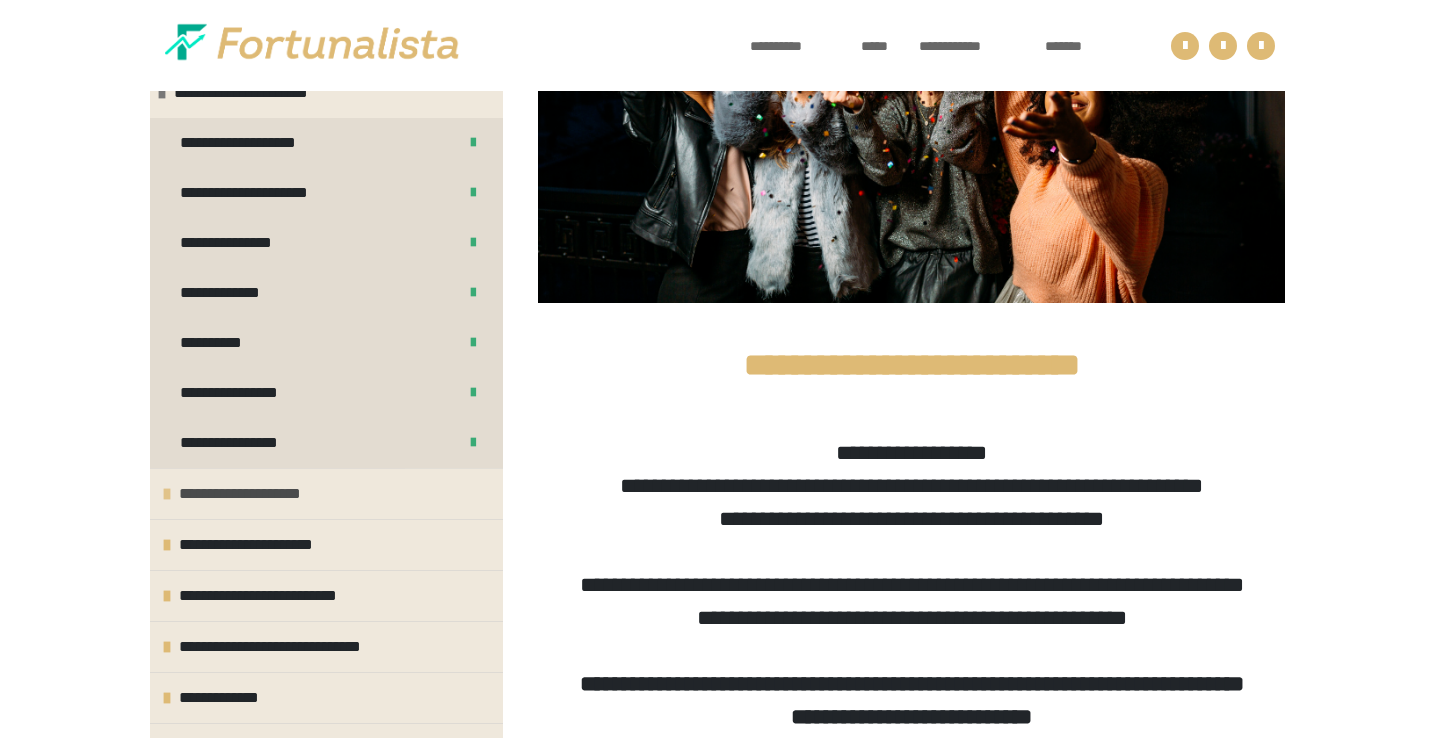 click on "**********" at bounding box center [326, 493] 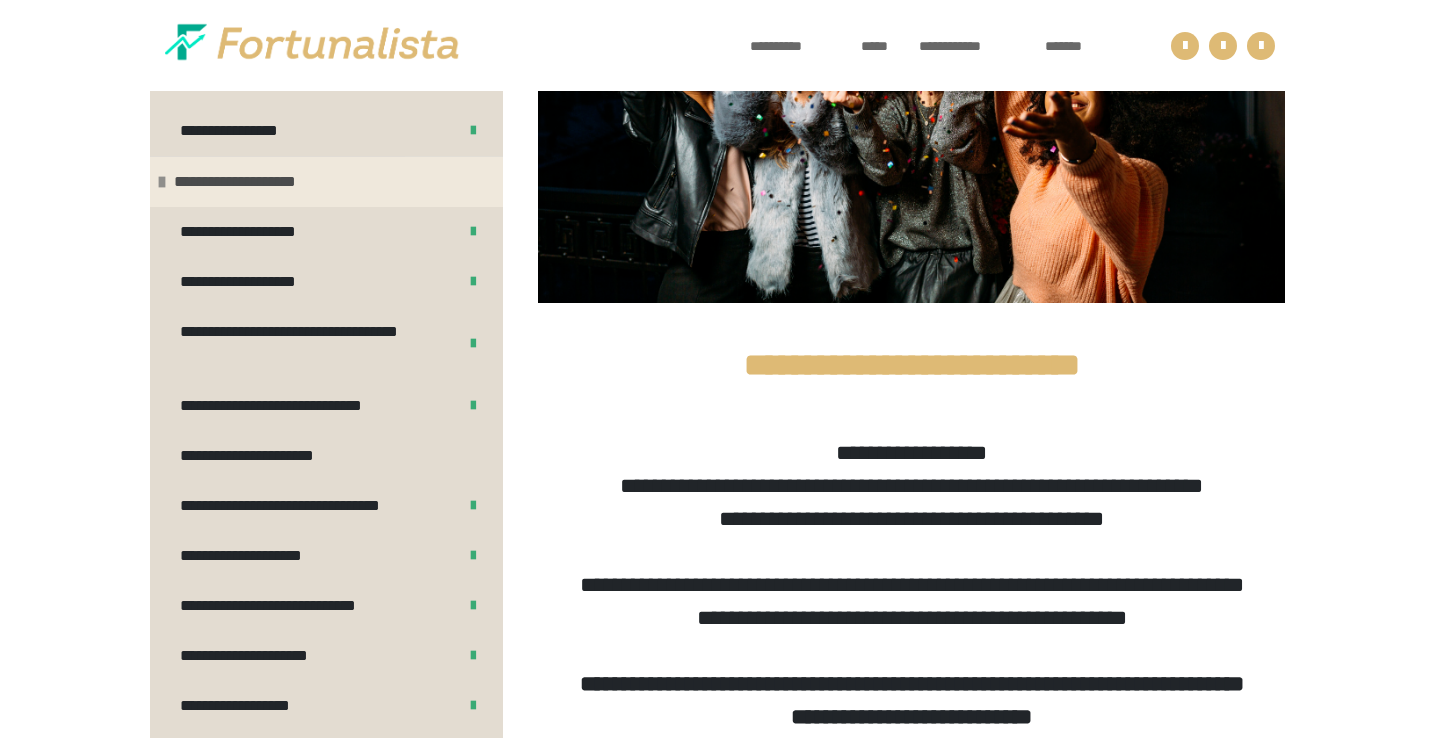 scroll, scrollTop: 835, scrollLeft: 0, axis: vertical 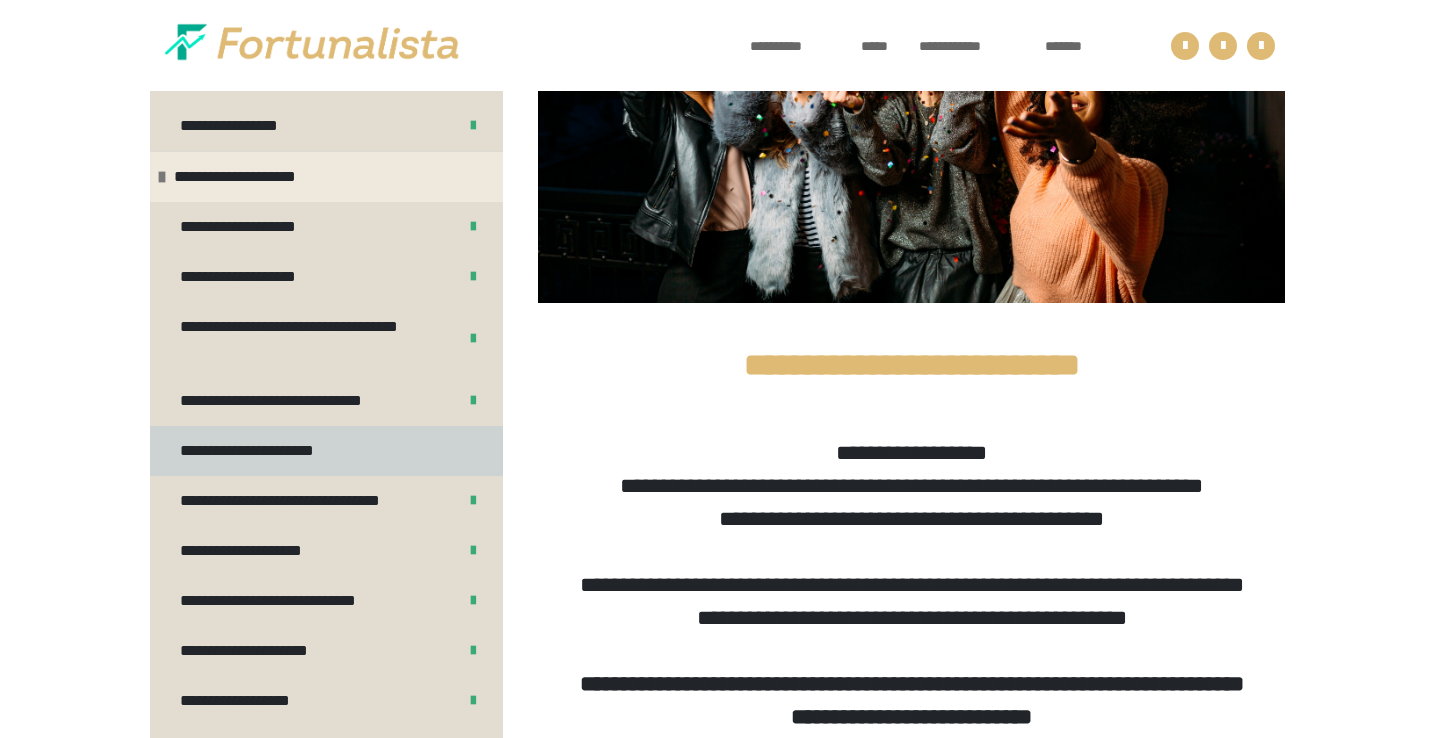 click on "**********" at bounding box center [270, 451] 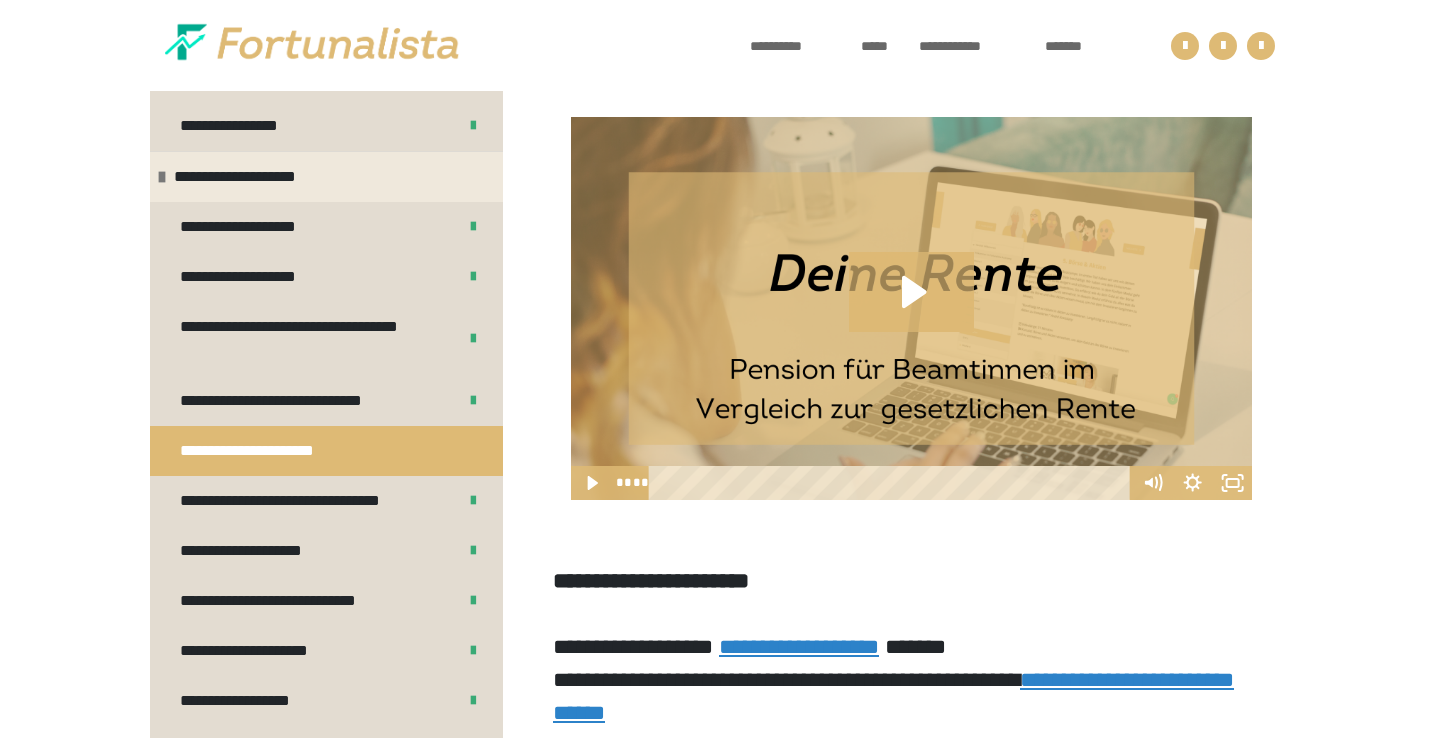 scroll, scrollTop: 555, scrollLeft: 0, axis: vertical 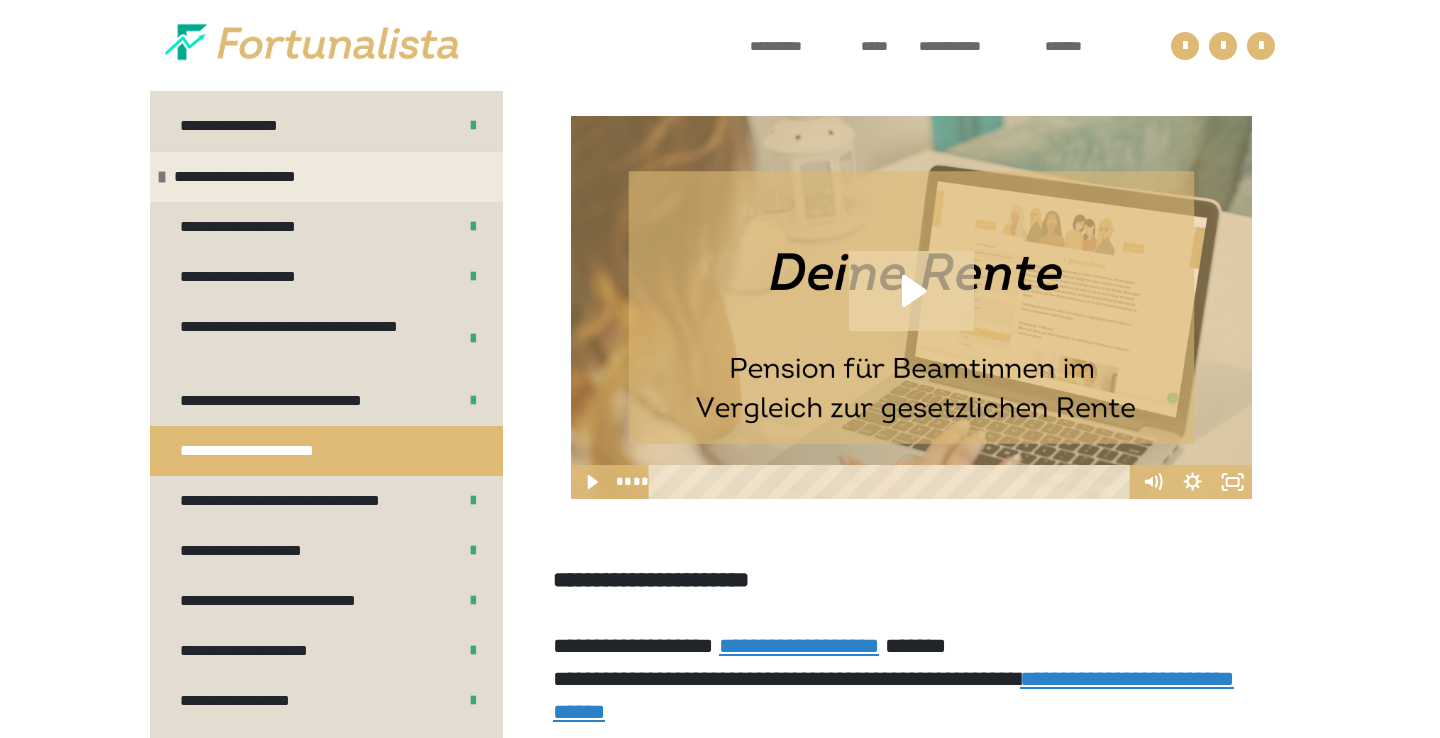 click 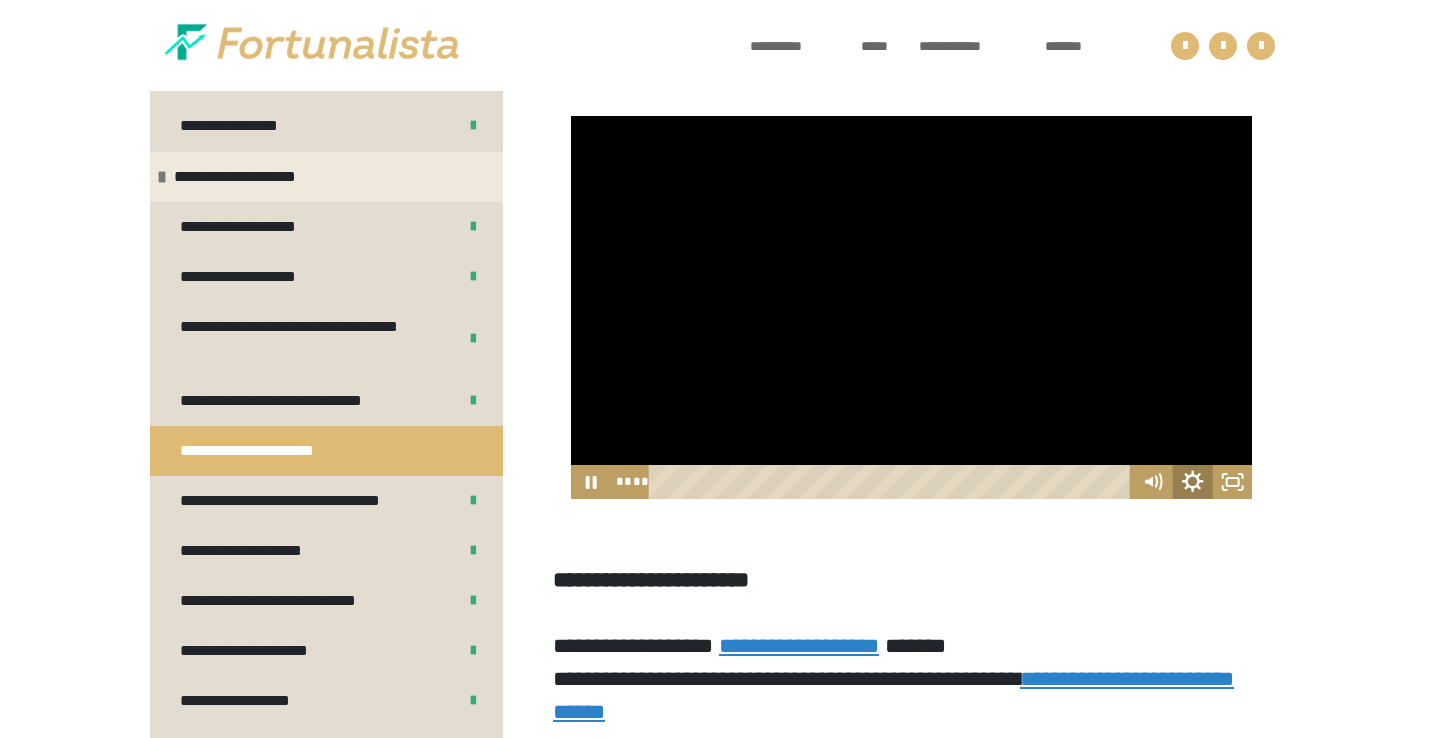 click 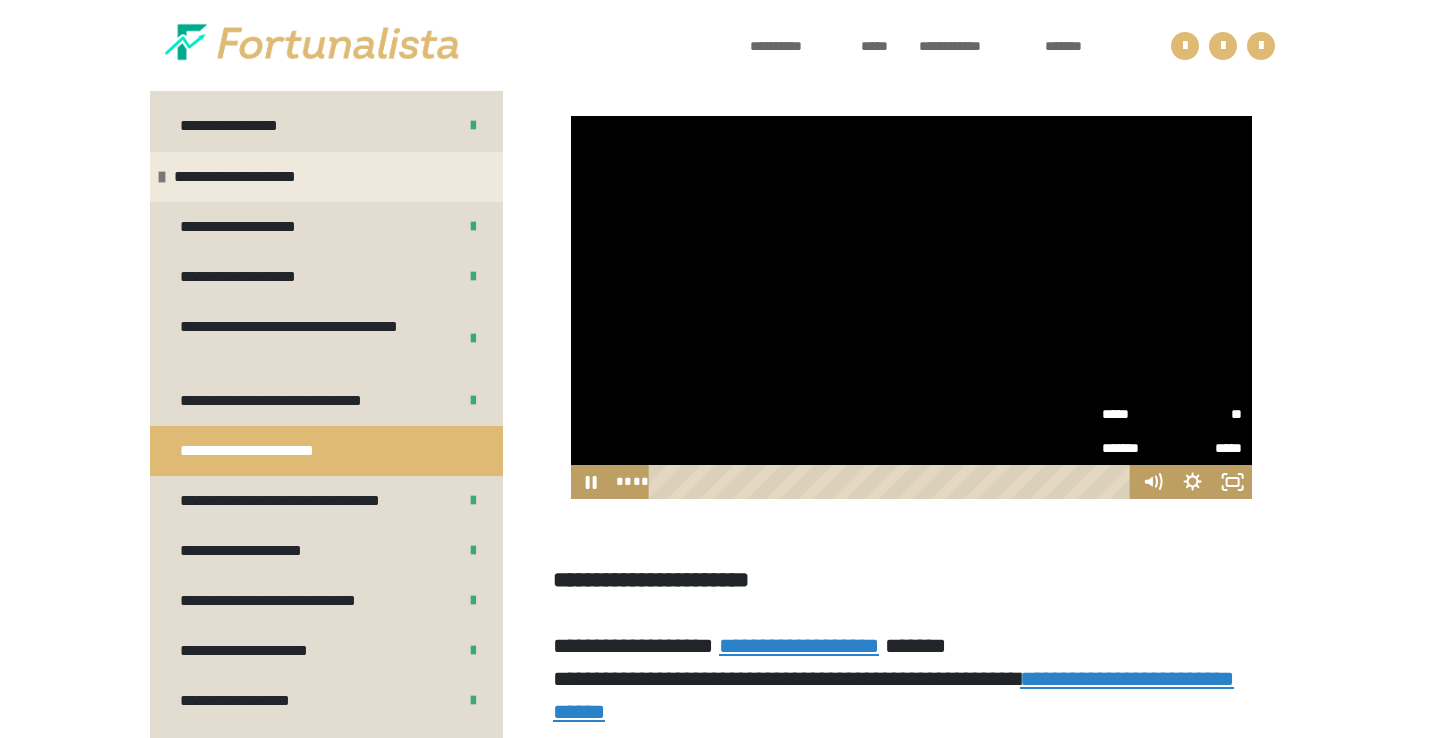 click on "**" at bounding box center [1207, 414] 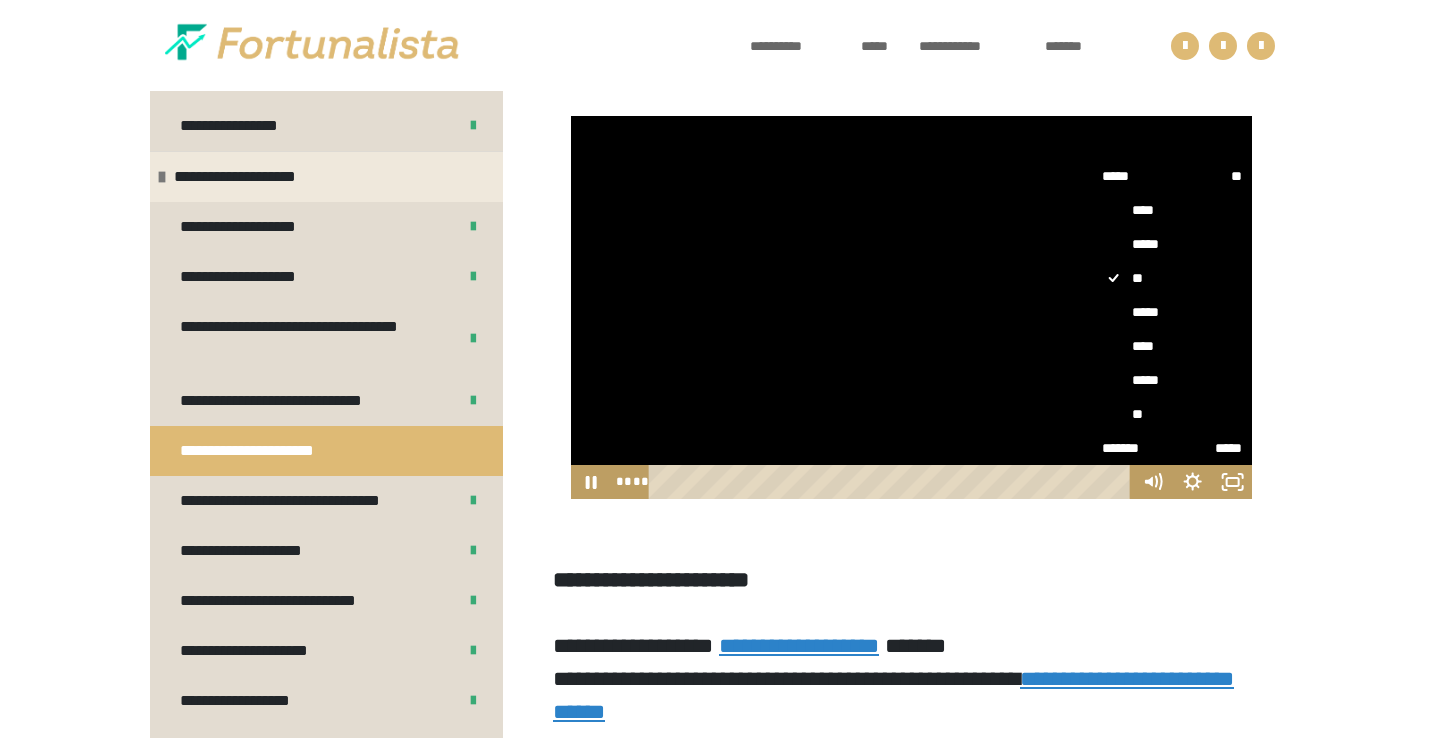 click on "**" at bounding box center [1172, 414] 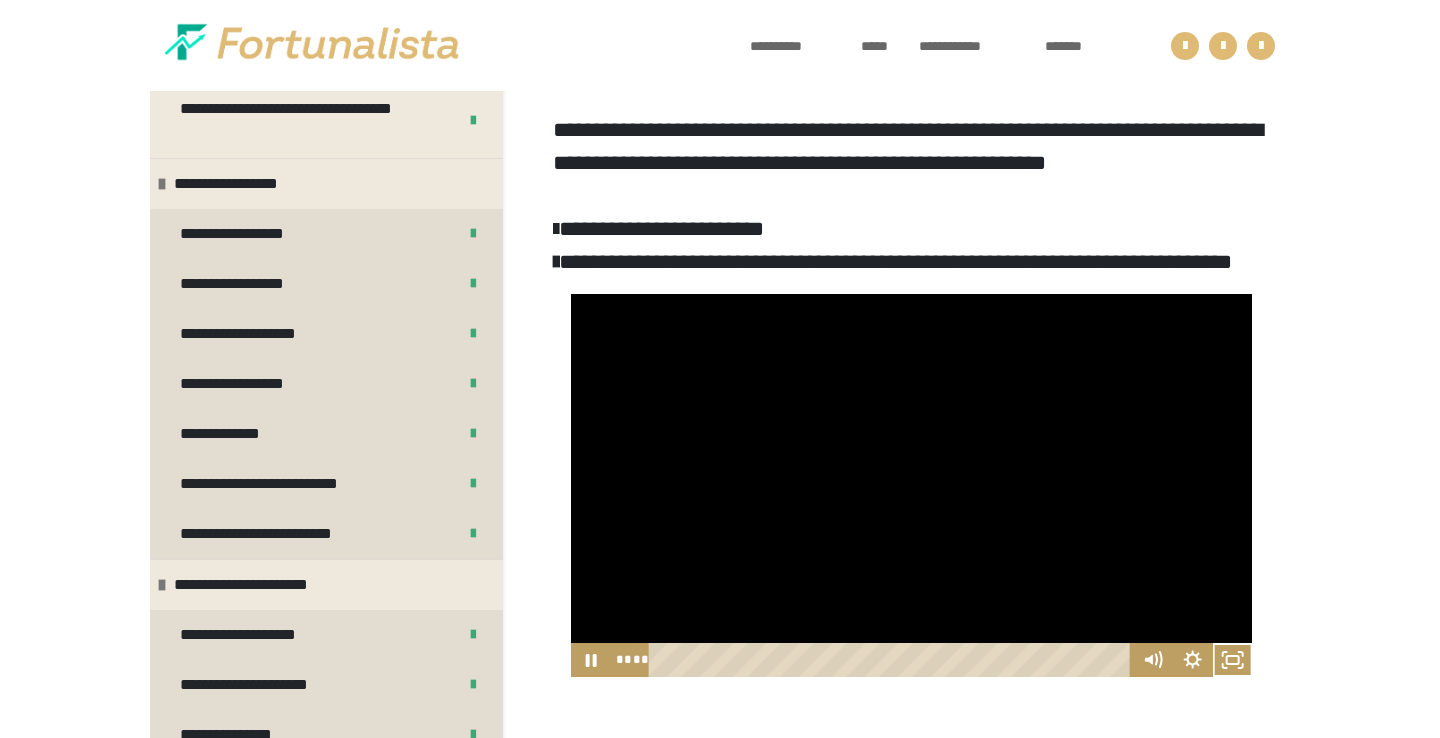 scroll, scrollTop: 328, scrollLeft: 0, axis: vertical 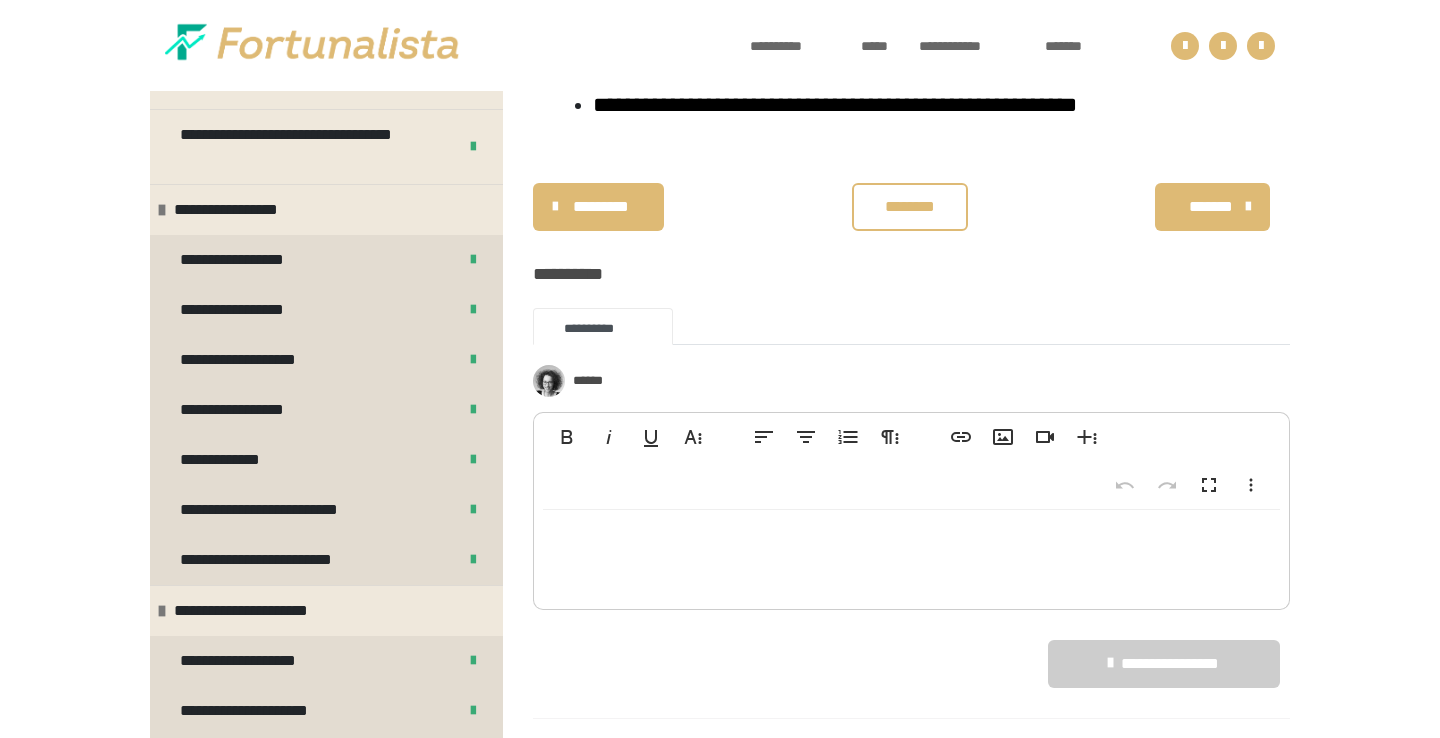 click on "********" at bounding box center (910, 207) 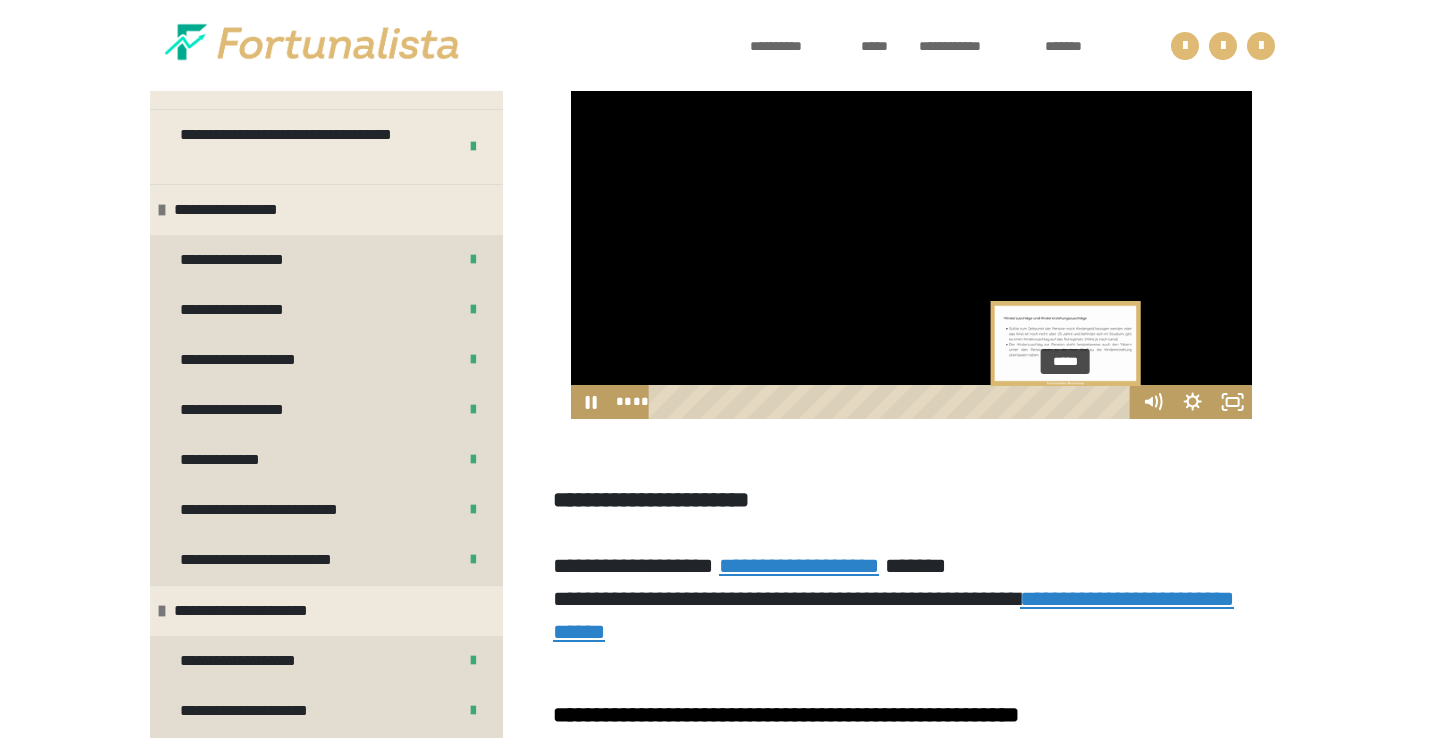 scroll, scrollTop: 639, scrollLeft: 0, axis: vertical 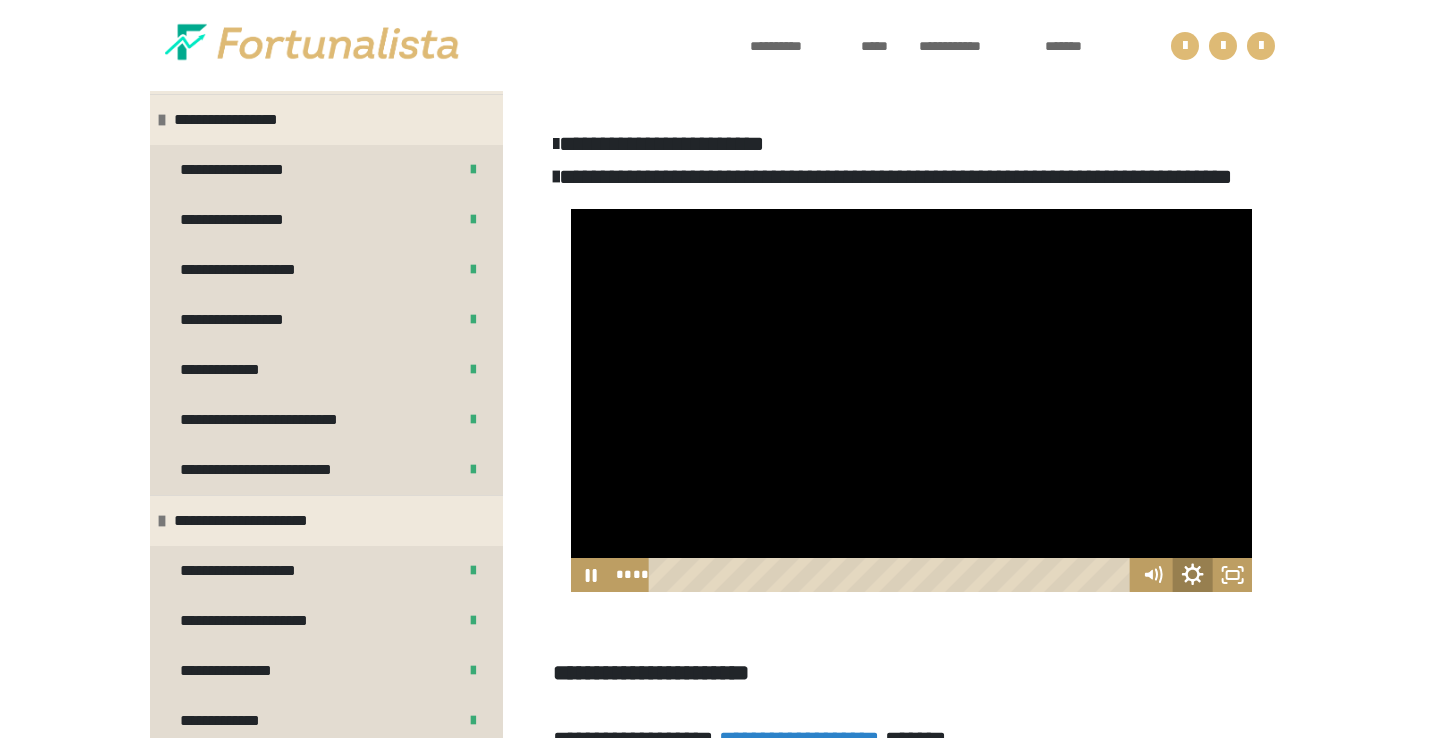 click 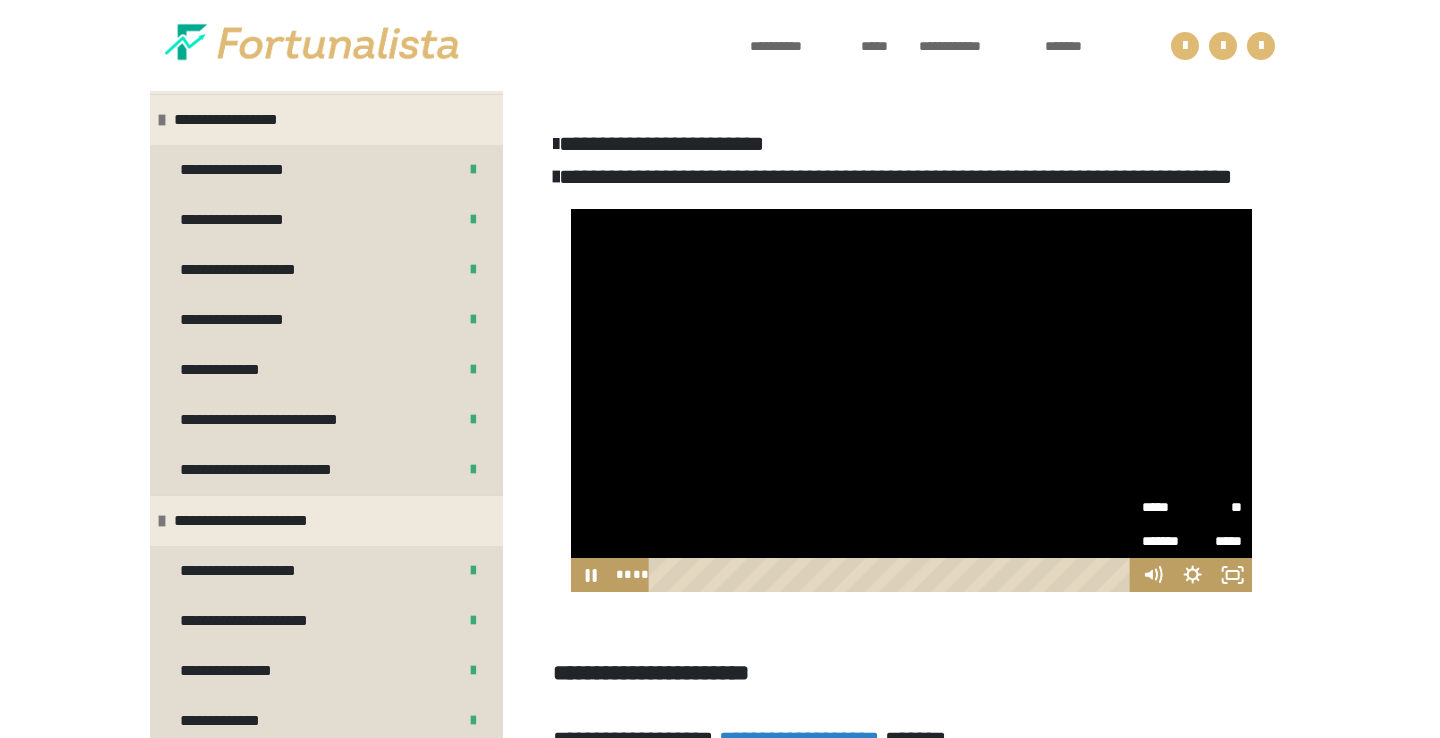 click on "**" at bounding box center (1217, 501) 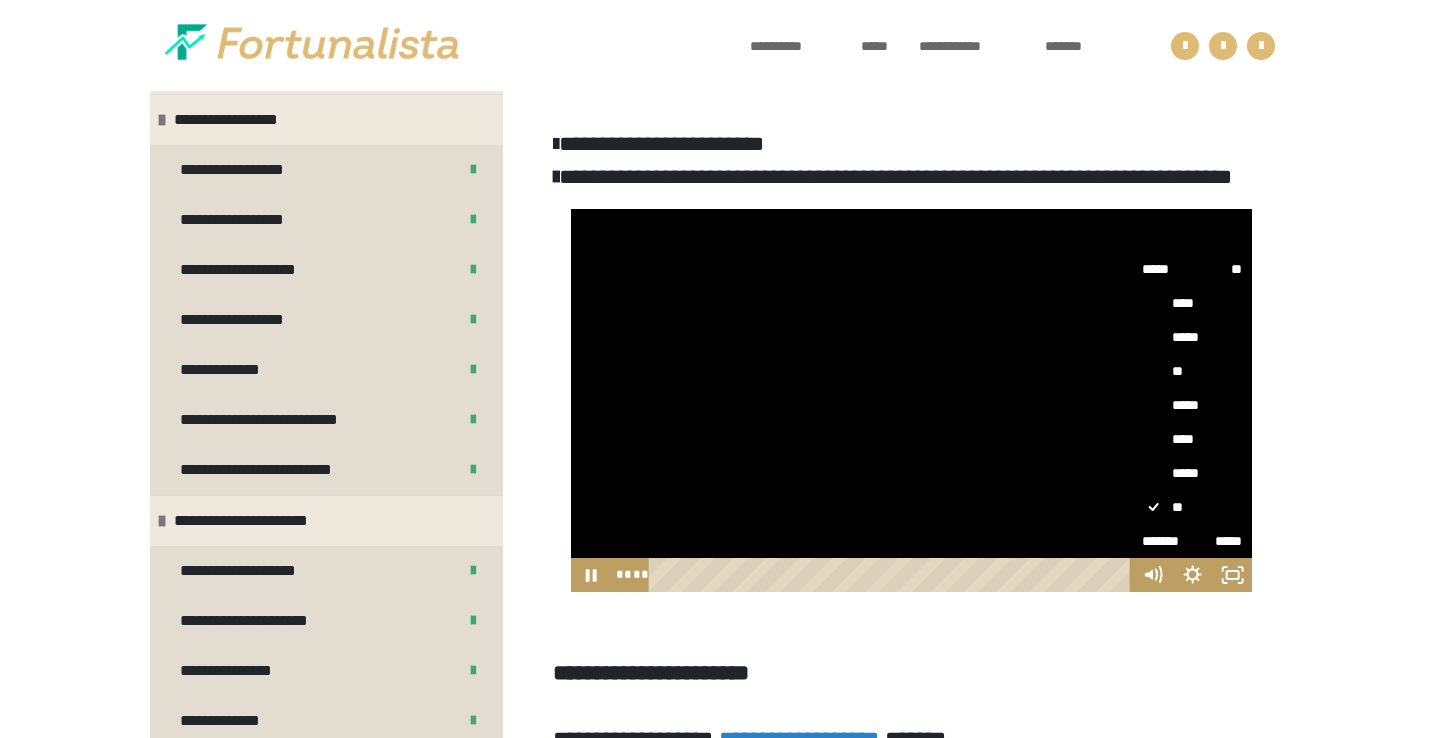 click at bounding box center (911, 617) 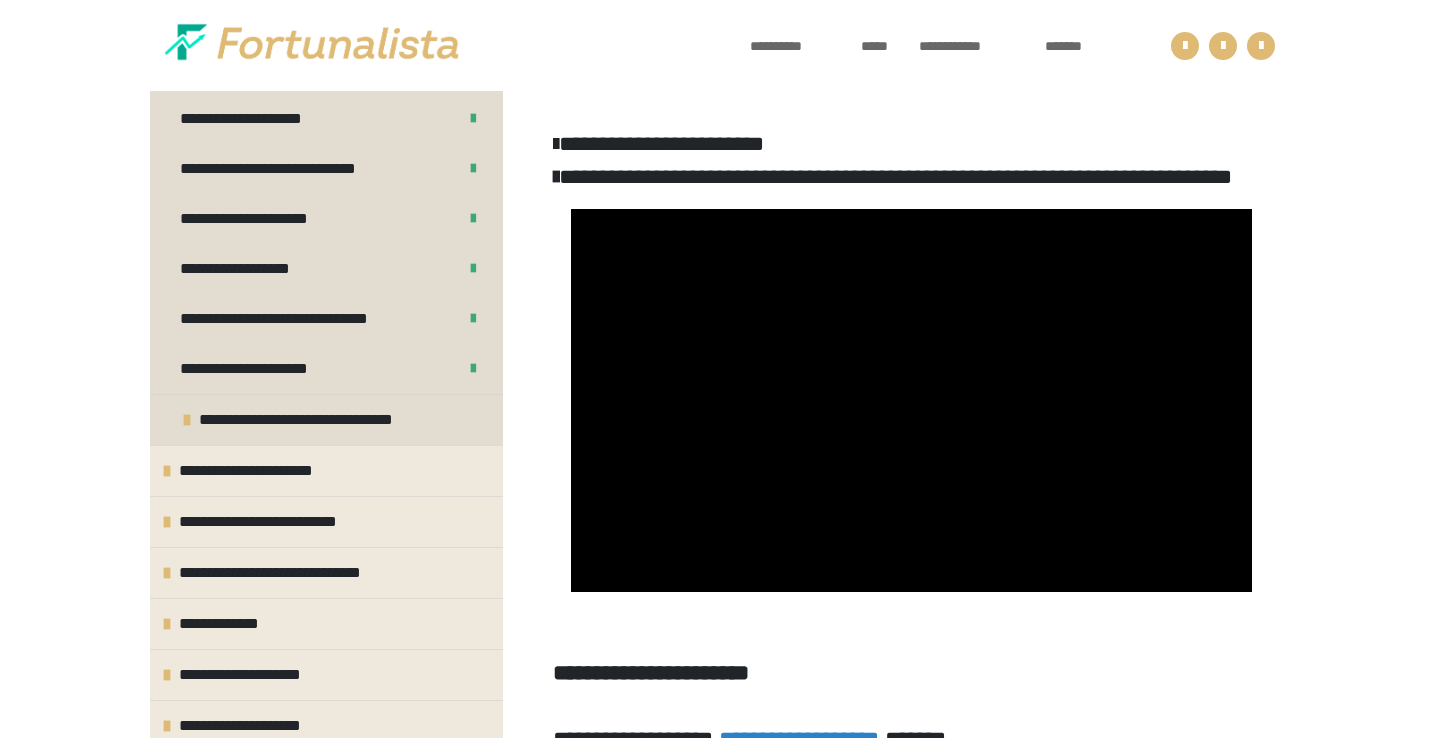 scroll, scrollTop: 1377, scrollLeft: 0, axis: vertical 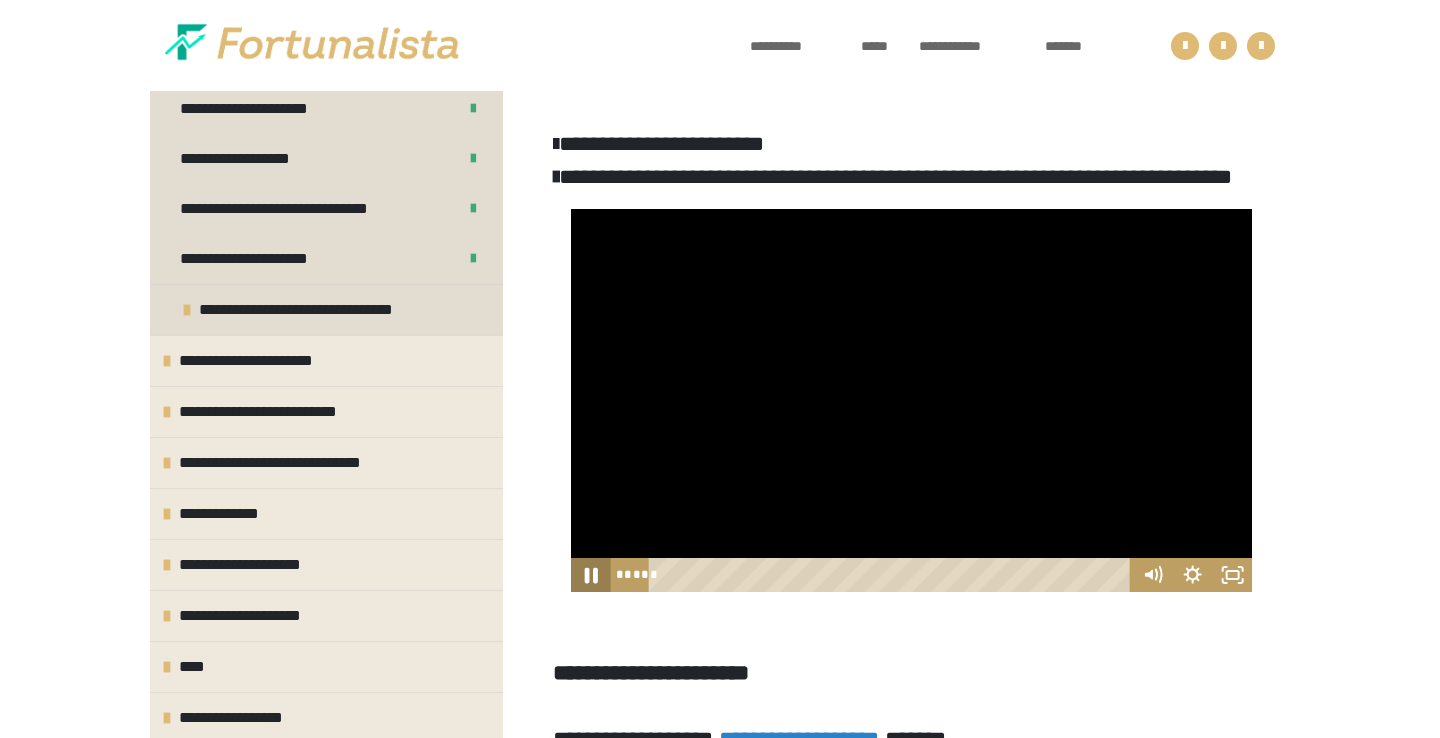 click 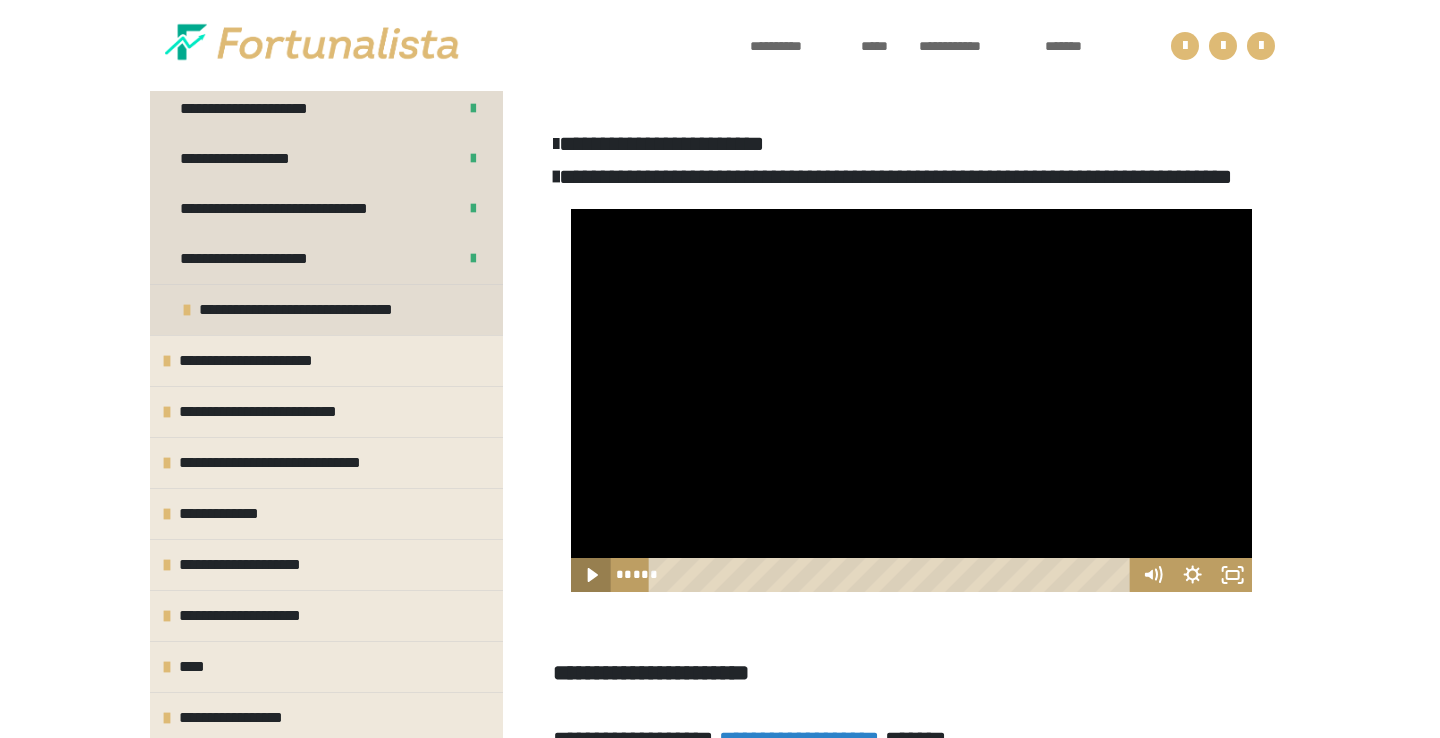 click 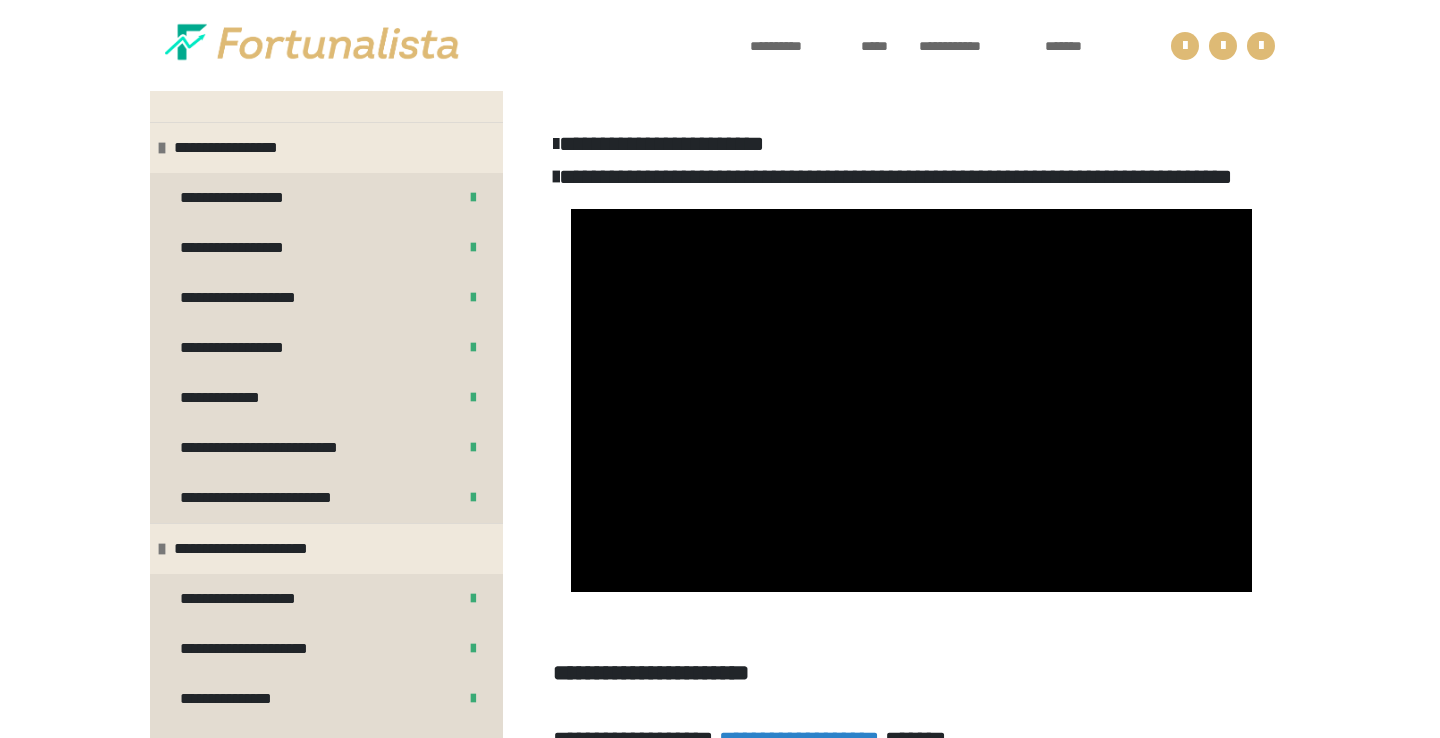 scroll, scrollTop: 0, scrollLeft: 0, axis: both 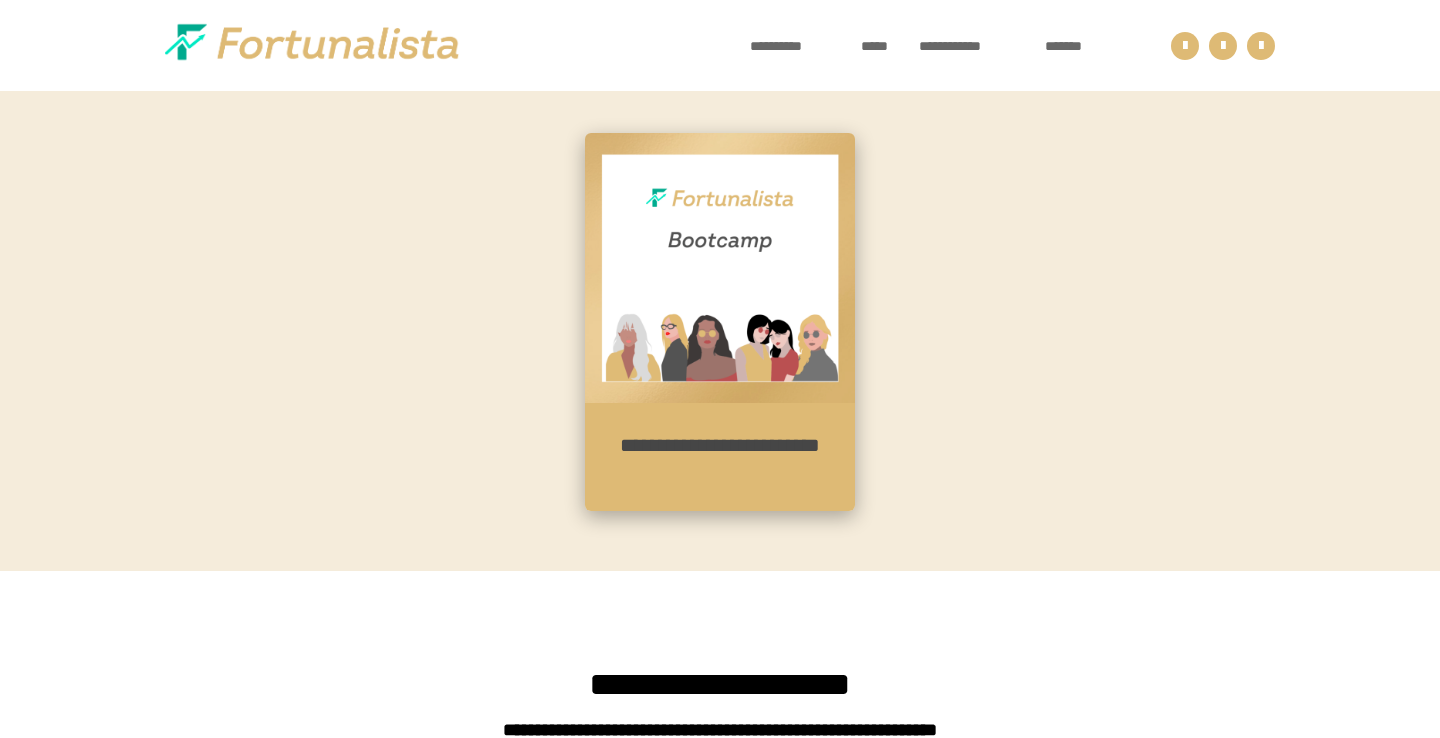 click on "**********" at bounding box center (720, 457) 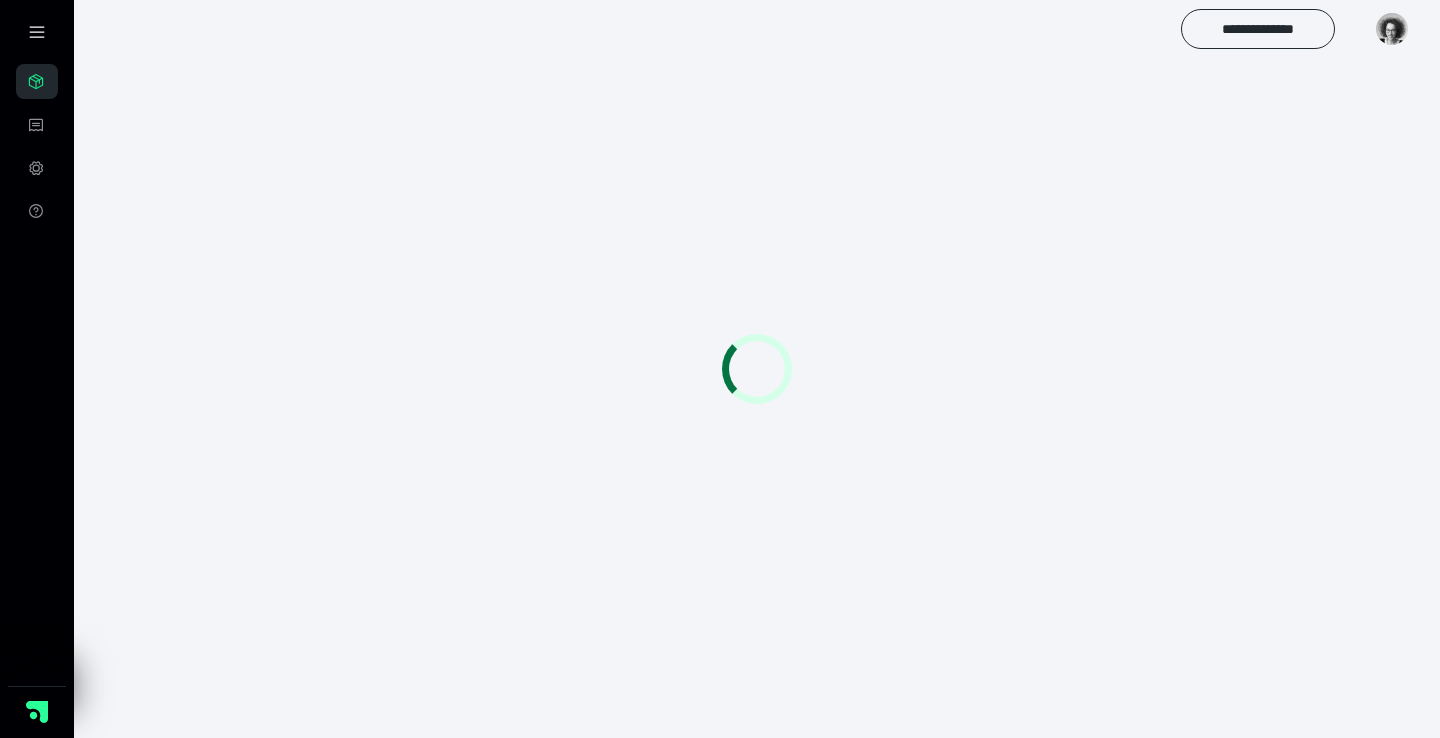 scroll, scrollTop: 0, scrollLeft: 0, axis: both 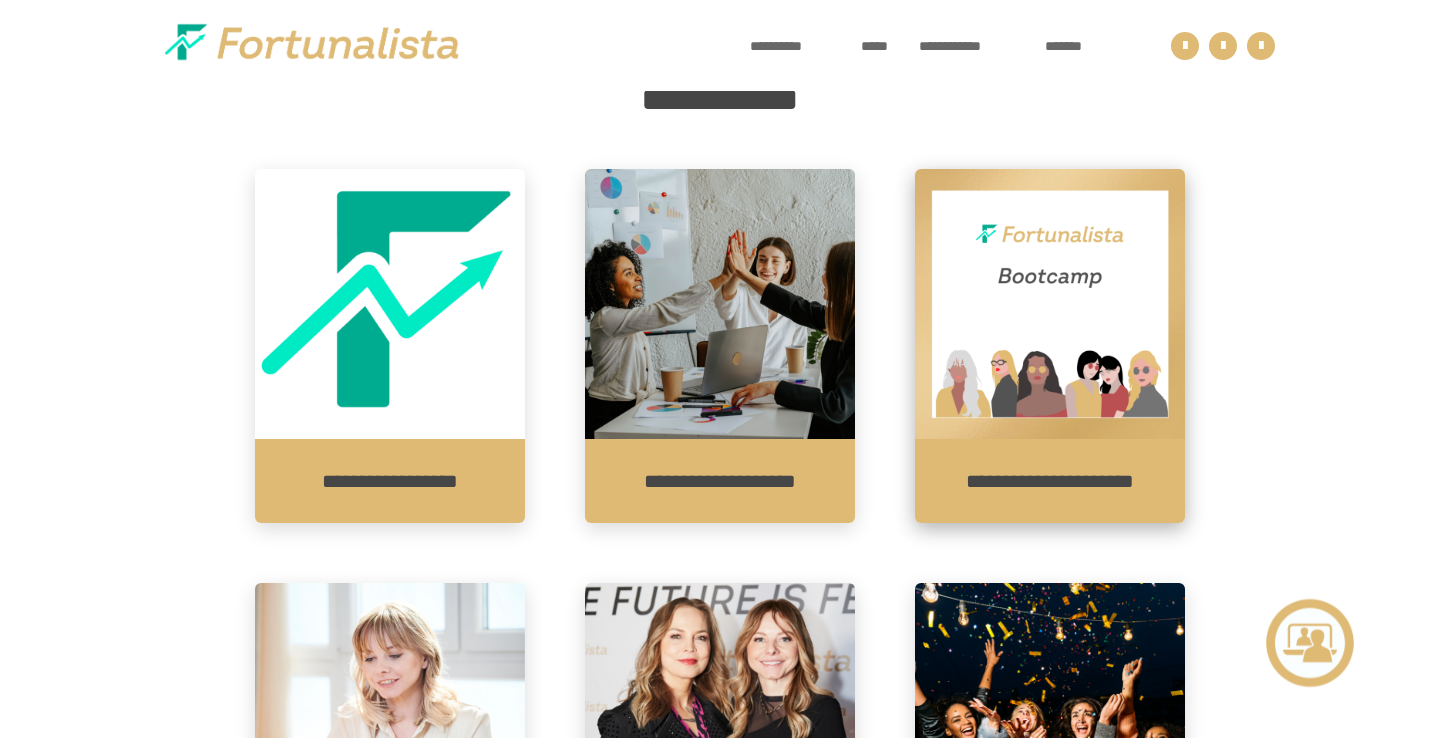 click at bounding box center (1050, 304) 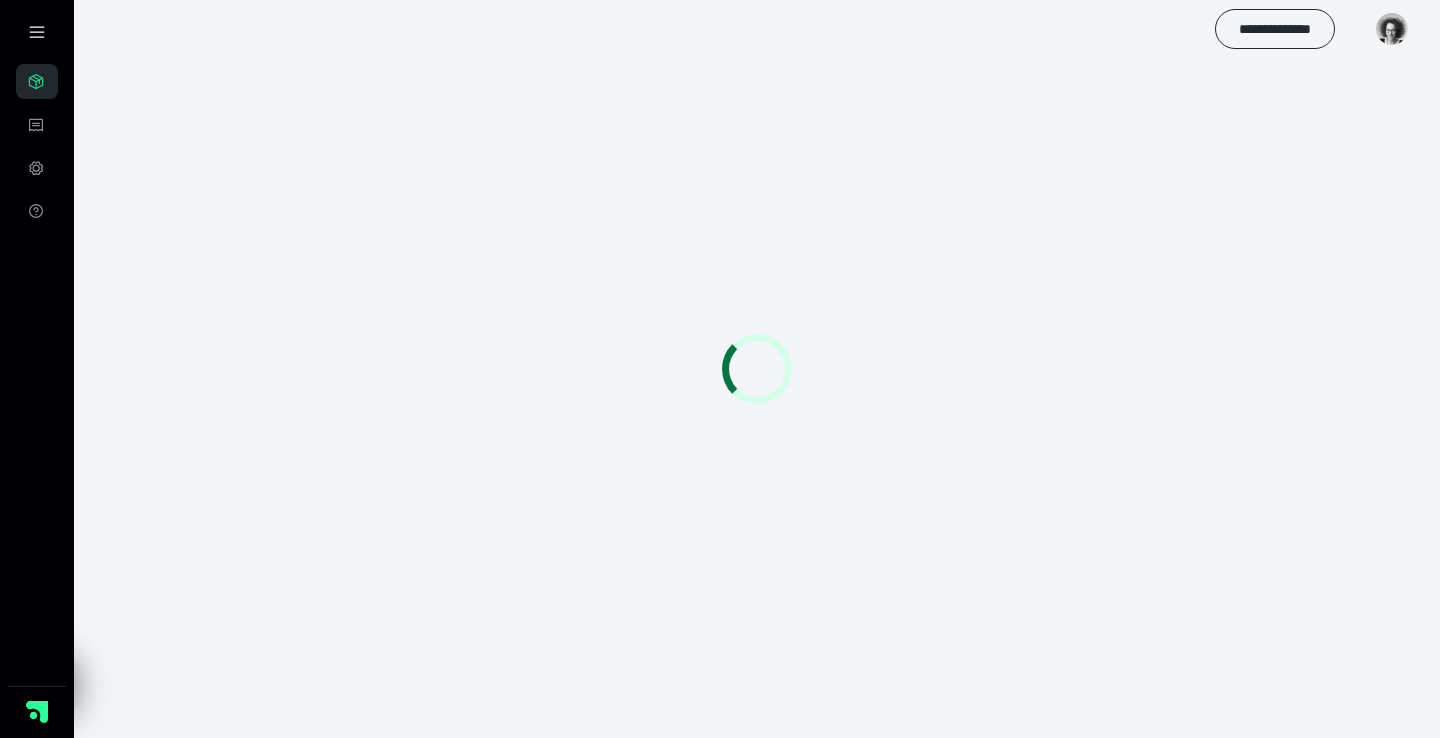 scroll, scrollTop: 56, scrollLeft: 0, axis: vertical 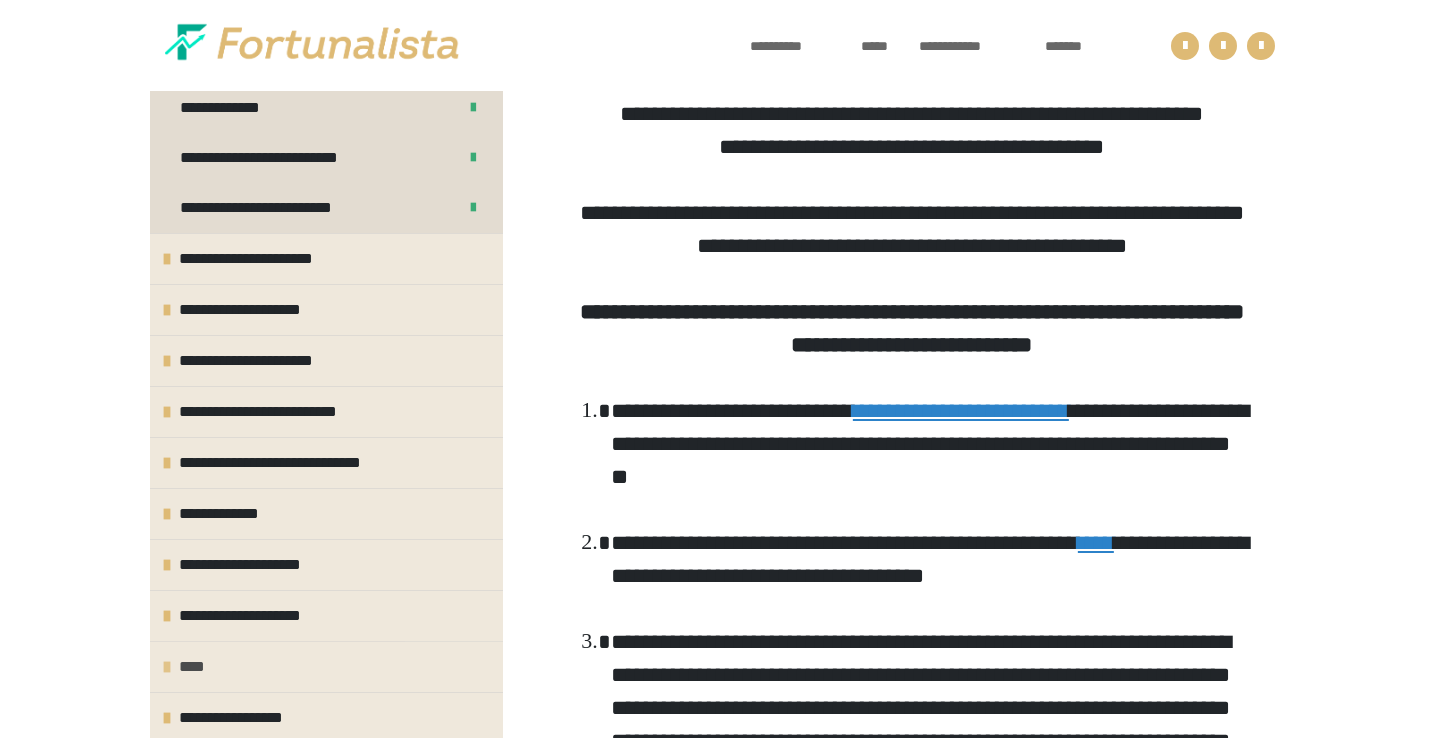 click on "****" at bounding box center (326, 666) 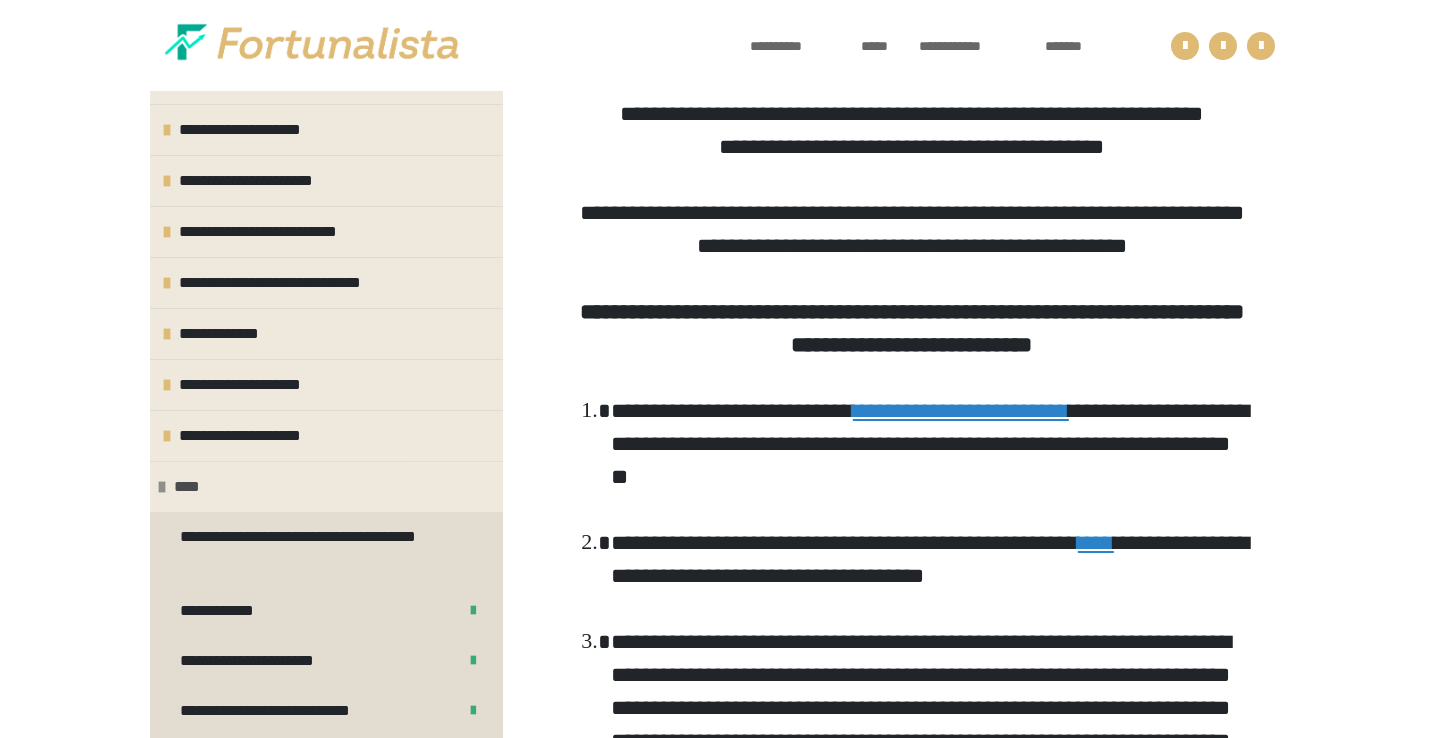 scroll, scrollTop: 574, scrollLeft: 0, axis: vertical 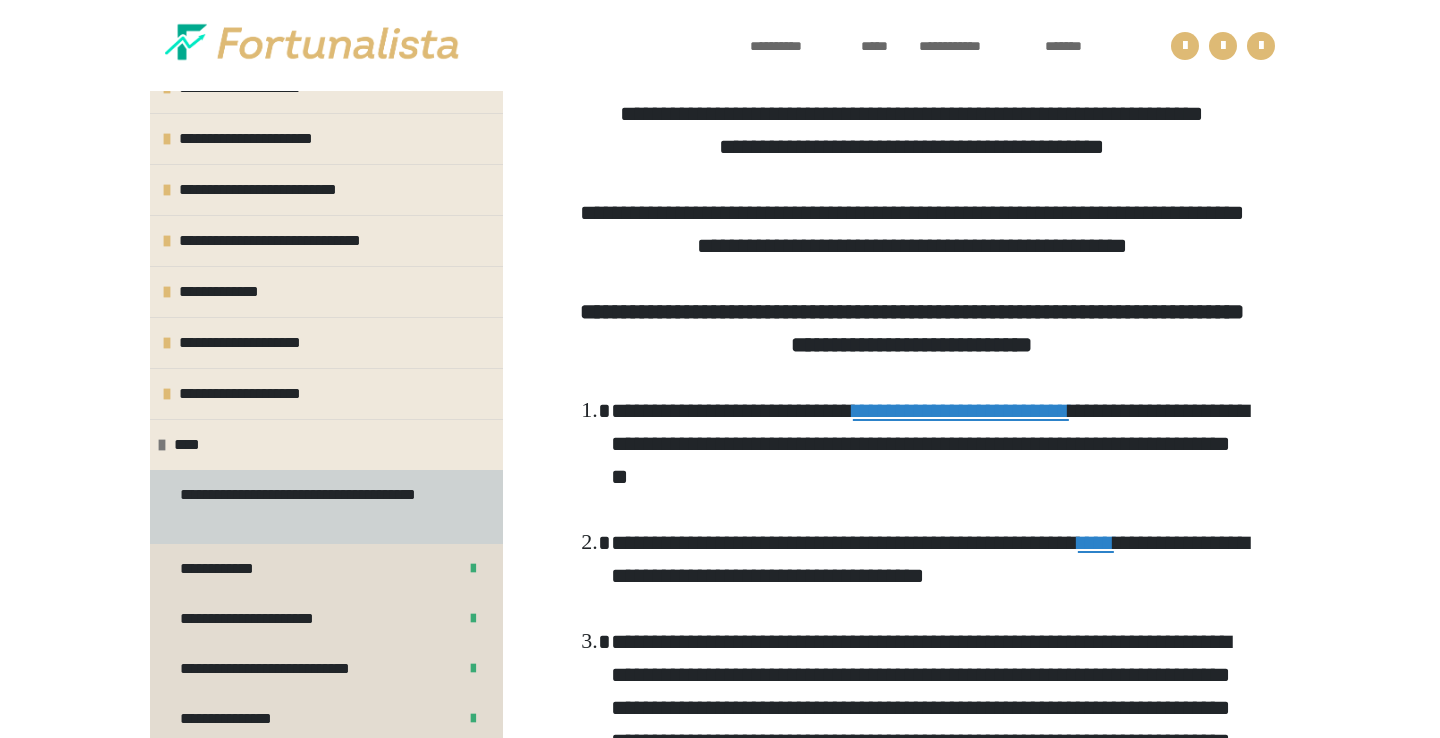 click on "**********" at bounding box center (318, 507) 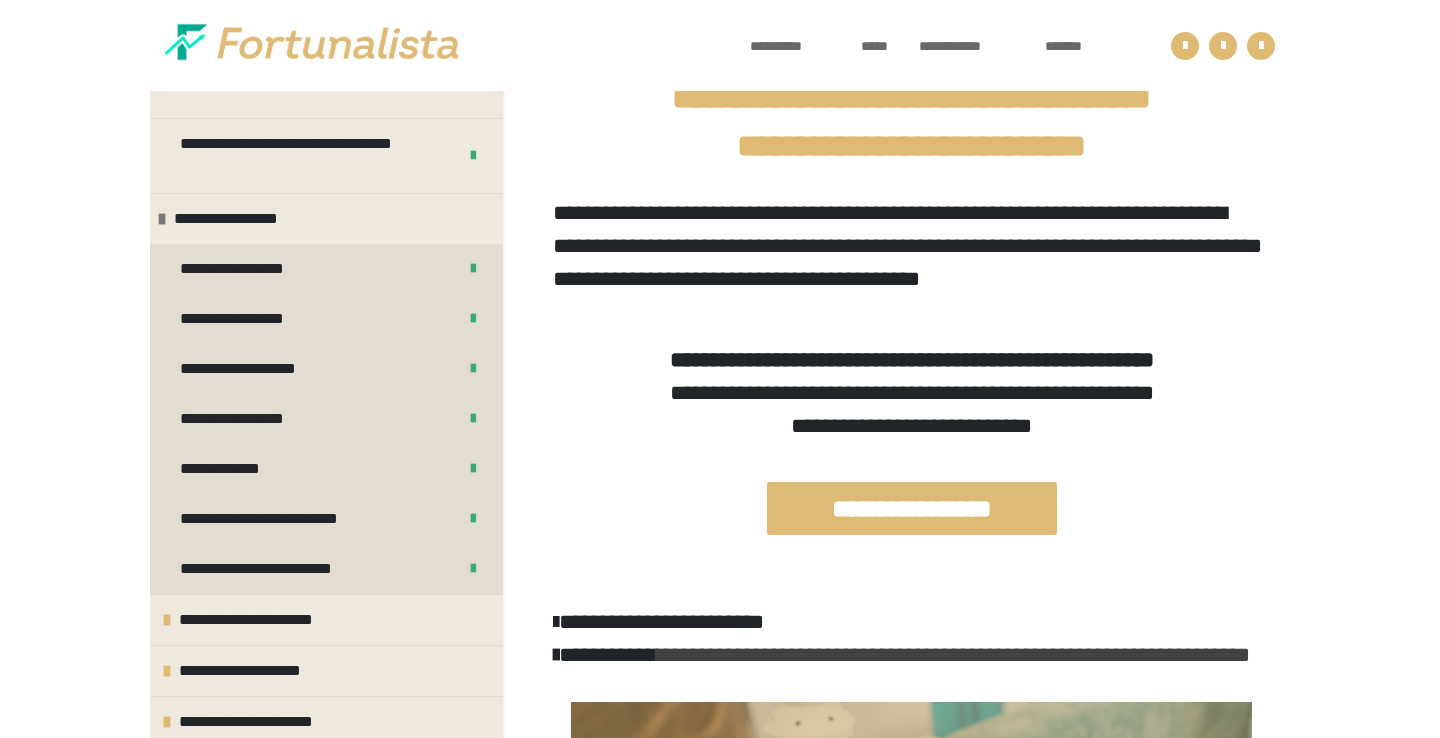 scroll, scrollTop: 46, scrollLeft: 0, axis: vertical 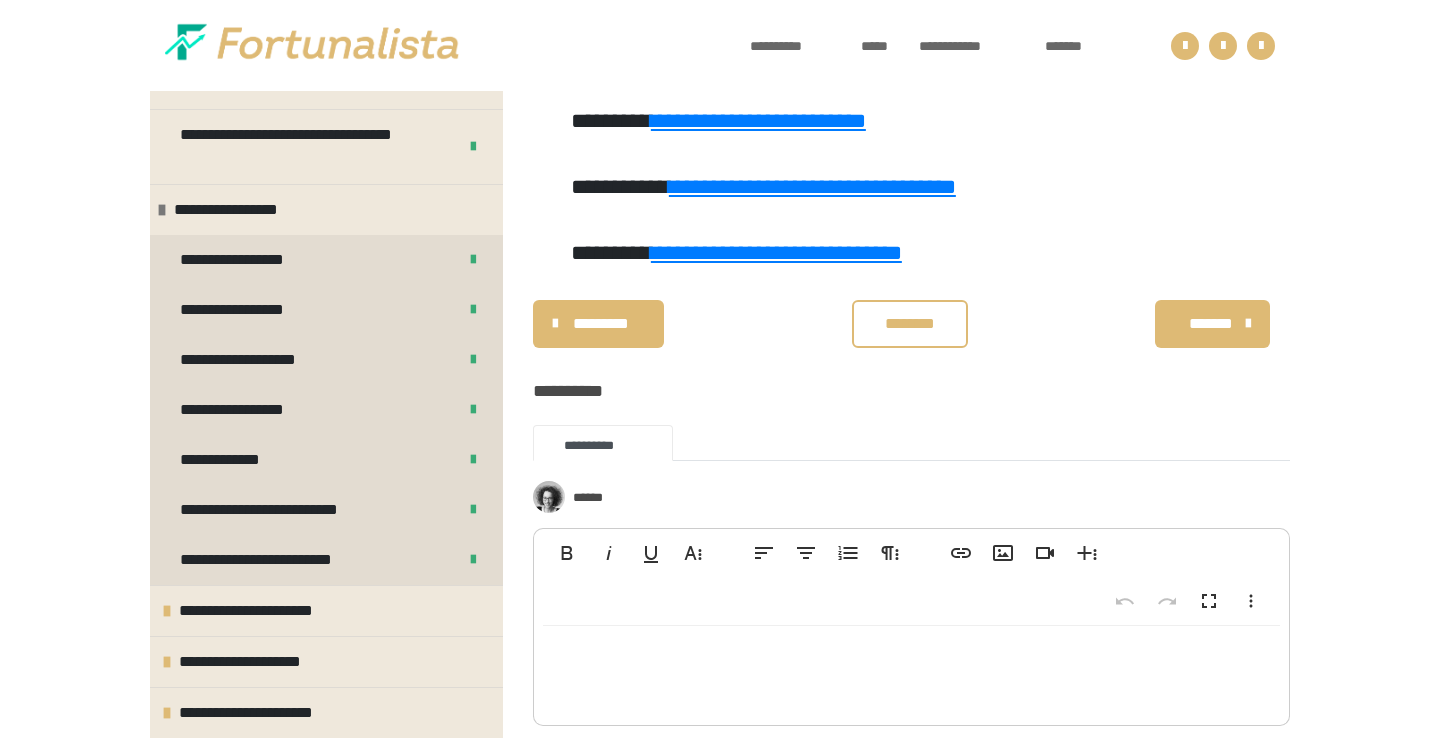 click on "********" at bounding box center (910, 324) 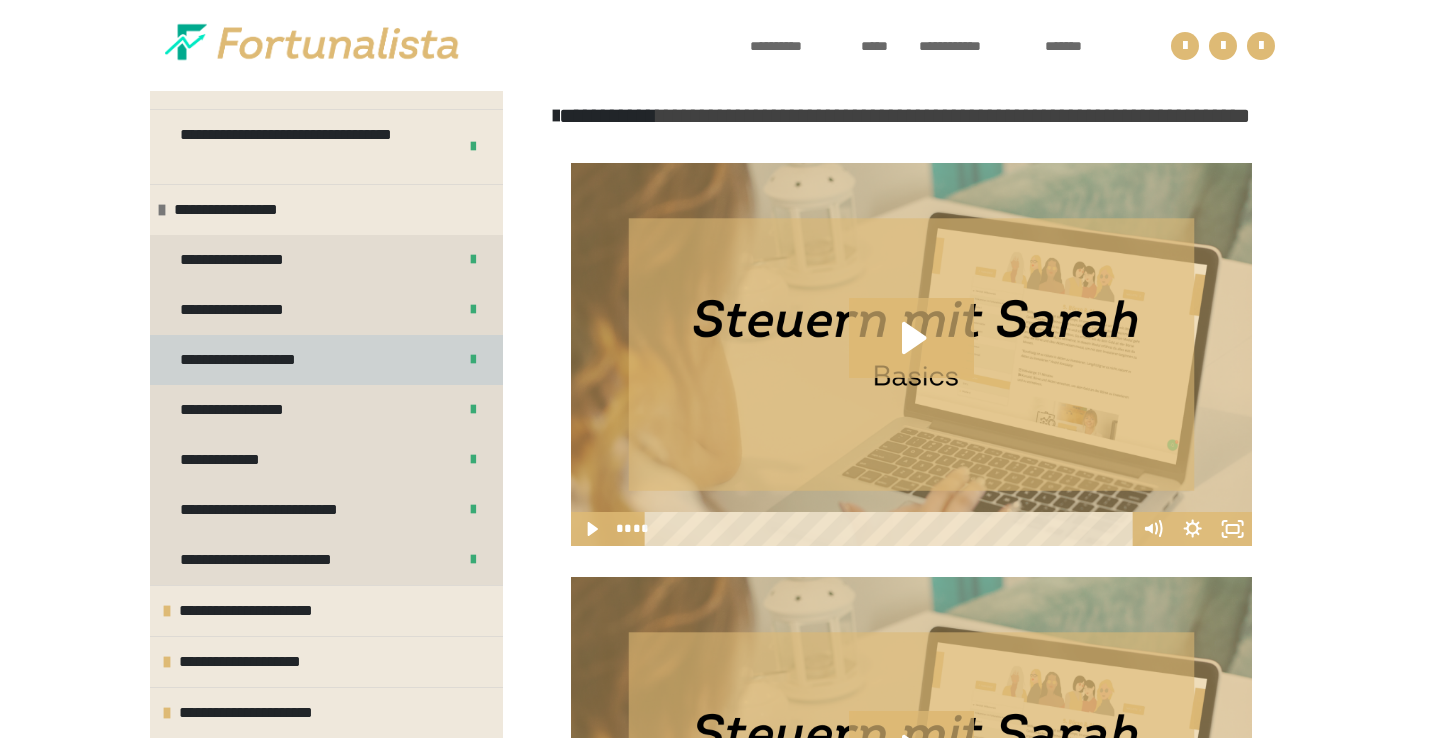scroll, scrollTop: 920, scrollLeft: 0, axis: vertical 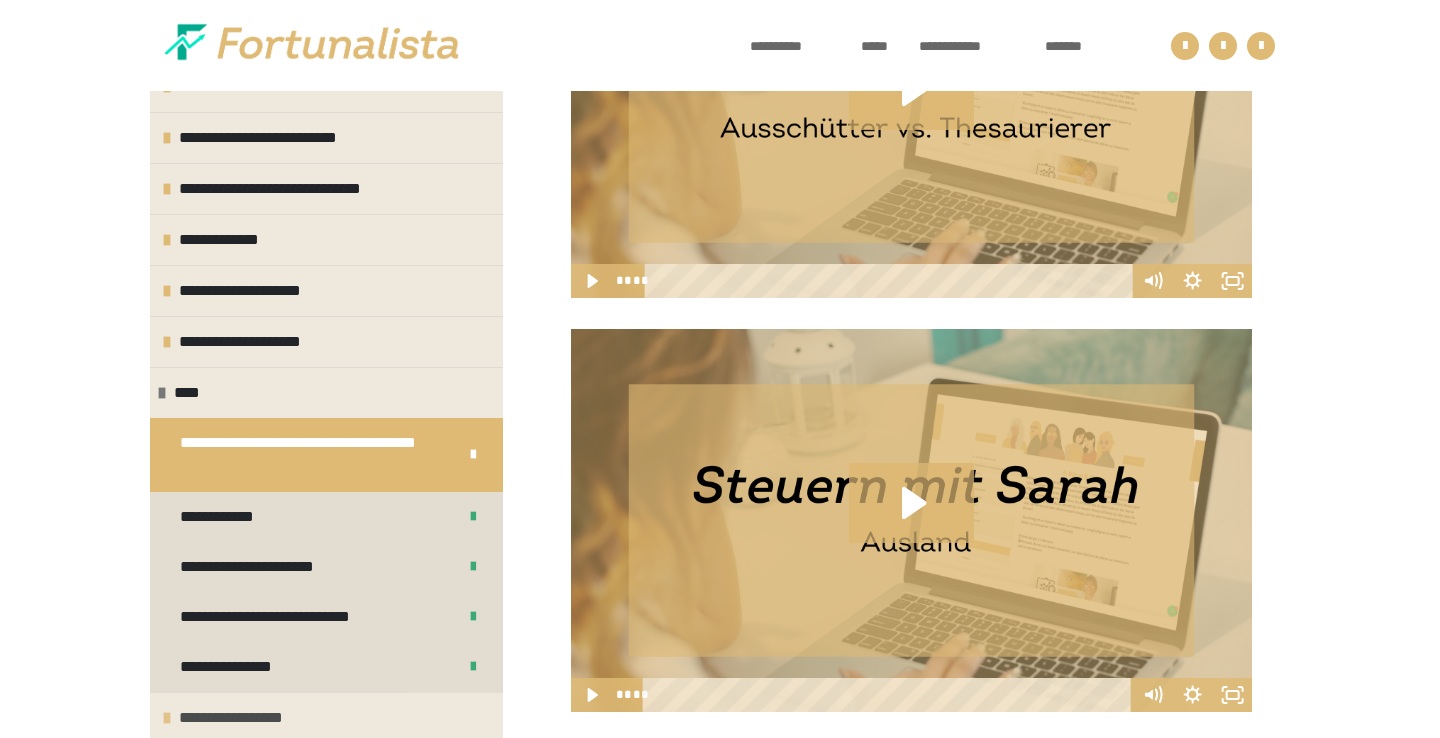 click on "**********" at bounding box center [326, 717] 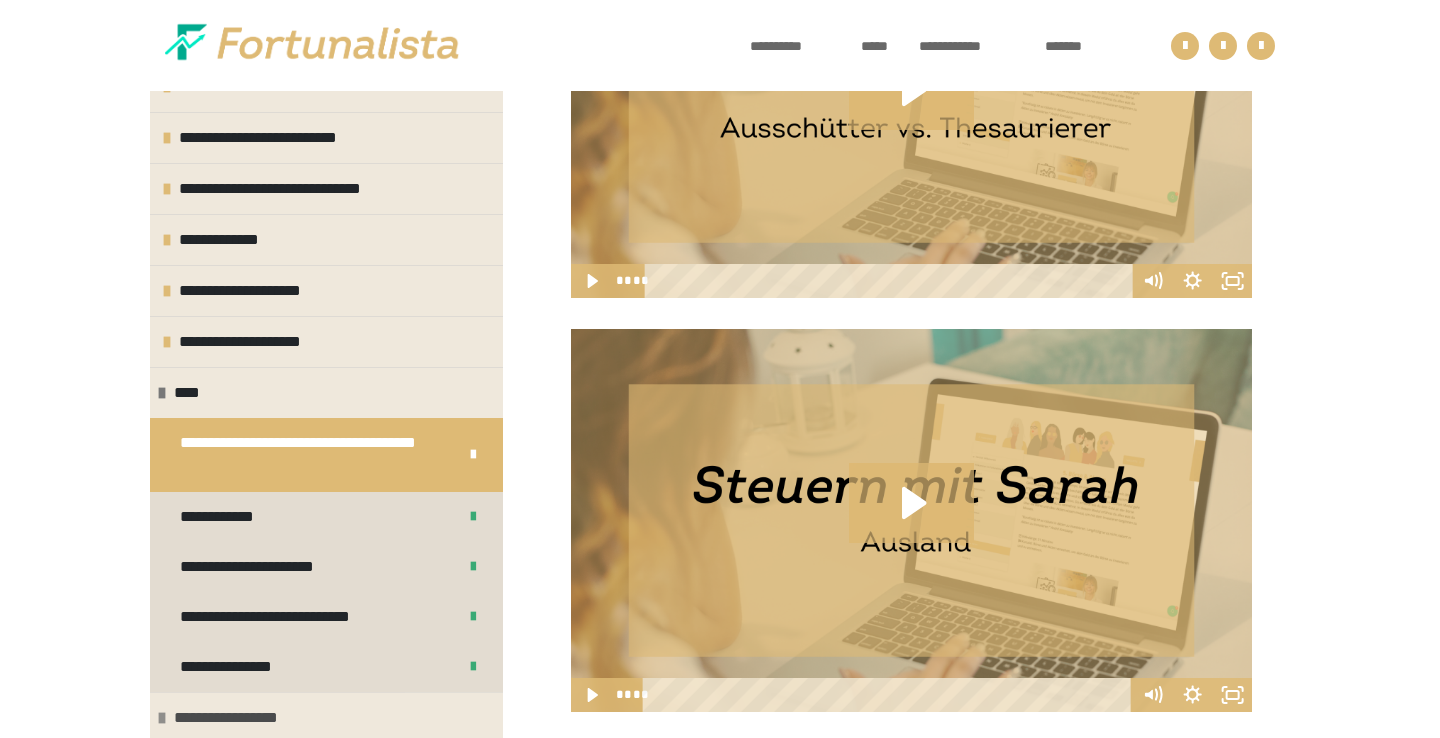 scroll, scrollTop: 826, scrollLeft: 0, axis: vertical 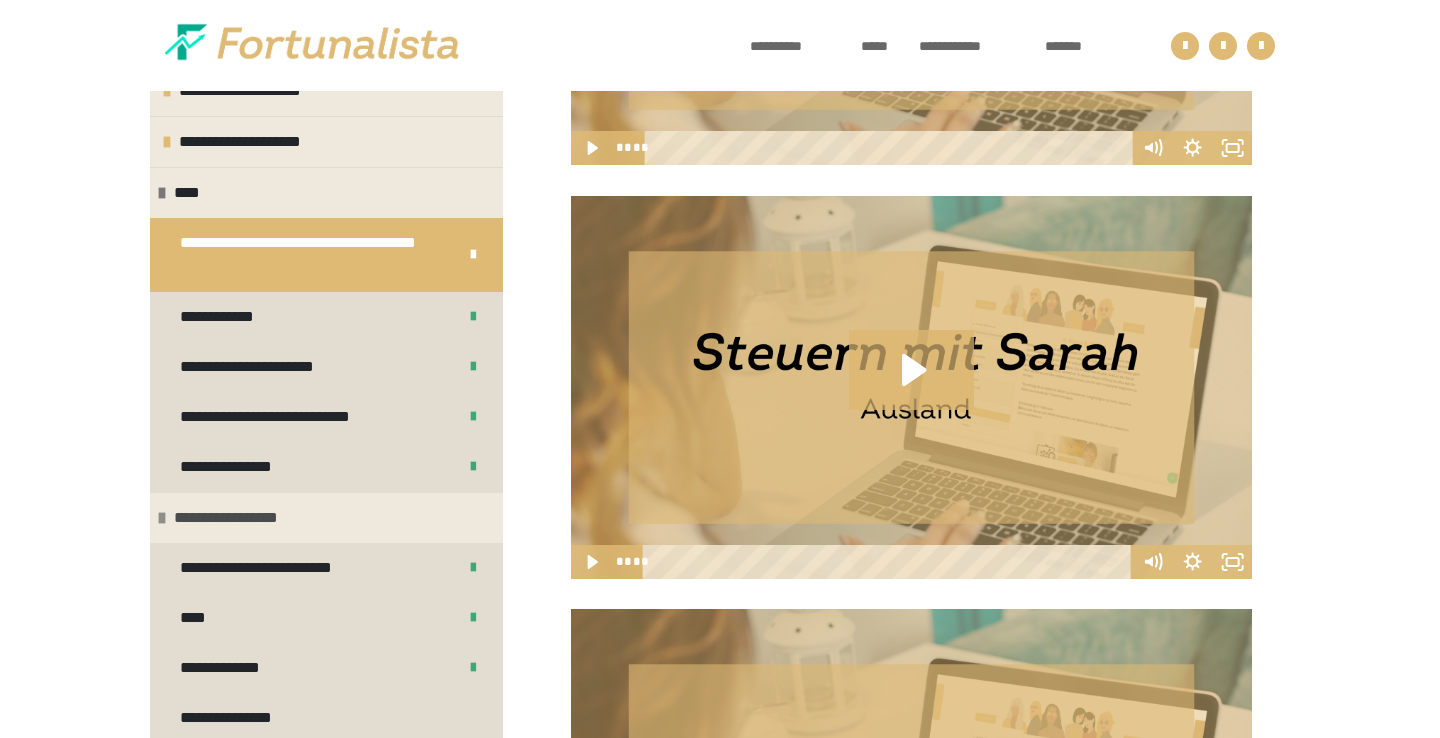 click on "**********" at bounding box center (326, 718) 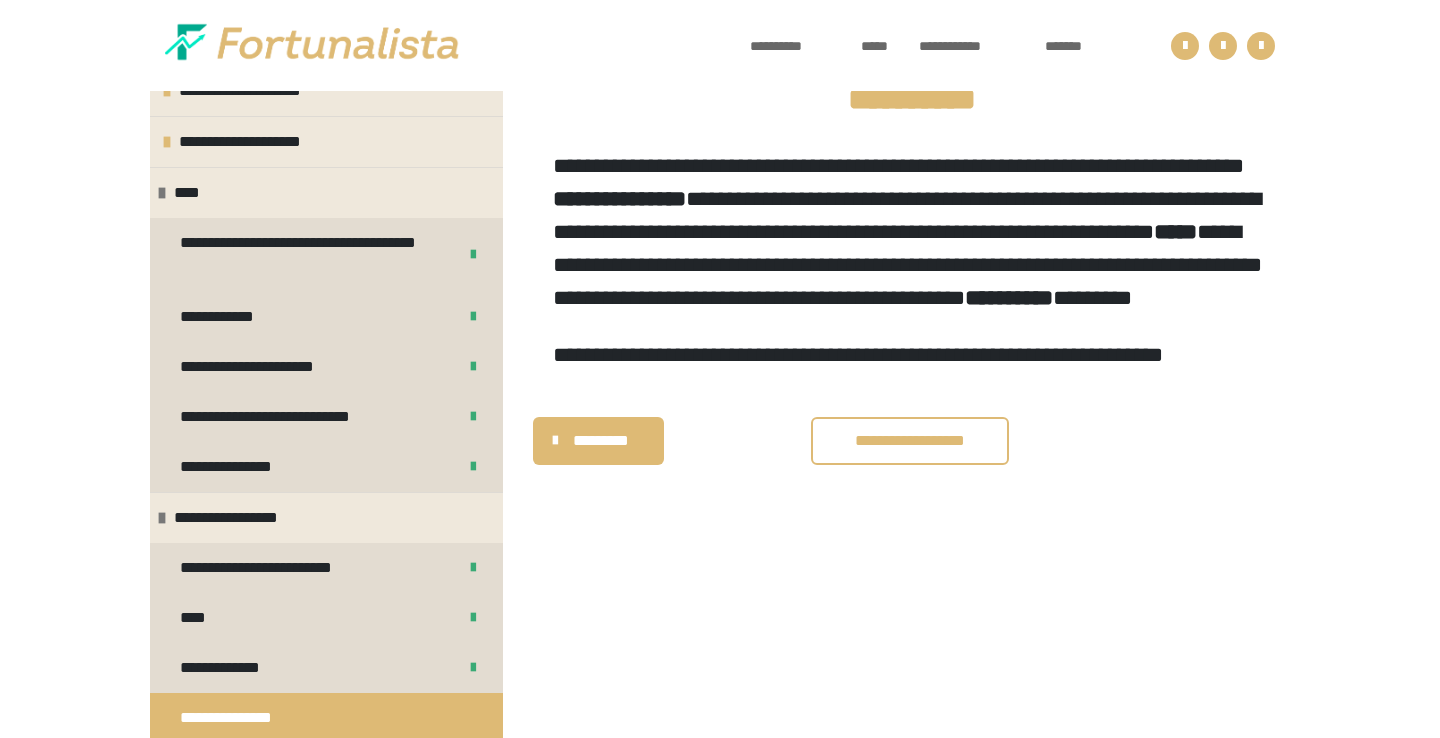 scroll, scrollTop: 277, scrollLeft: 0, axis: vertical 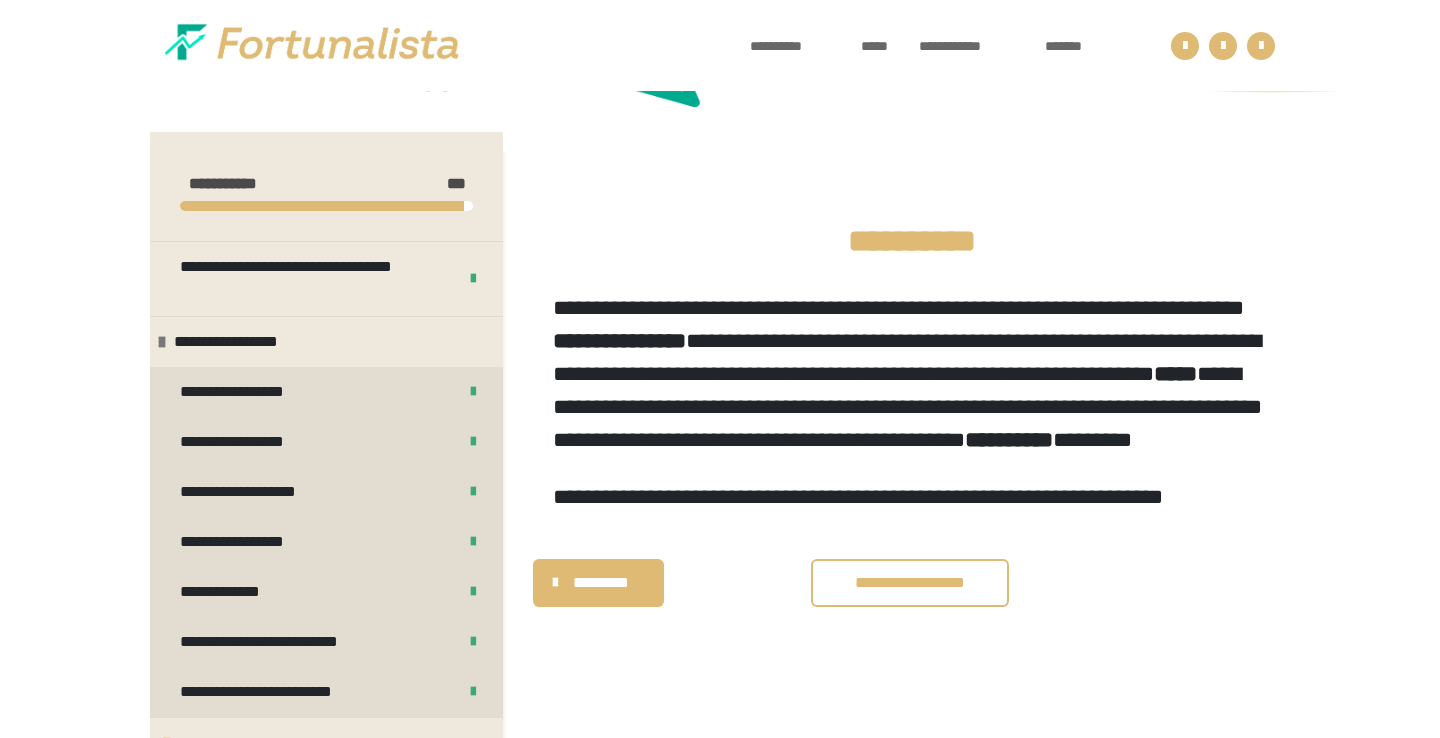 click on "**********" at bounding box center [909, 583] 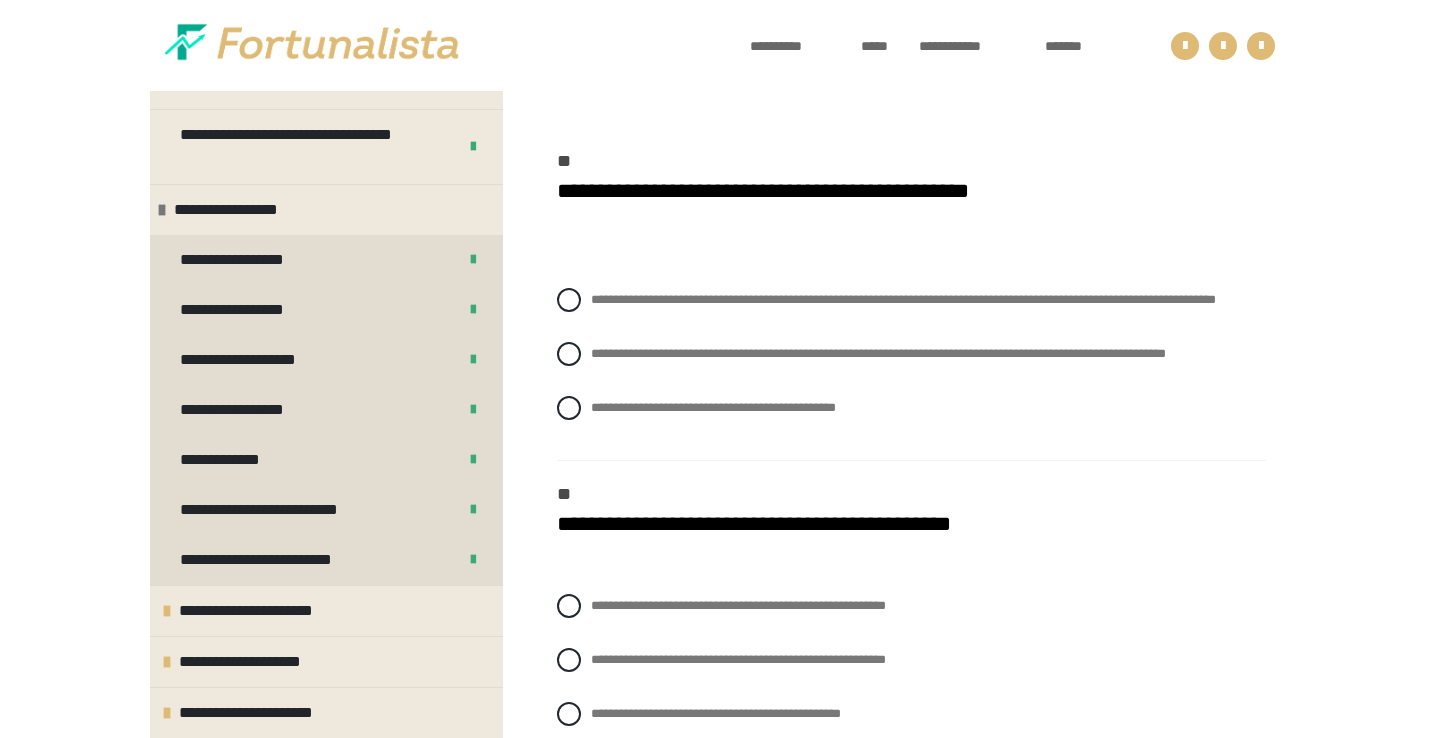 scroll, scrollTop: 463, scrollLeft: 0, axis: vertical 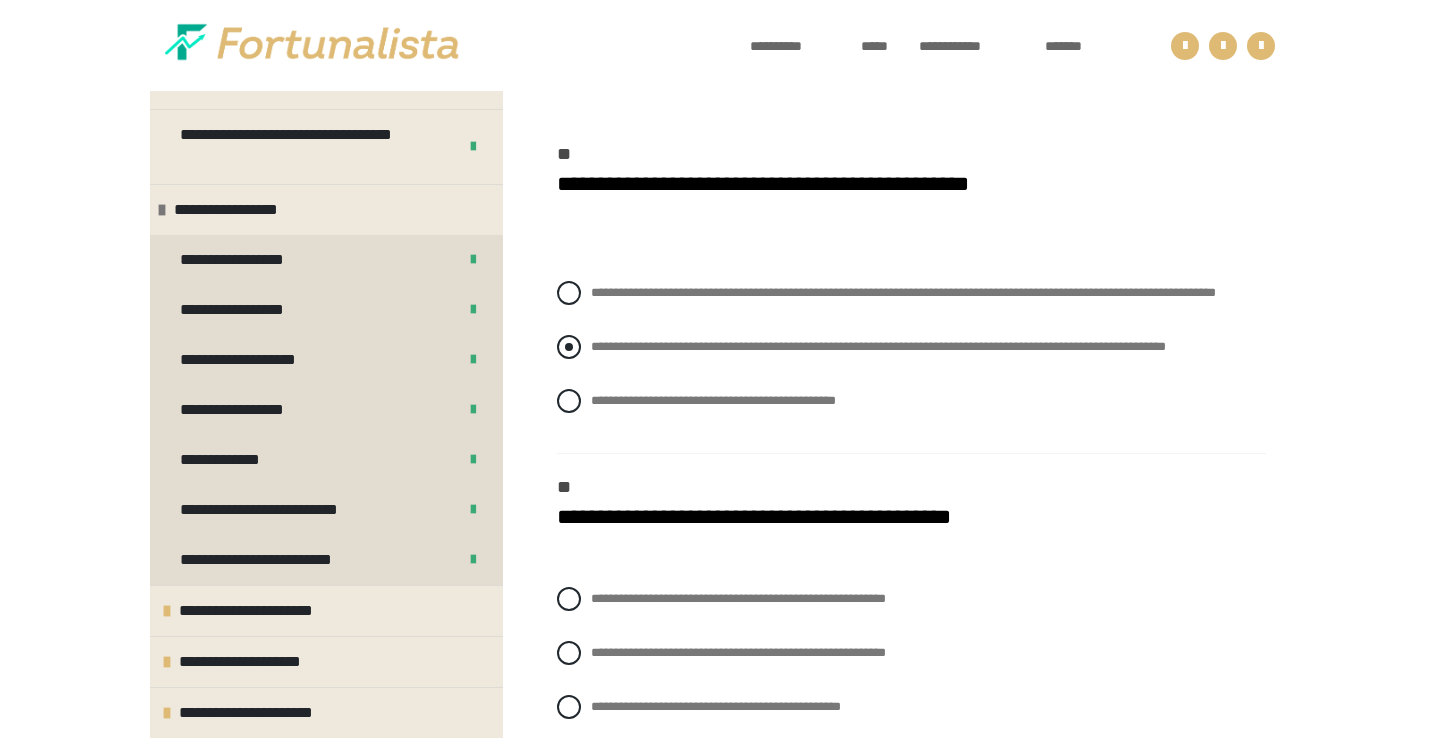 click at bounding box center (569, 347) 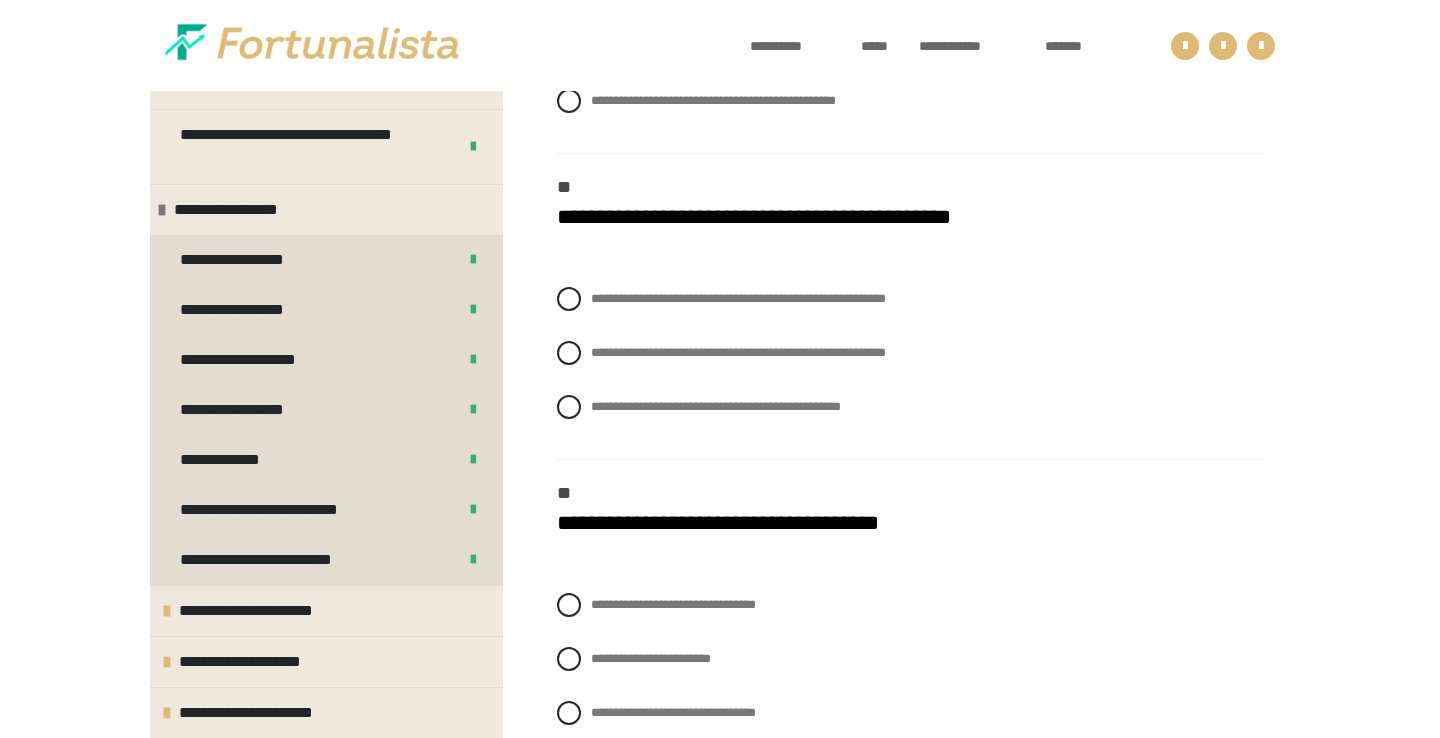 scroll, scrollTop: 765, scrollLeft: 0, axis: vertical 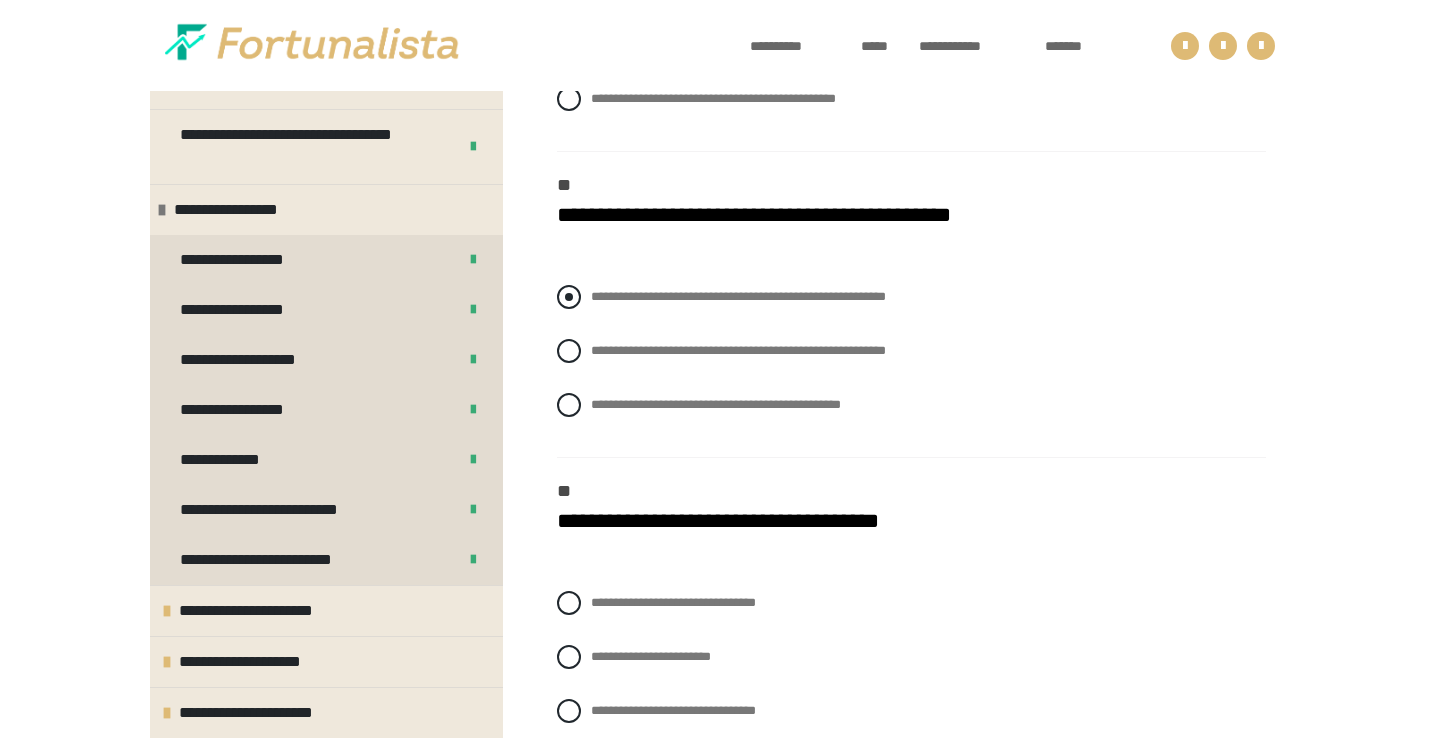 click at bounding box center (569, 297) 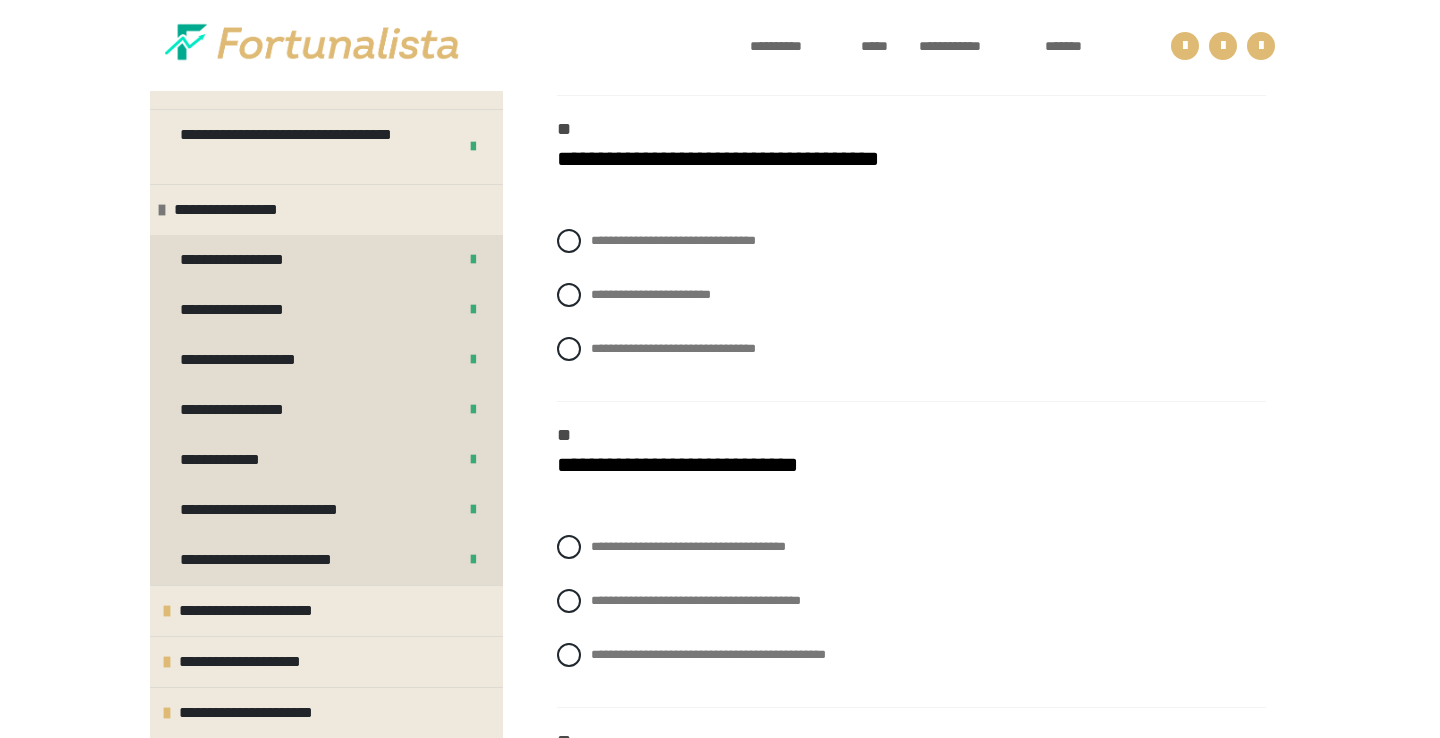 scroll, scrollTop: 1137, scrollLeft: 0, axis: vertical 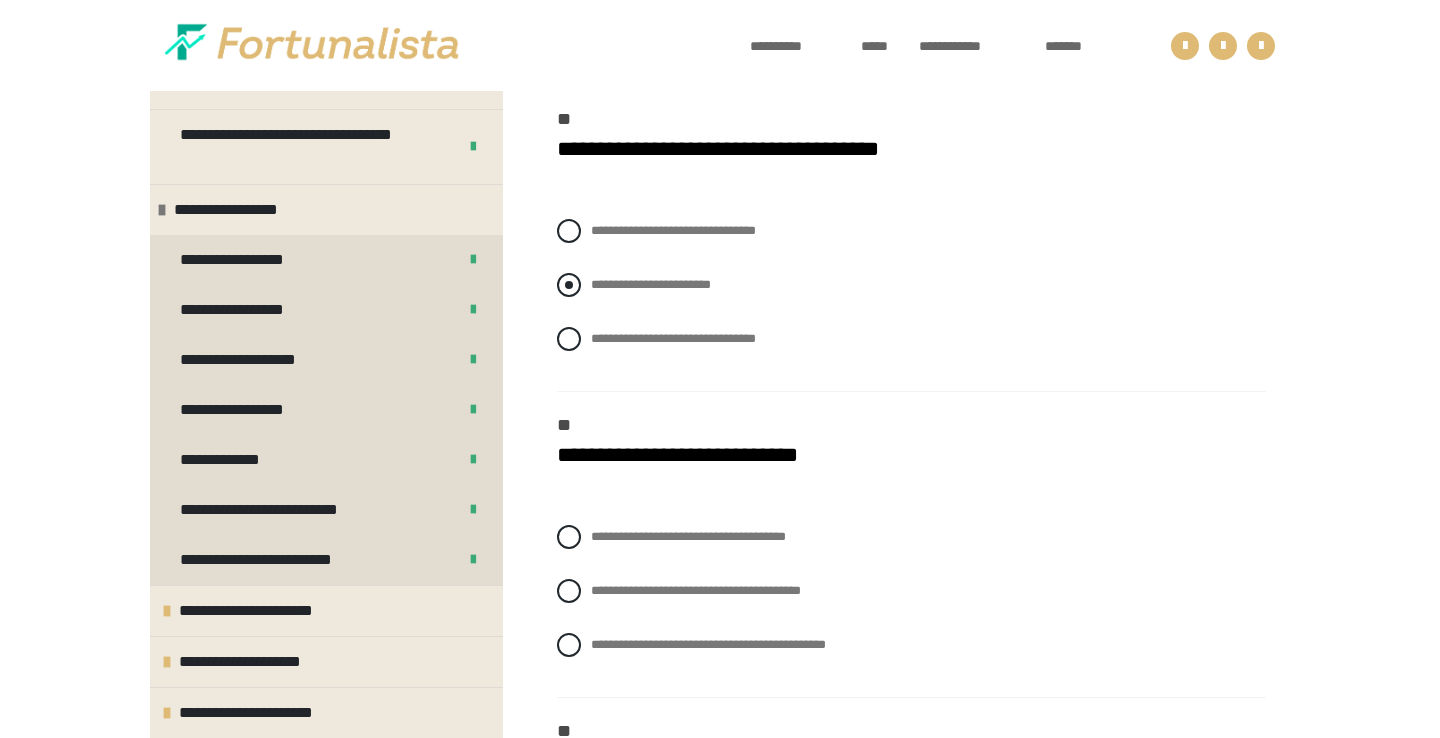 click at bounding box center (569, 285) 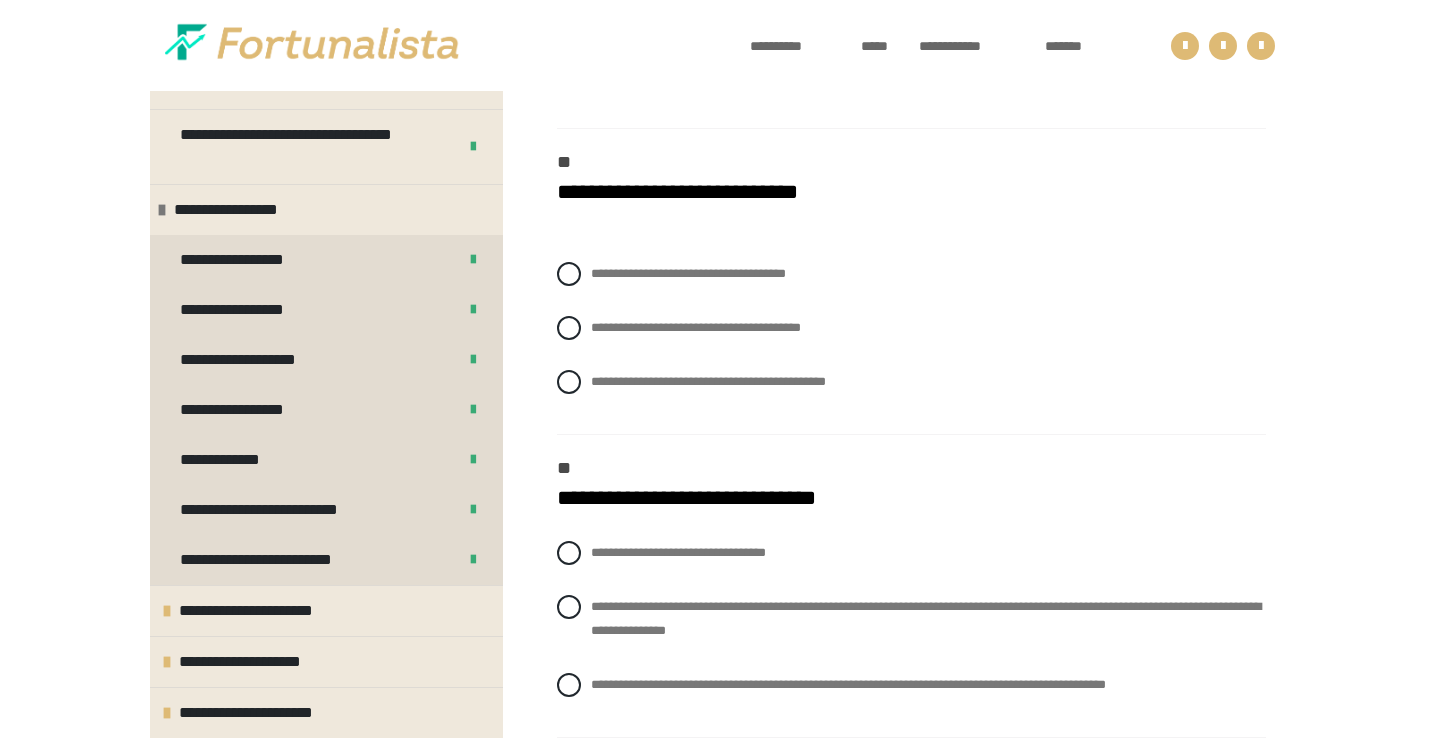 scroll, scrollTop: 1413, scrollLeft: 0, axis: vertical 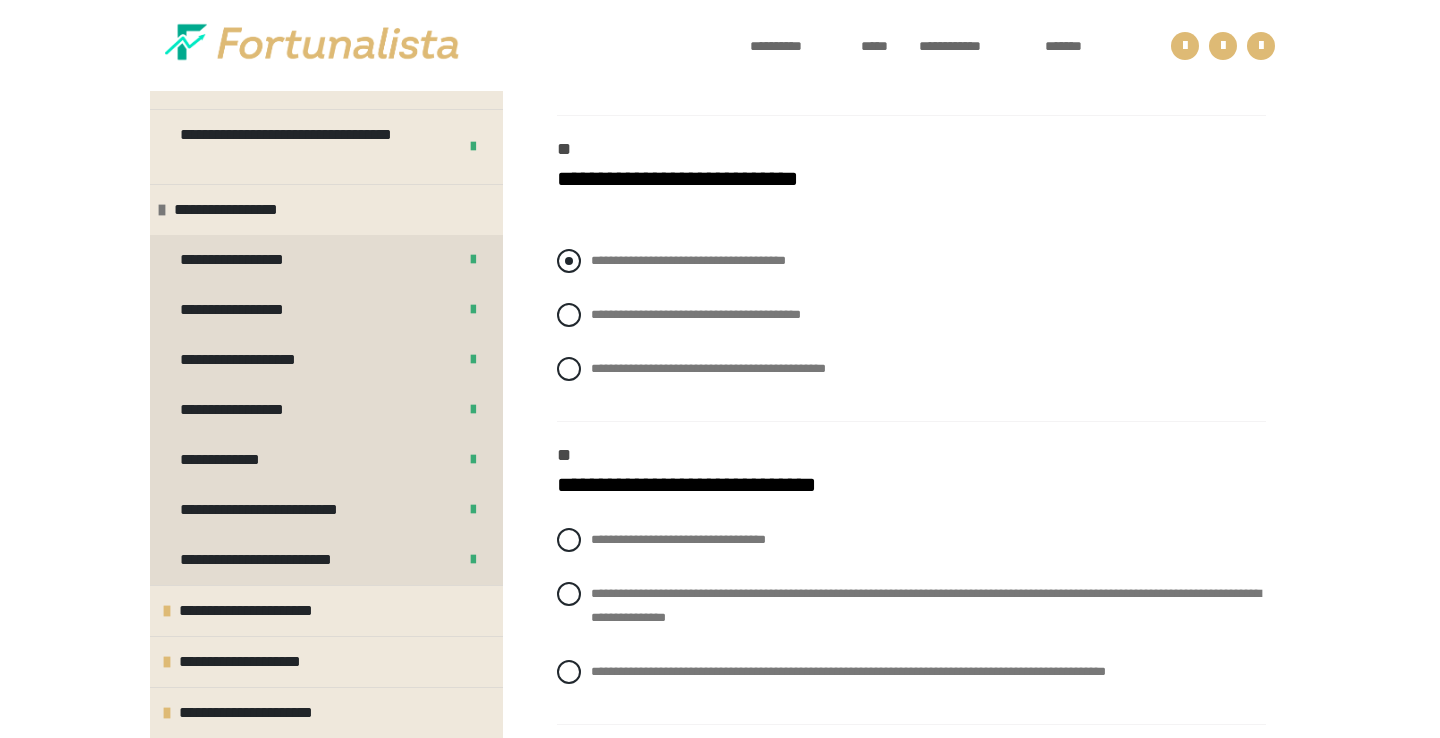 click at bounding box center [569, 261] 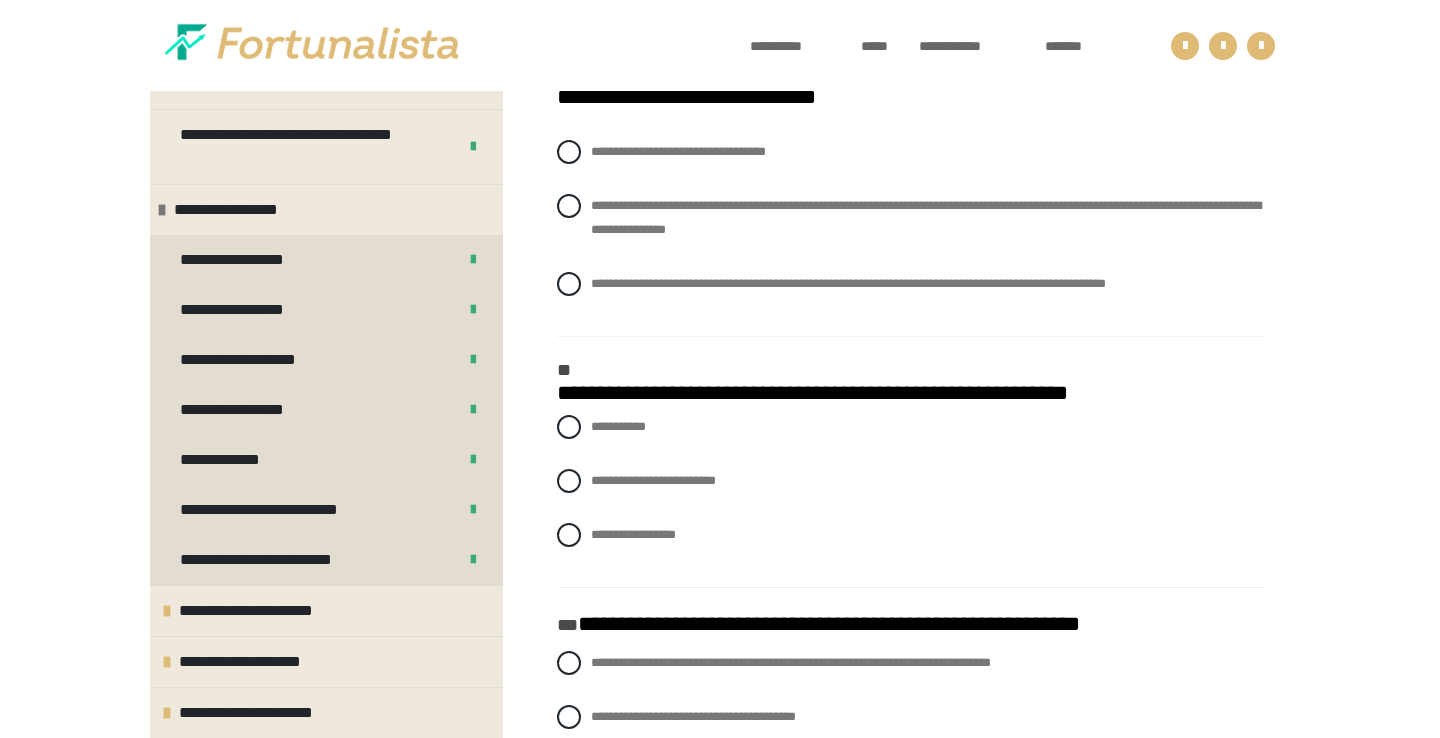 scroll, scrollTop: 1836, scrollLeft: 0, axis: vertical 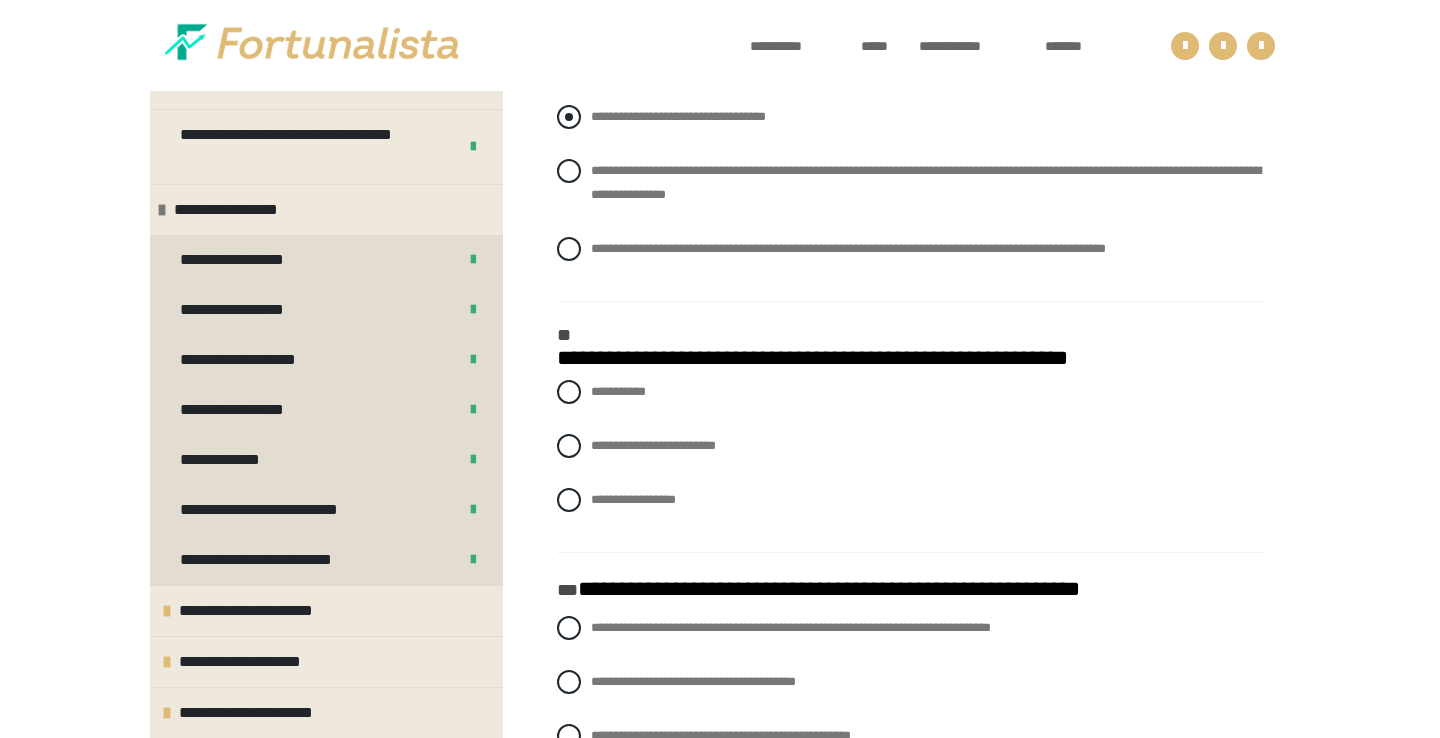 click at bounding box center (569, 117) 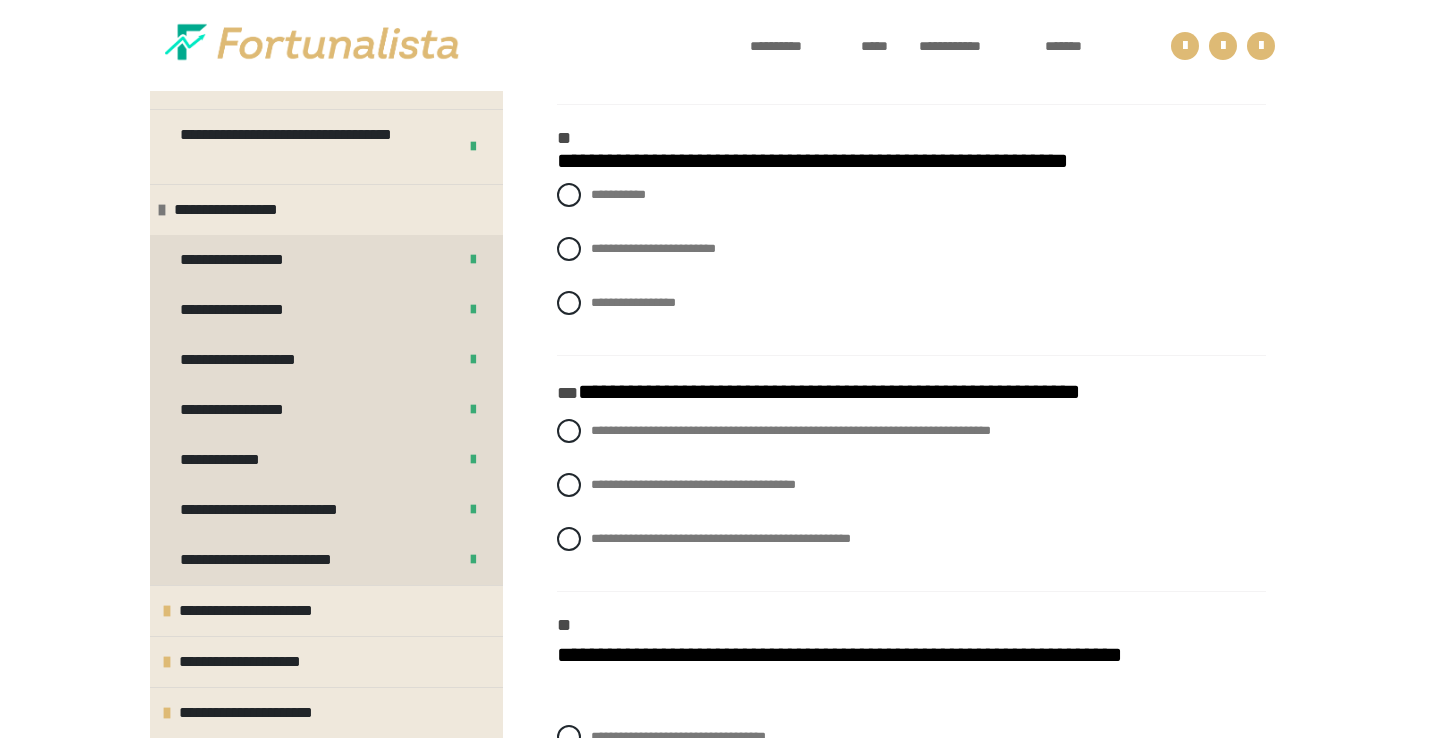 scroll, scrollTop: 2048, scrollLeft: 0, axis: vertical 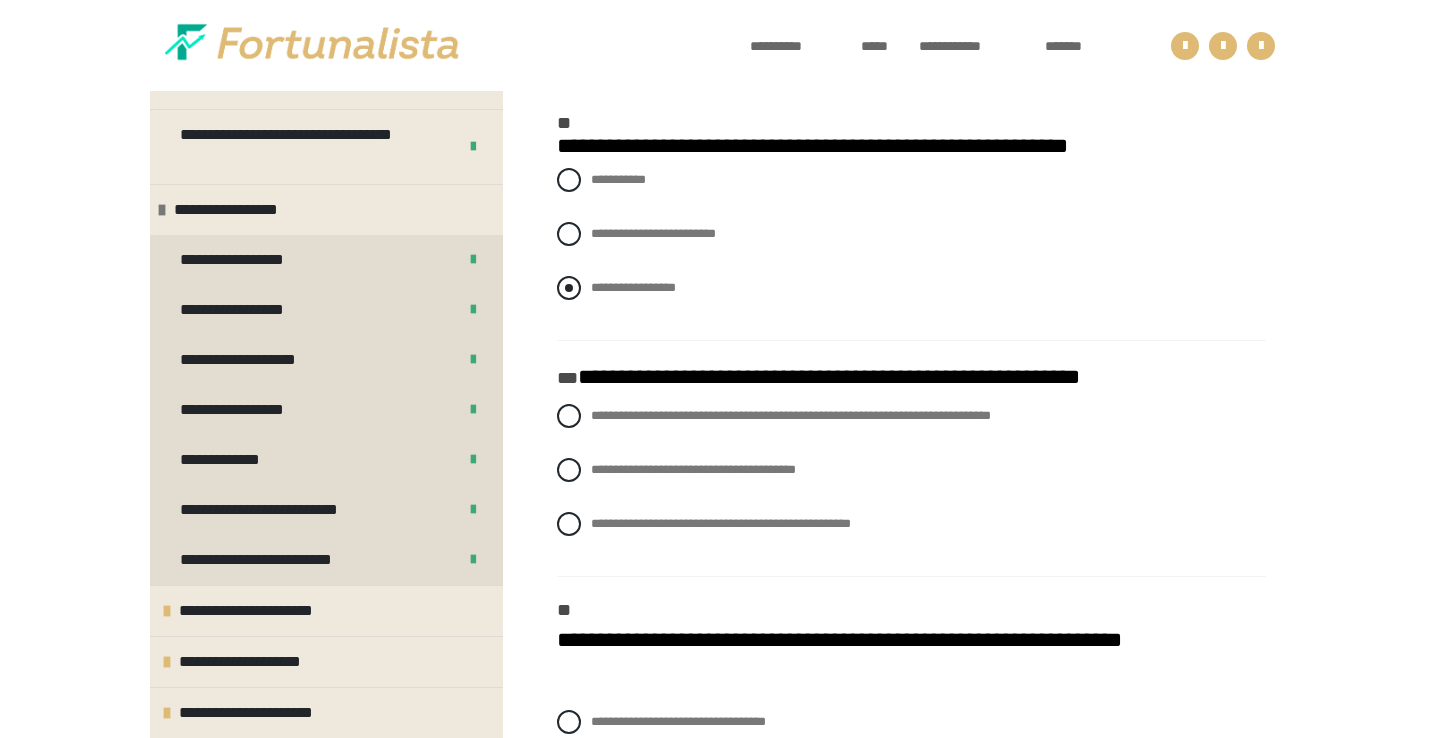 click at bounding box center [569, 288] 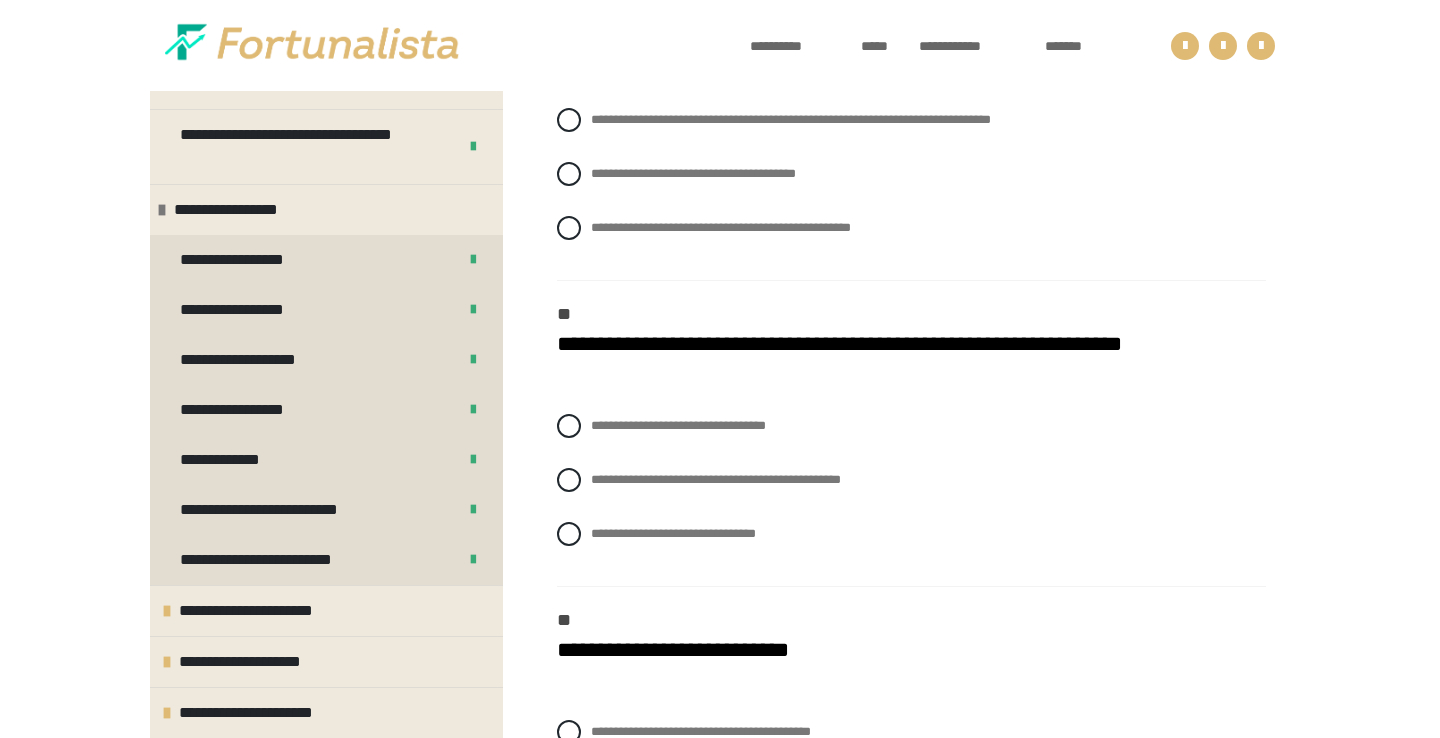 scroll, scrollTop: 2347, scrollLeft: 0, axis: vertical 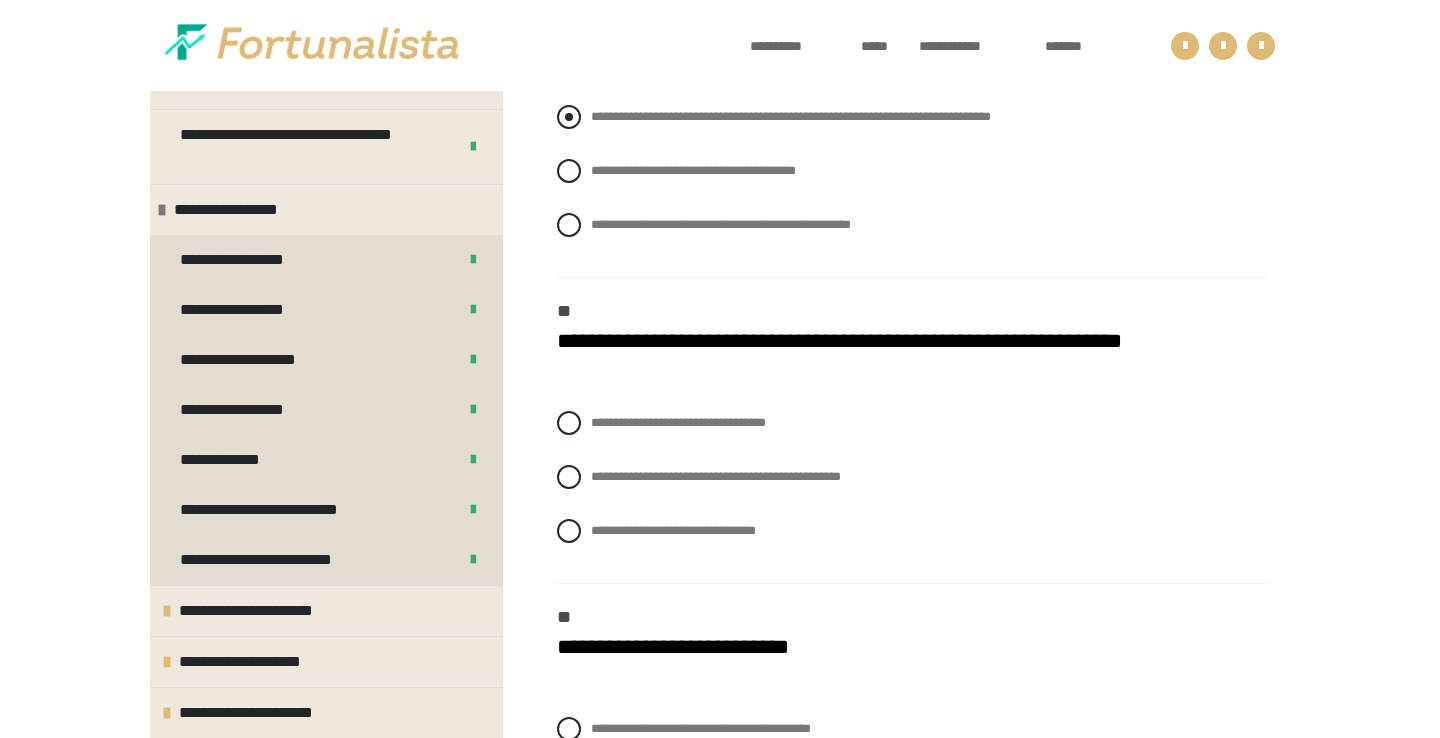 click at bounding box center (569, 117) 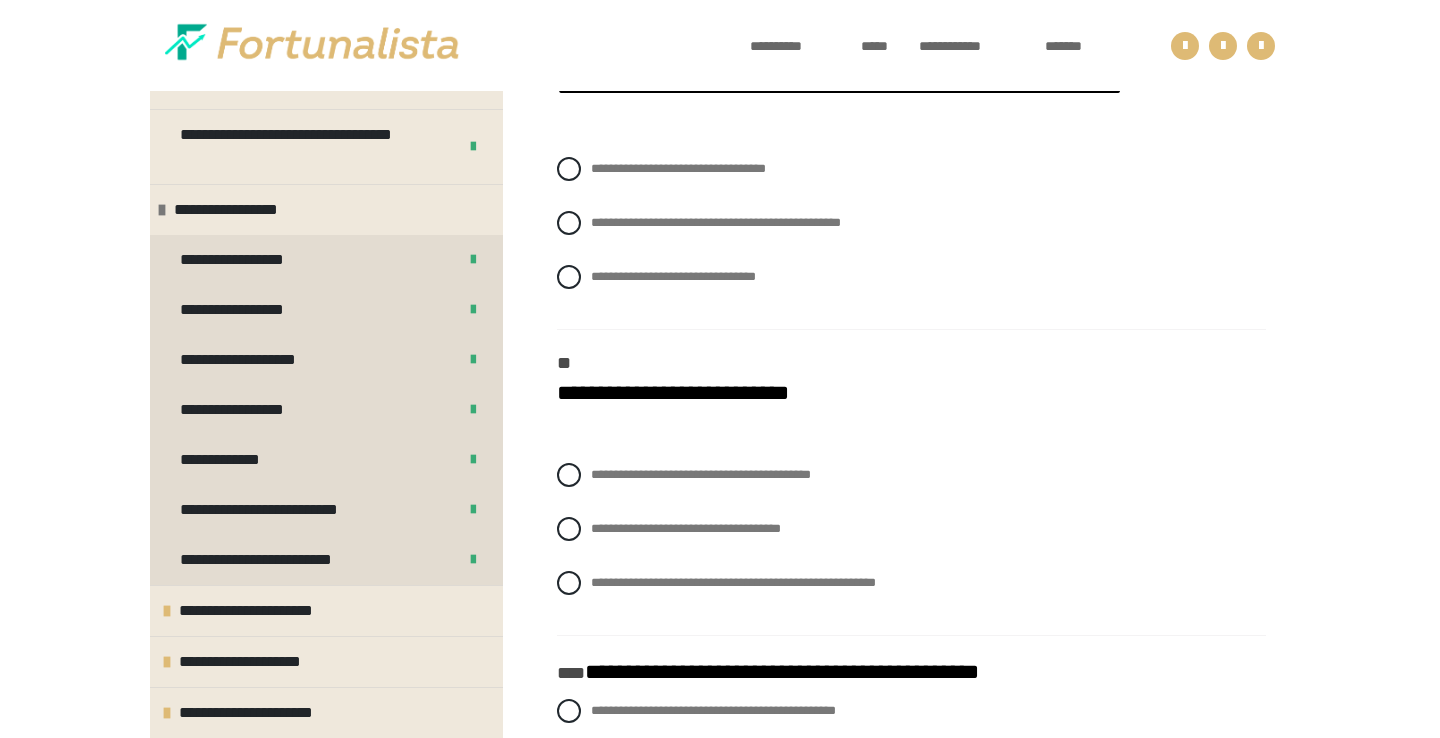 scroll, scrollTop: 2610, scrollLeft: 0, axis: vertical 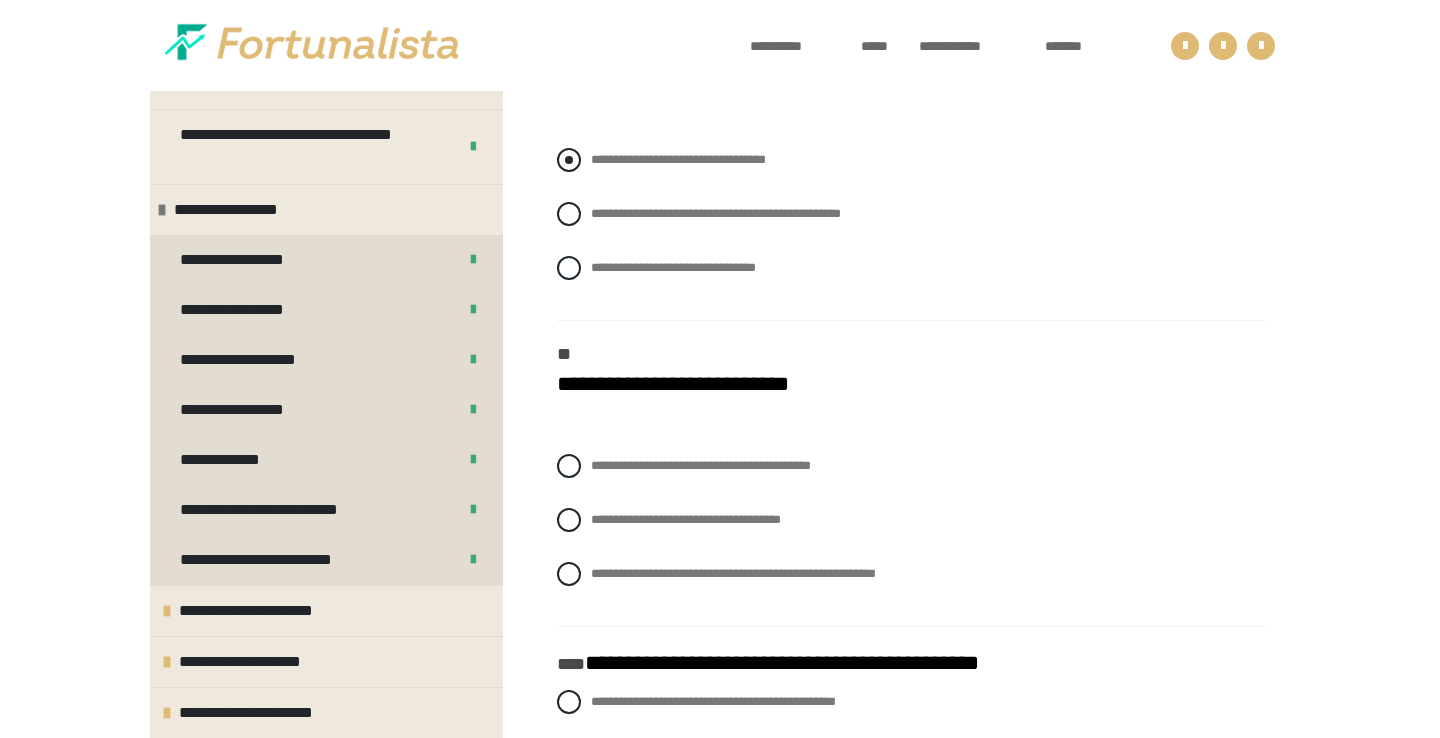 click at bounding box center [569, 160] 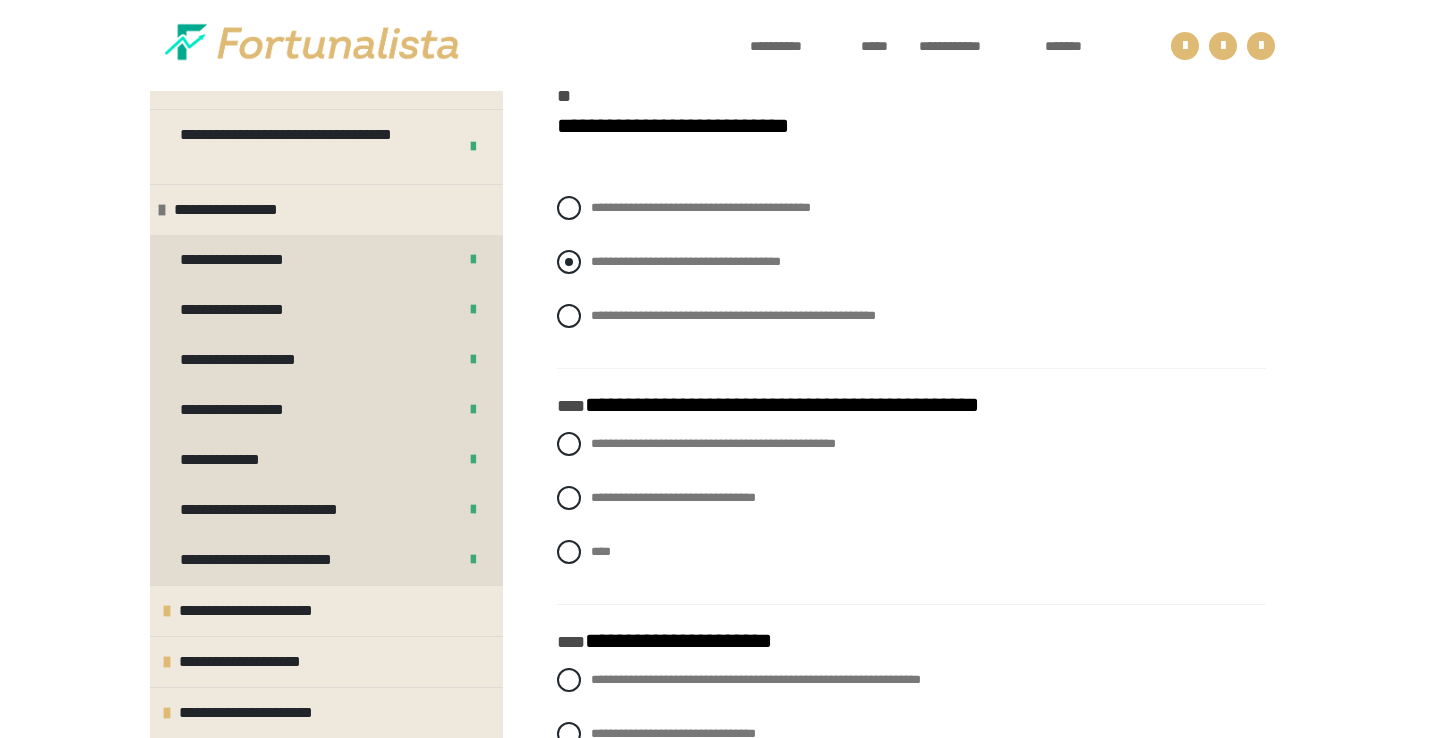 scroll, scrollTop: 2877, scrollLeft: 0, axis: vertical 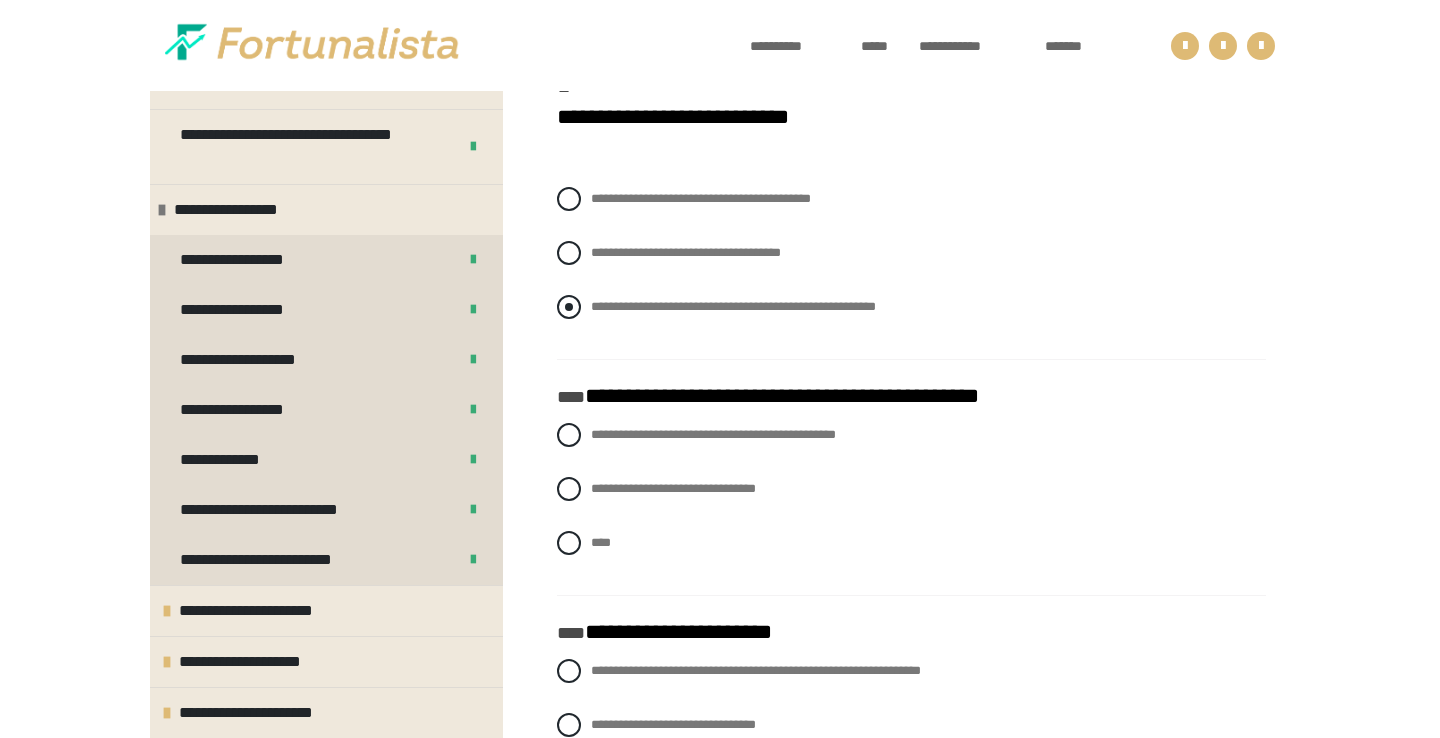click at bounding box center [569, 307] 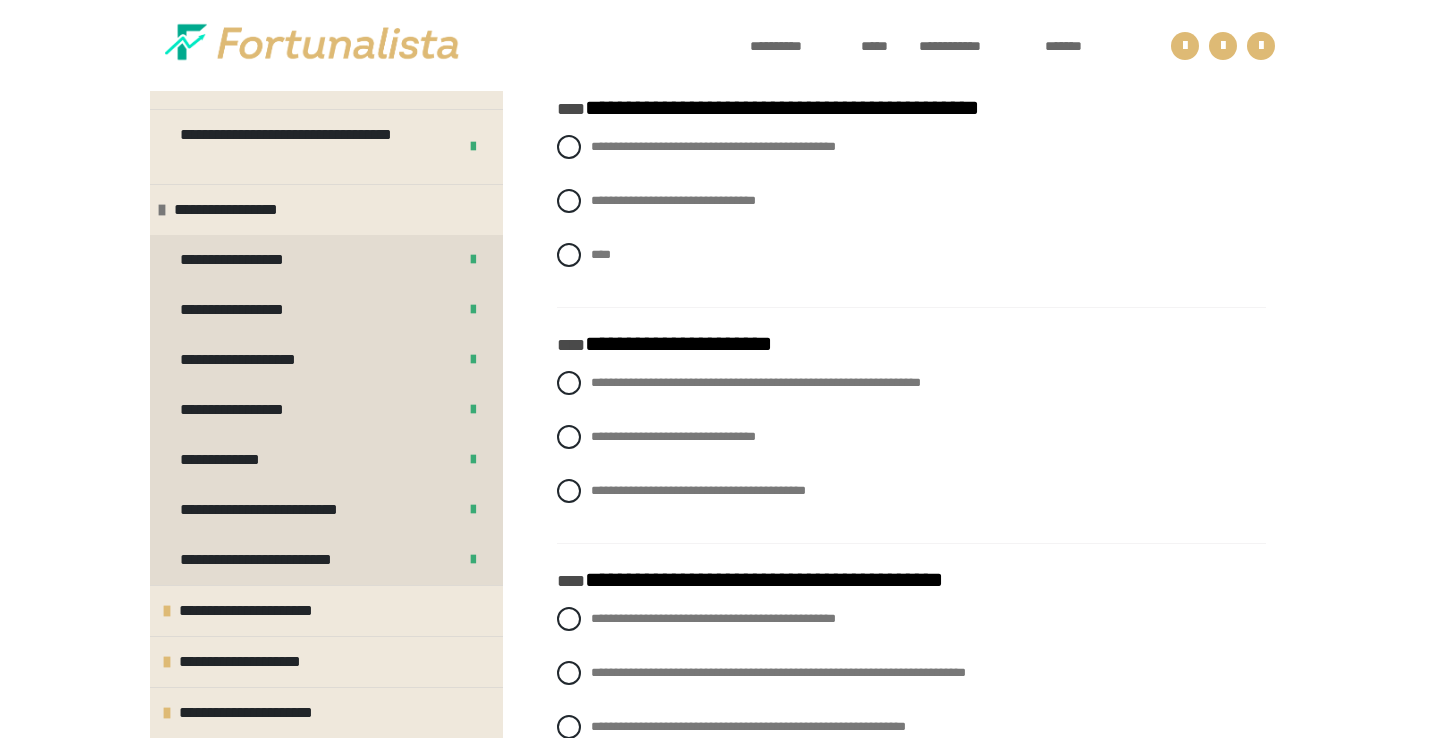 scroll, scrollTop: 3156, scrollLeft: 0, axis: vertical 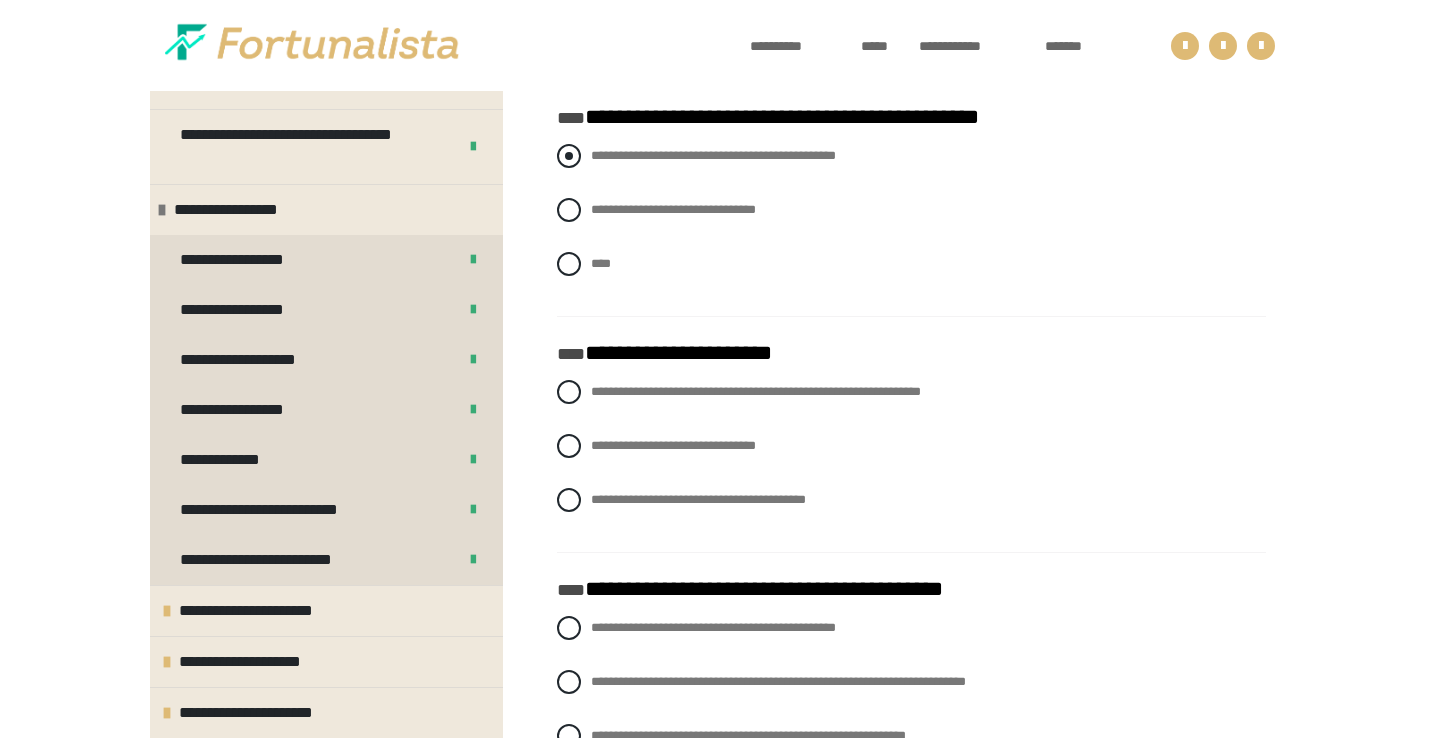 click at bounding box center (569, 156) 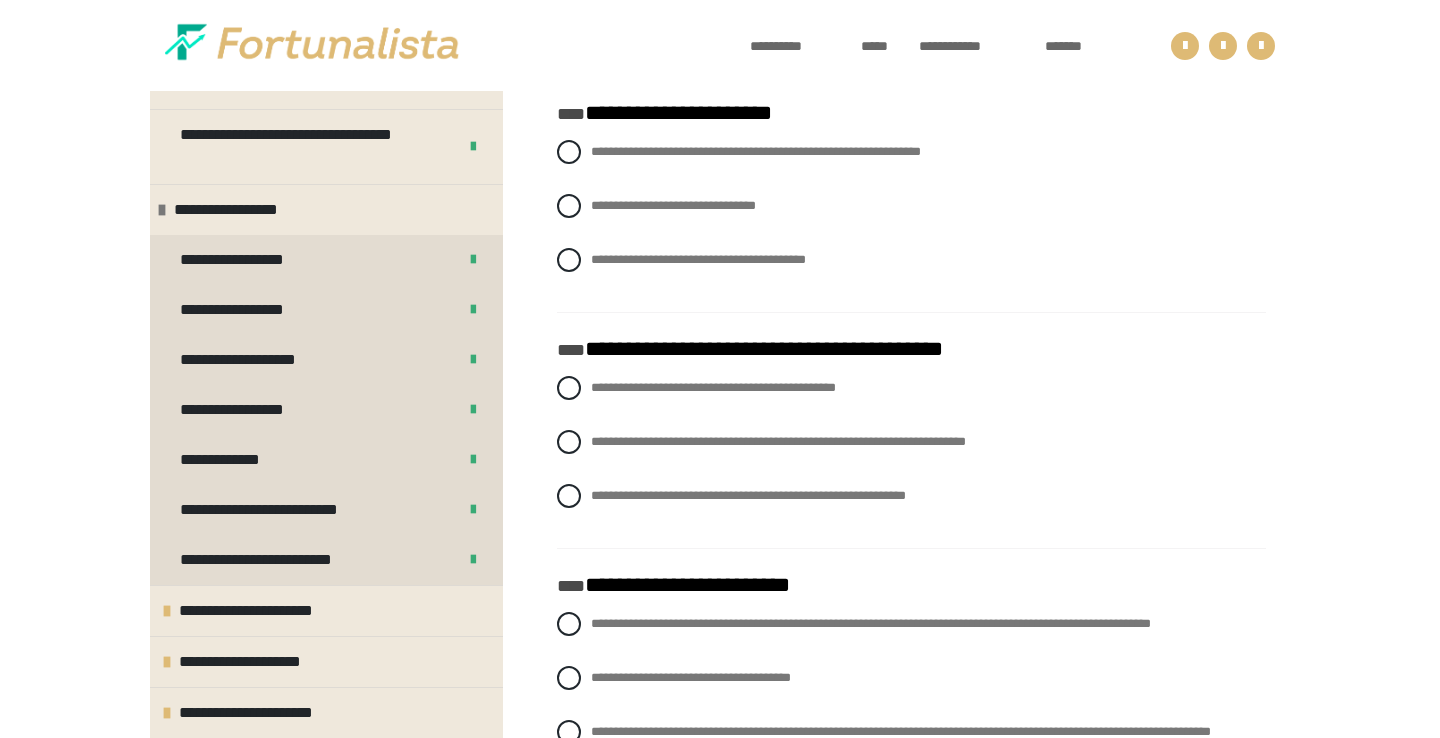 scroll, scrollTop: 3401, scrollLeft: 0, axis: vertical 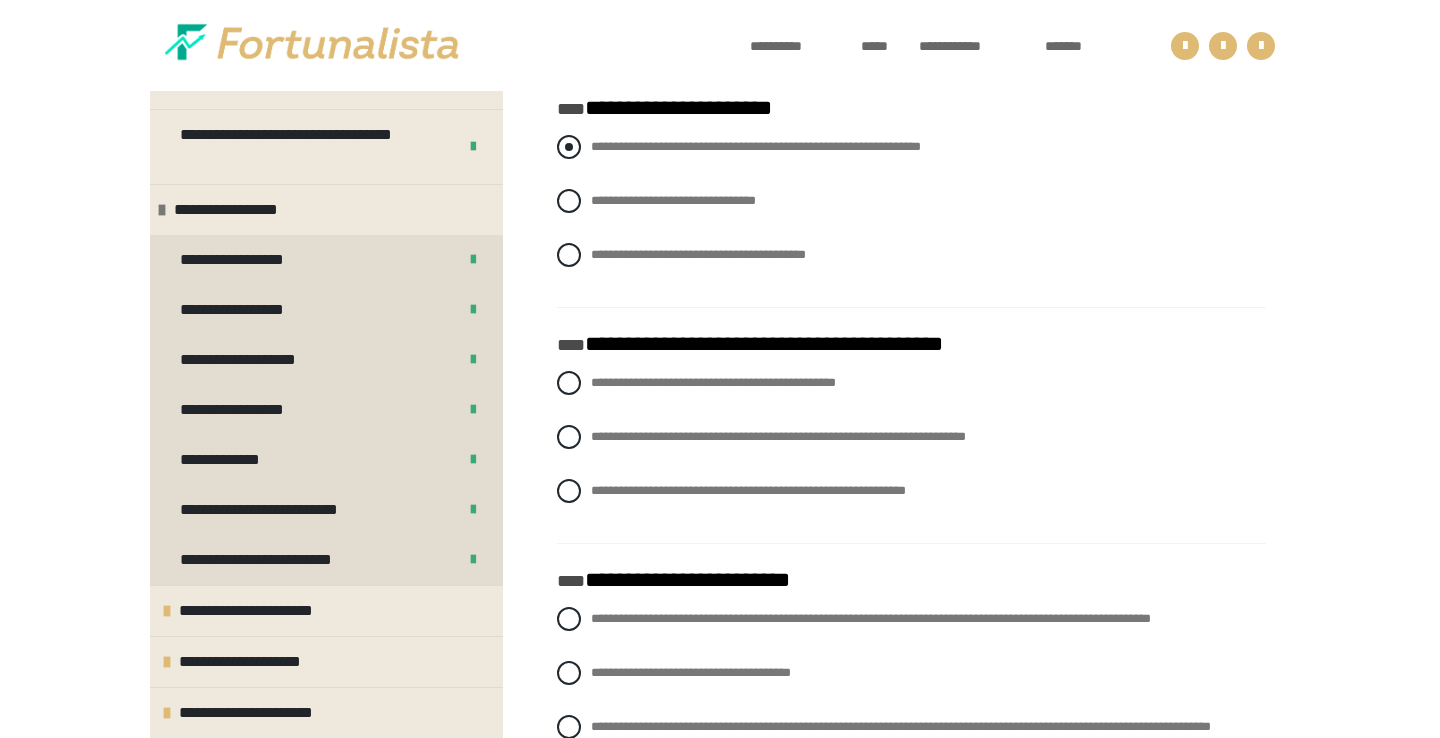 click at bounding box center (569, 147) 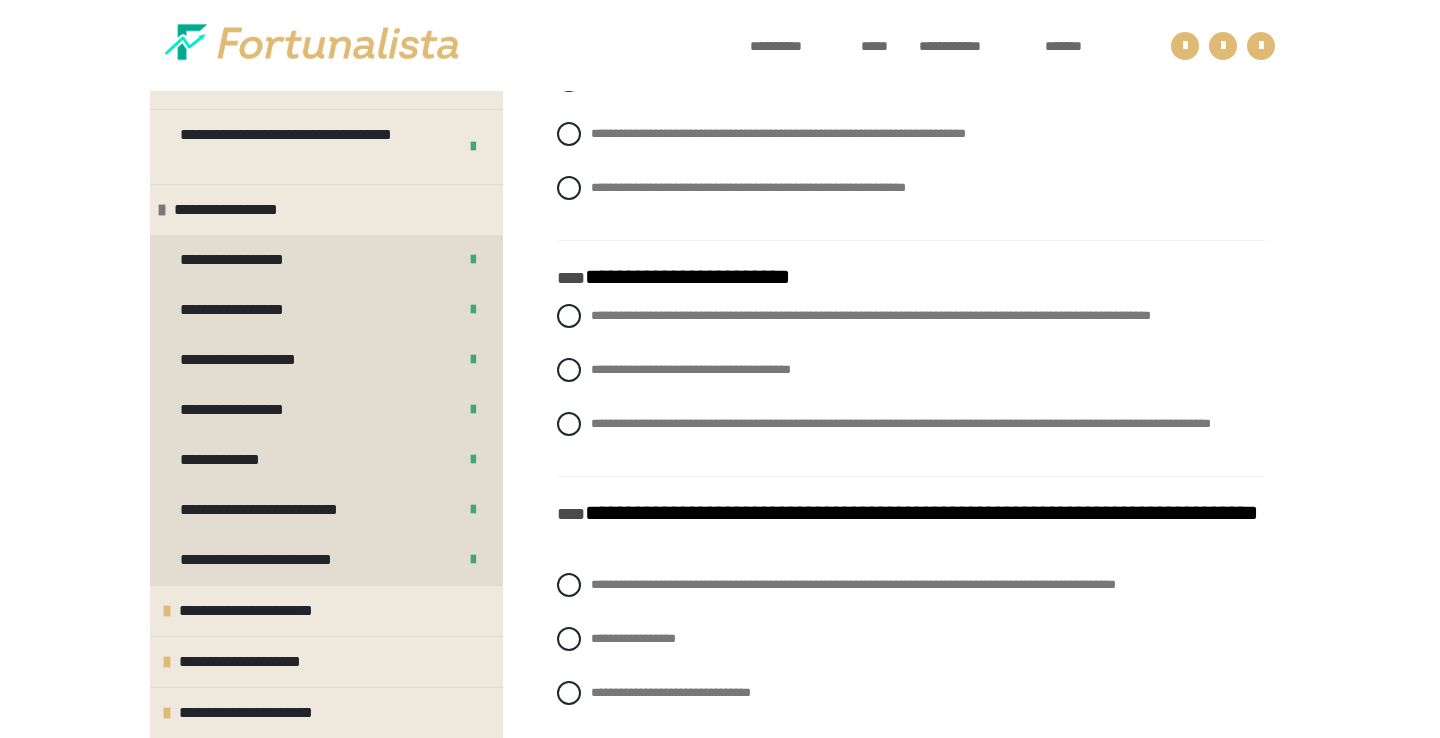 scroll, scrollTop: 3700, scrollLeft: 0, axis: vertical 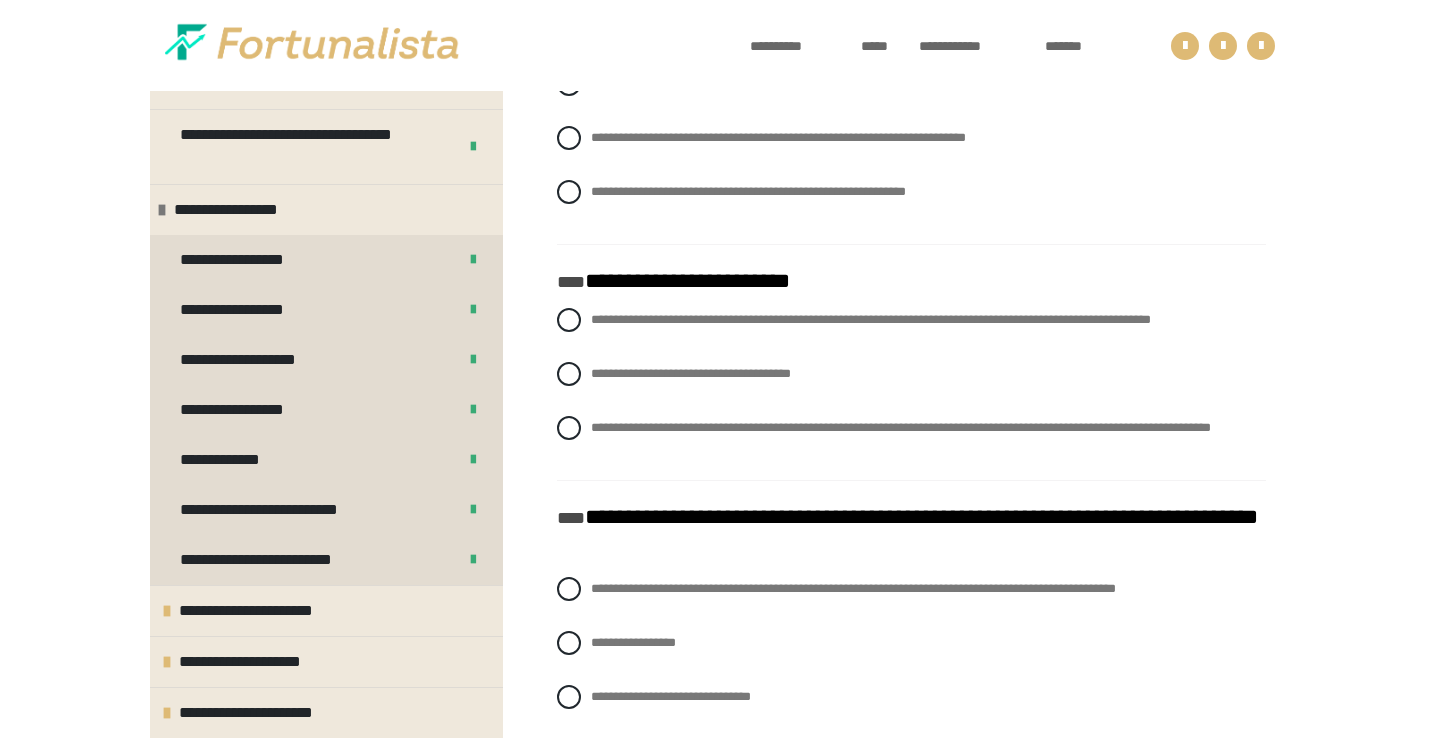 click at bounding box center (569, 84) 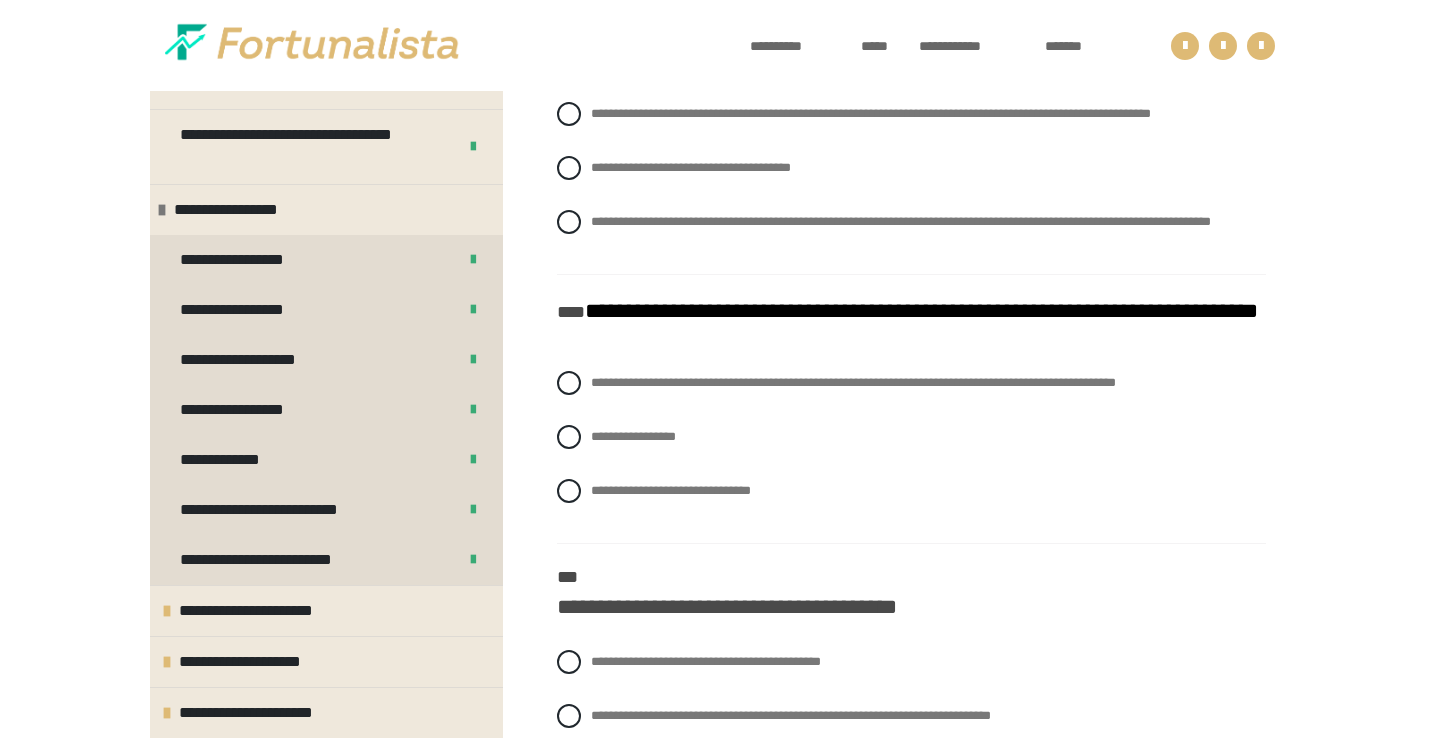 scroll, scrollTop: 3912, scrollLeft: 0, axis: vertical 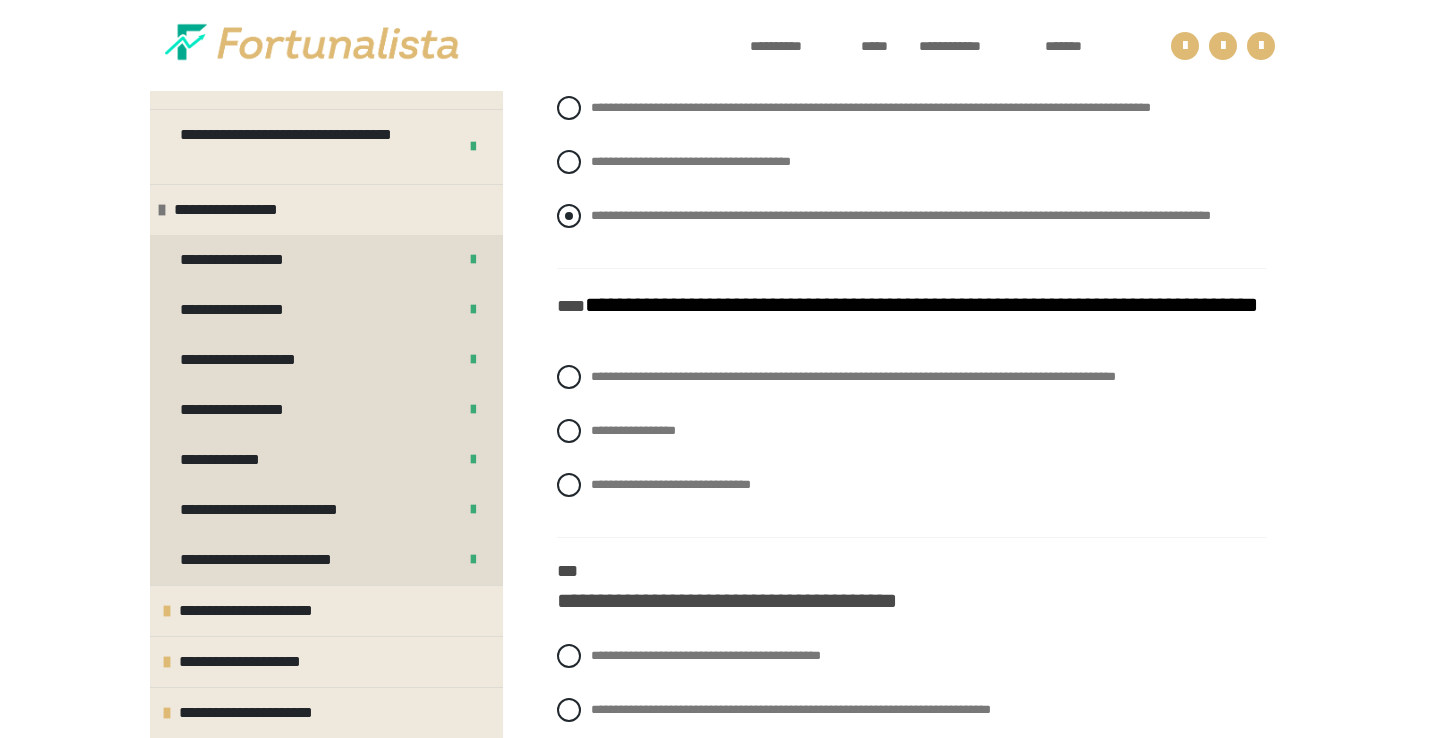 click at bounding box center (569, 216) 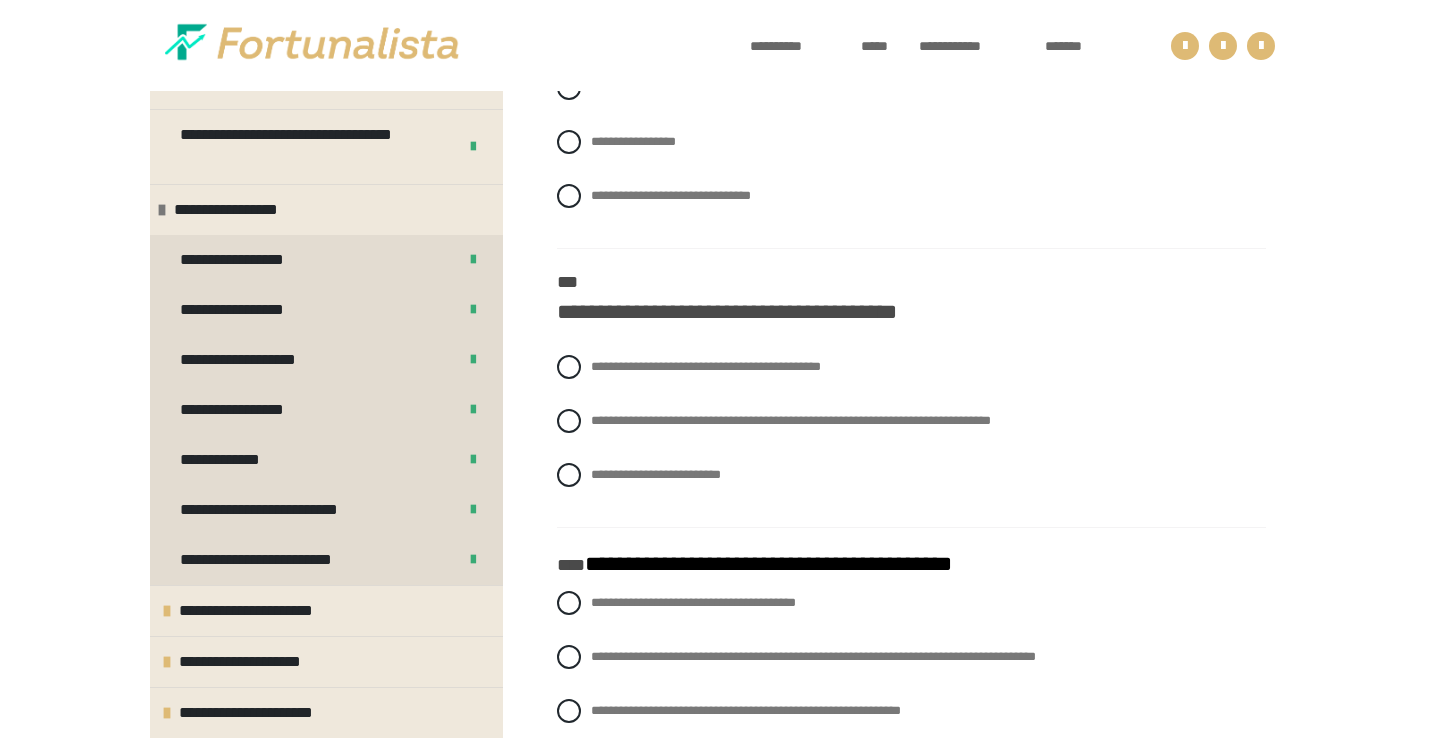scroll, scrollTop: 4205, scrollLeft: 0, axis: vertical 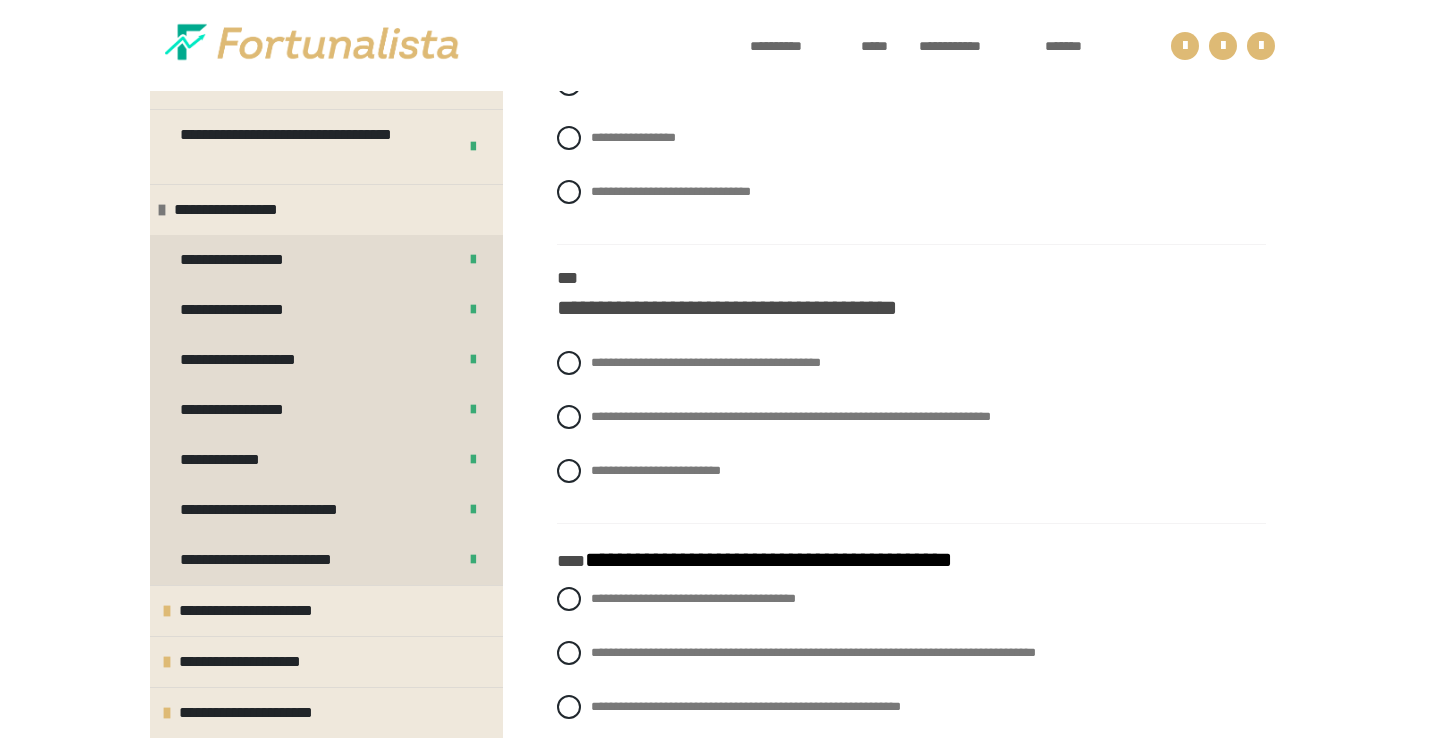 click at bounding box center [569, 84] 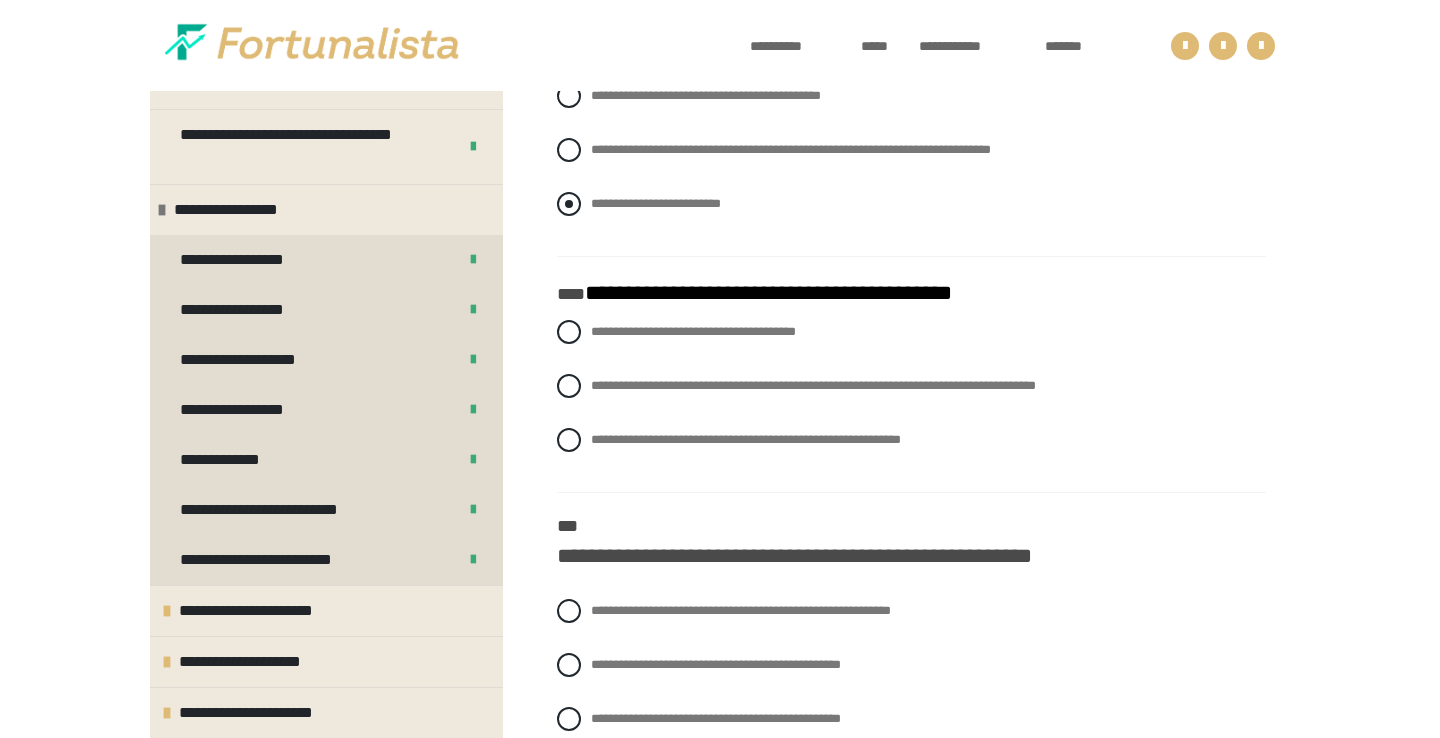 scroll, scrollTop: 4473, scrollLeft: 0, axis: vertical 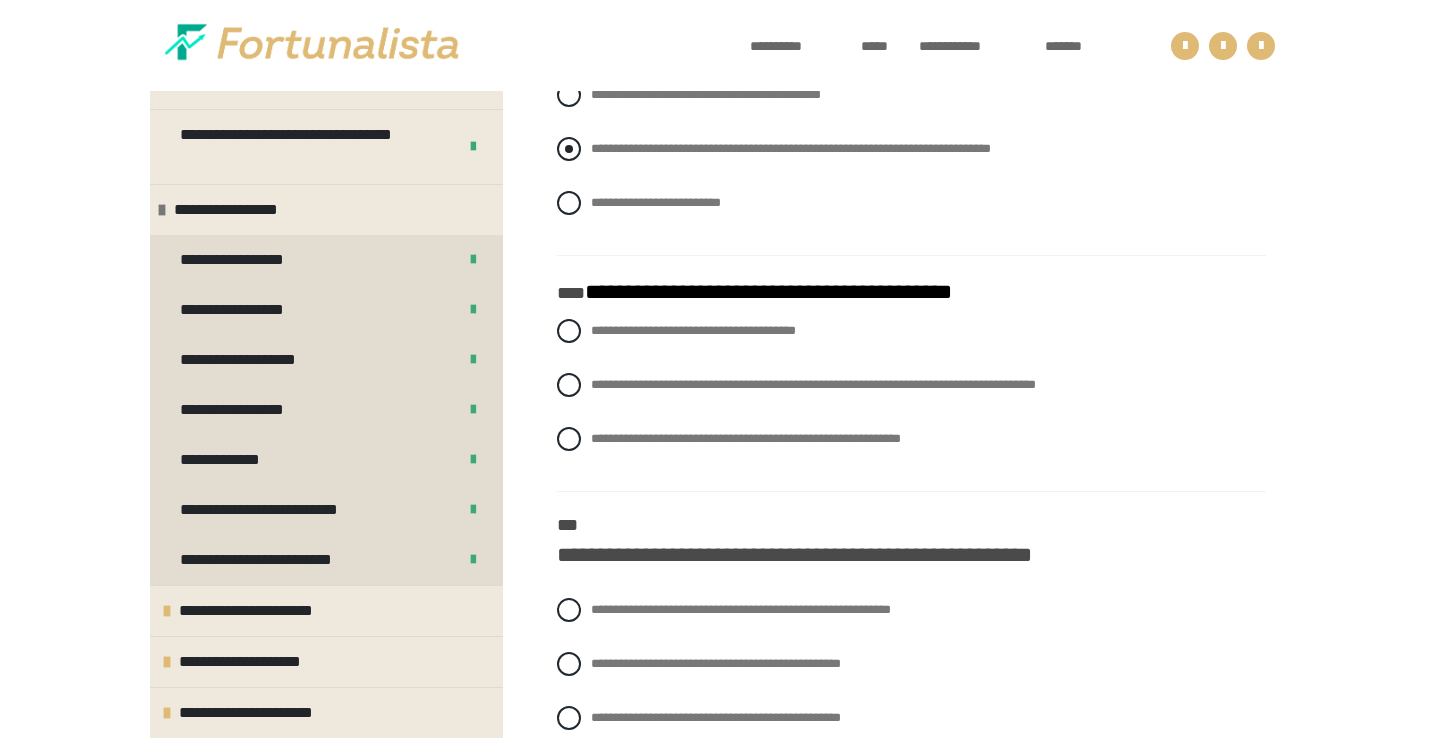 click at bounding box center (569, 149) 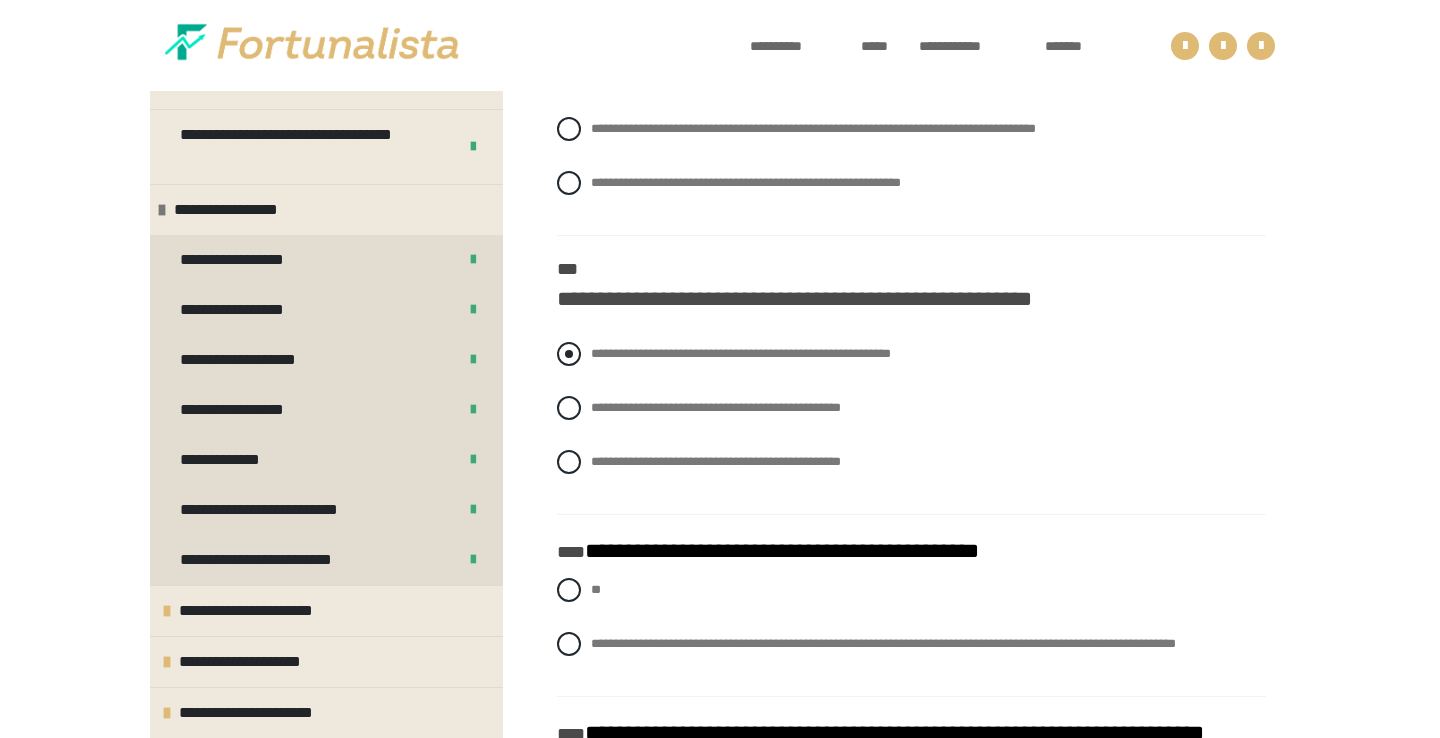 scroll, scrollTop: 4728, scrollLeft: 0, axis: vertical 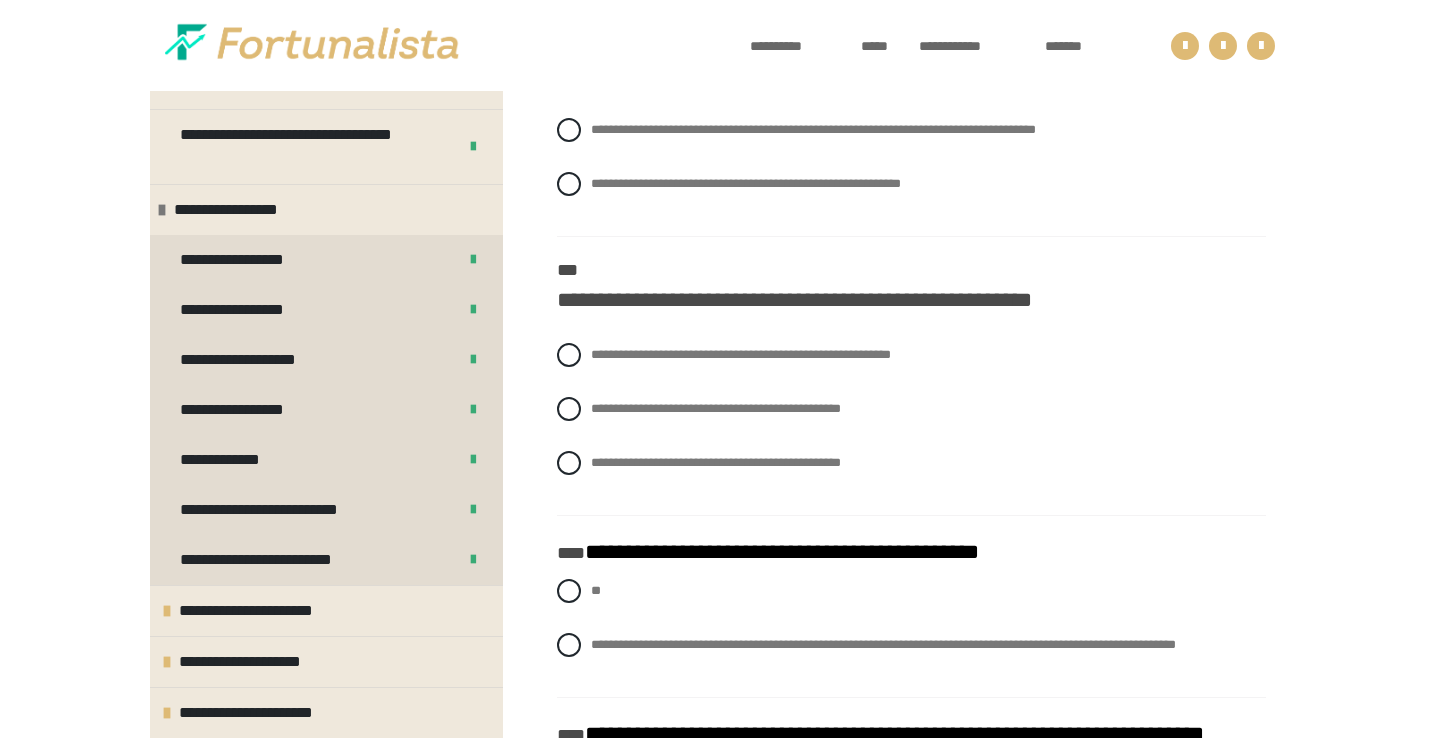 click at bounding box center (569, 76) 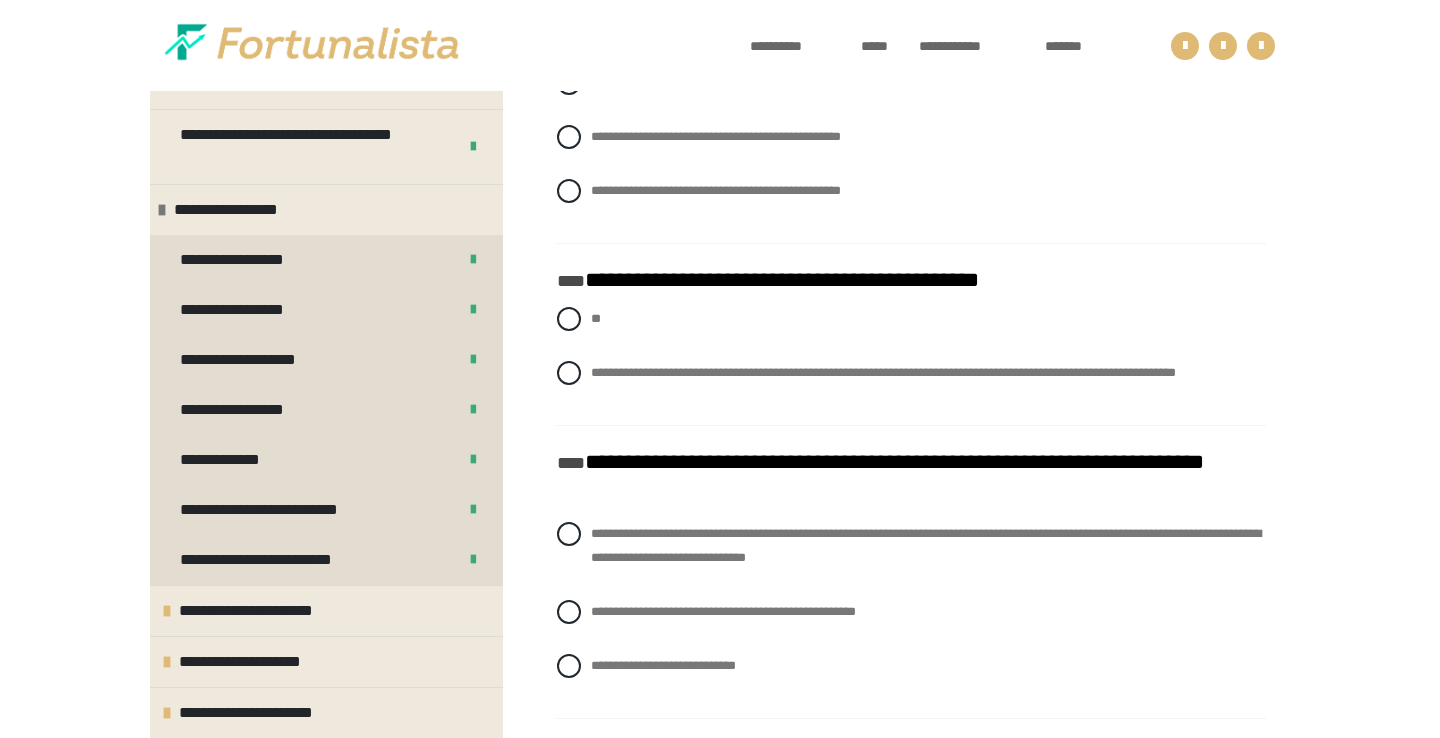 scroll, scrollTop: 5009, scrollLeft: 0, axis: vertical 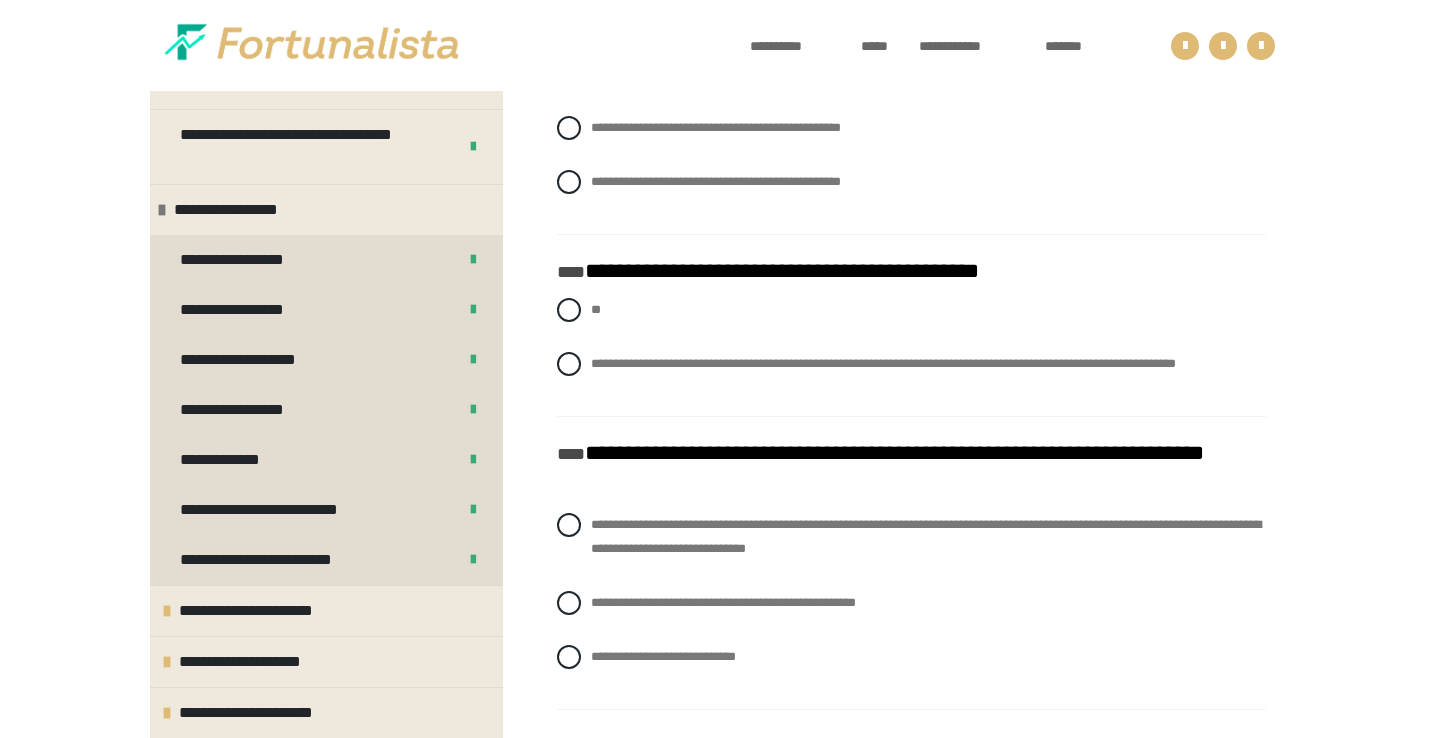 click at bounding box center [569, 74] 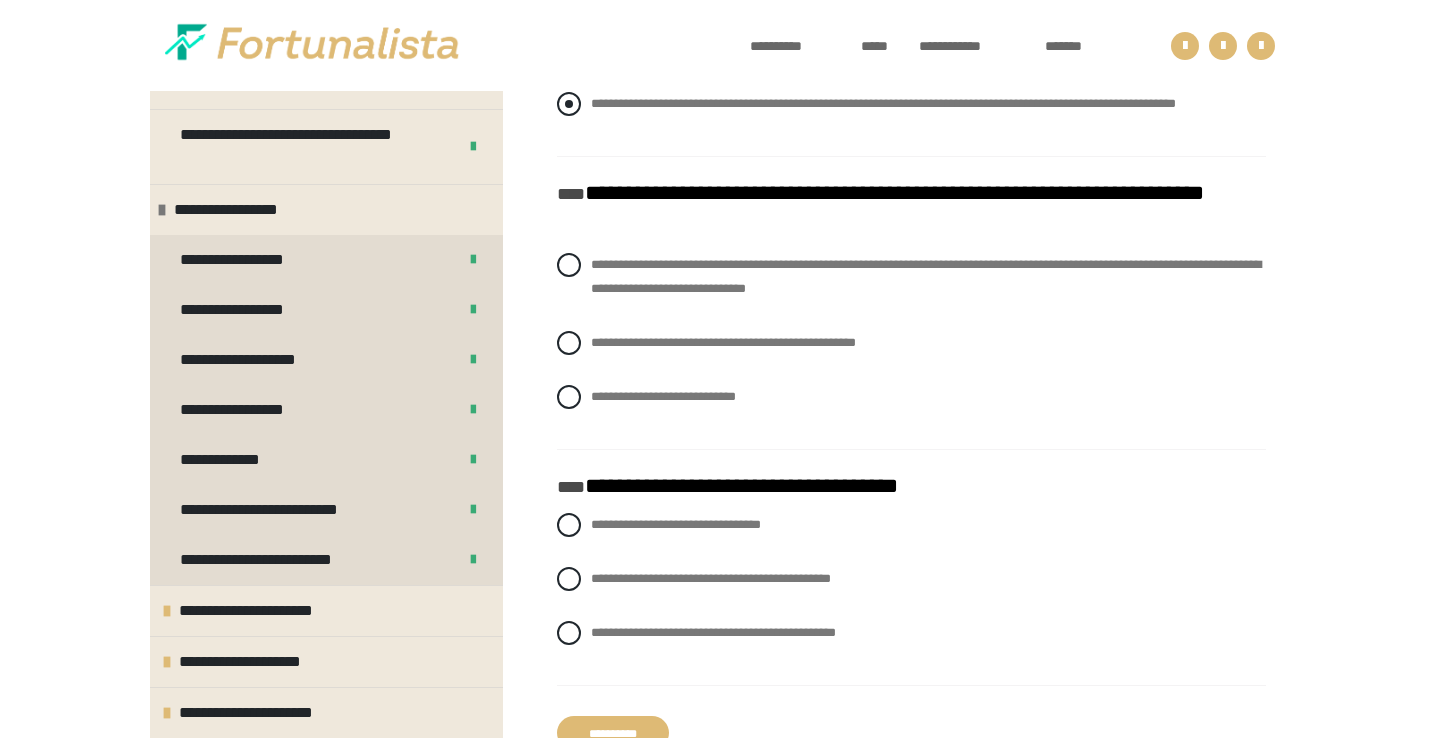 scroll, scrollTop: 5270, scrollLeft: 0, axis: vertical 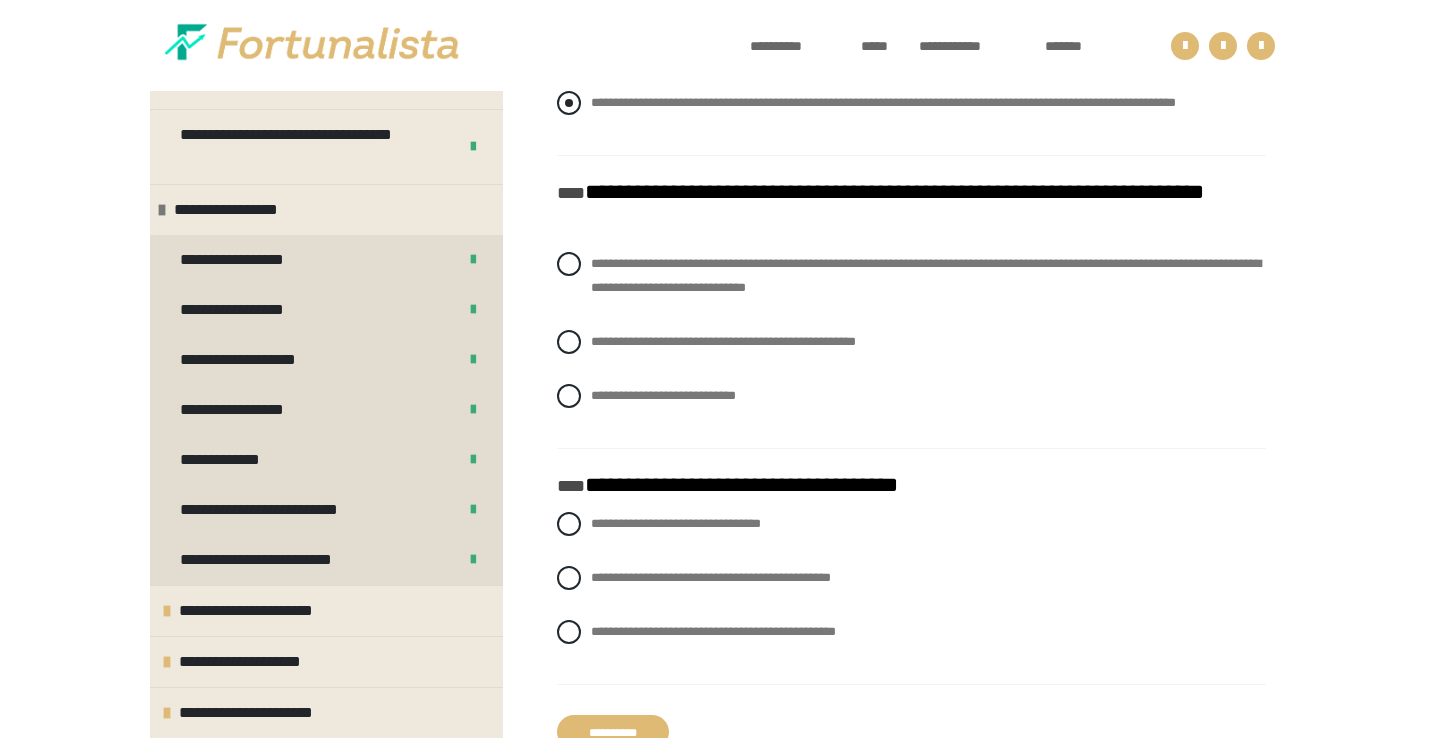 click at bounding box center [569, 103] 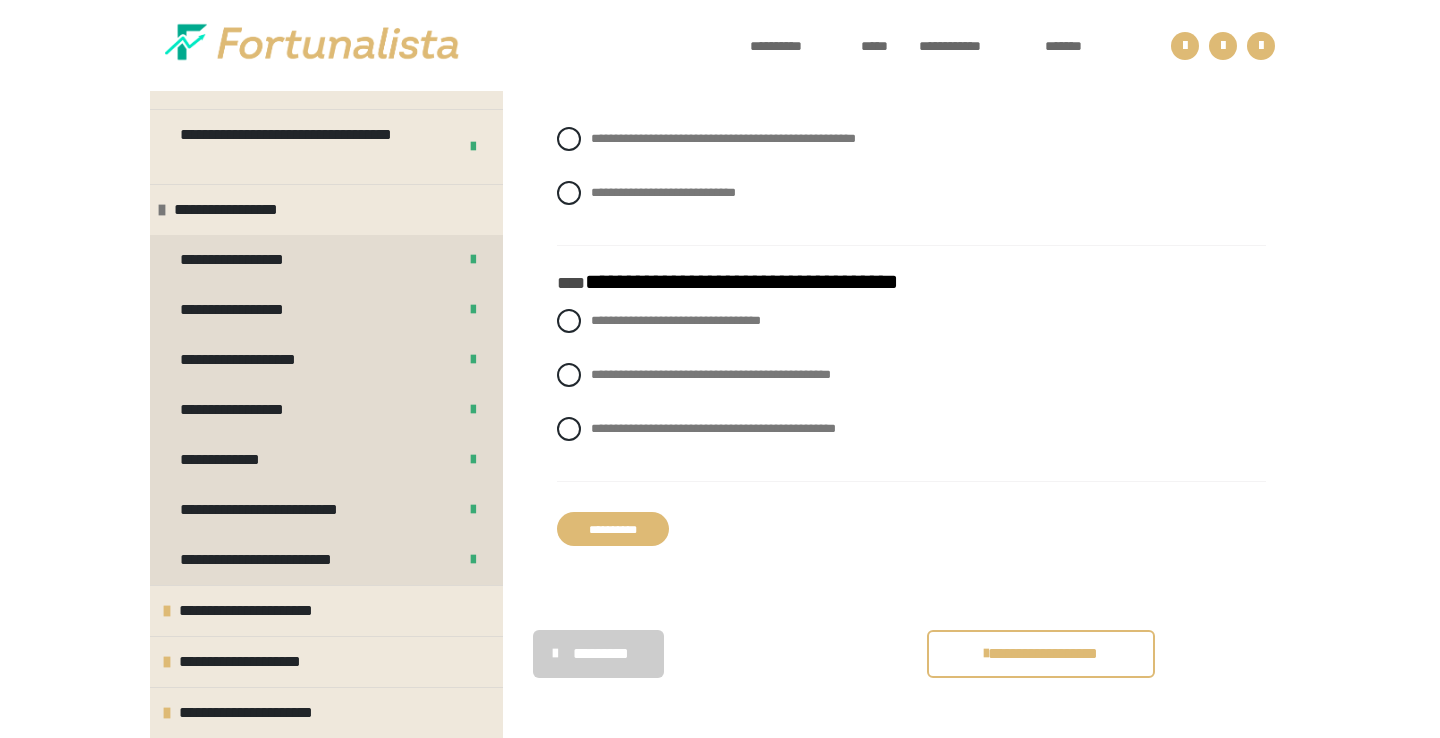 scroll, scrollTop: 5489, scrollLeft: 0, axis: vertical 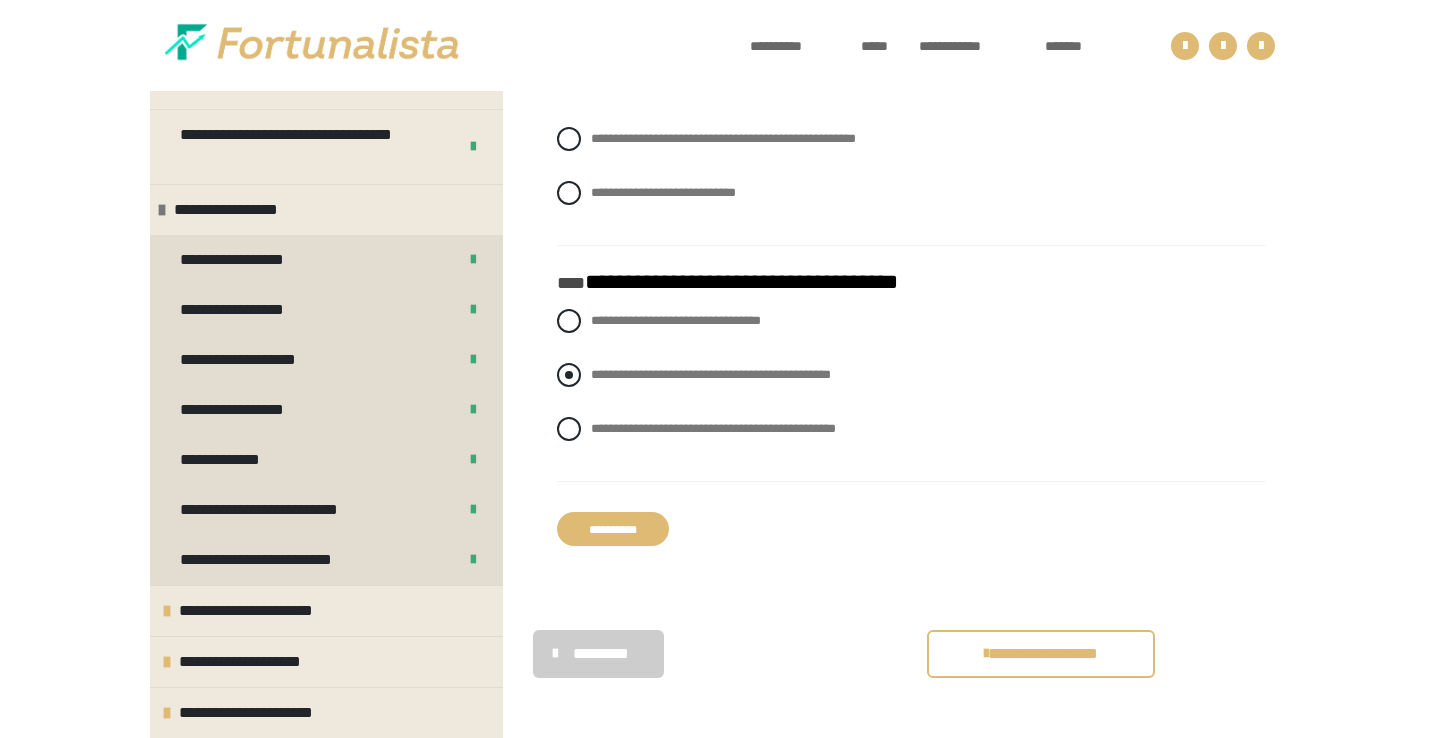 click at bounding box center (569, 375) 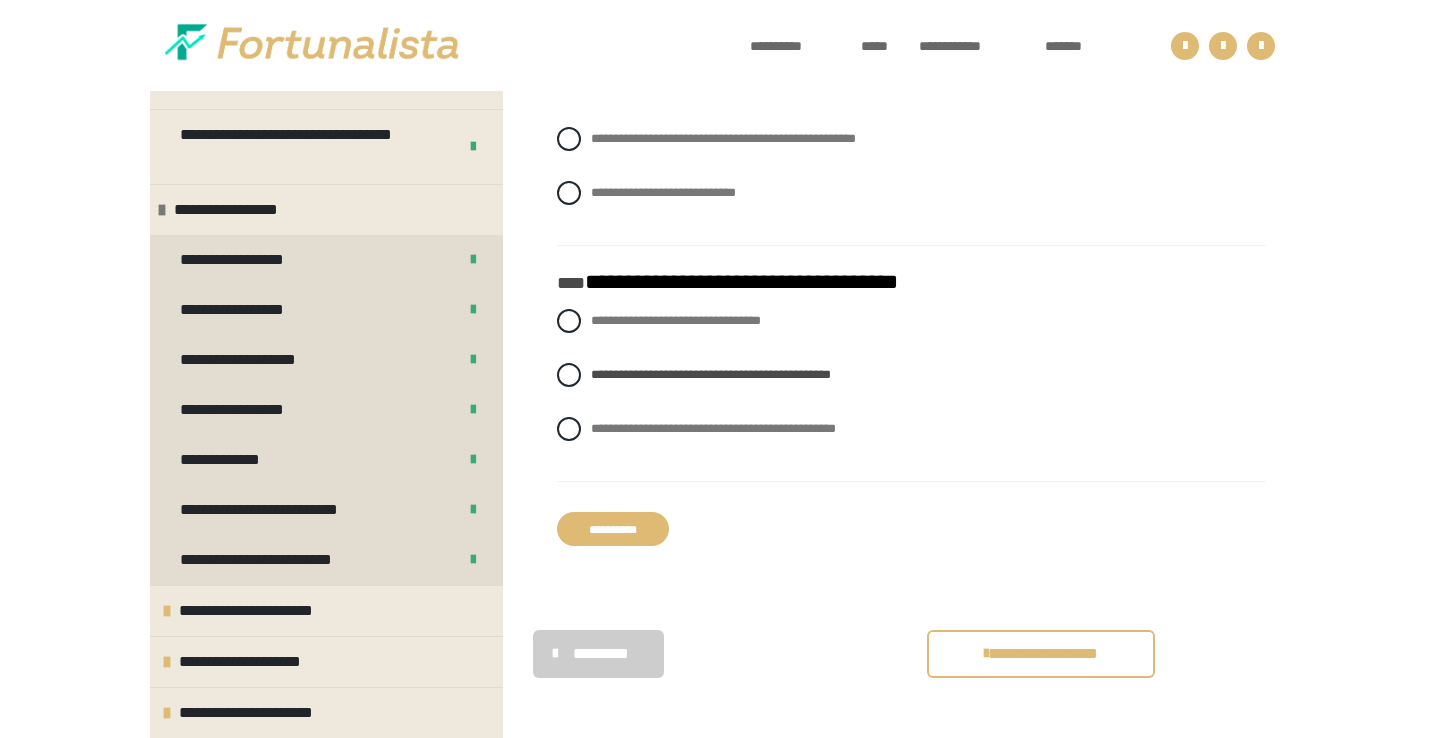 click on "**********" at bounding box center (613, 529) 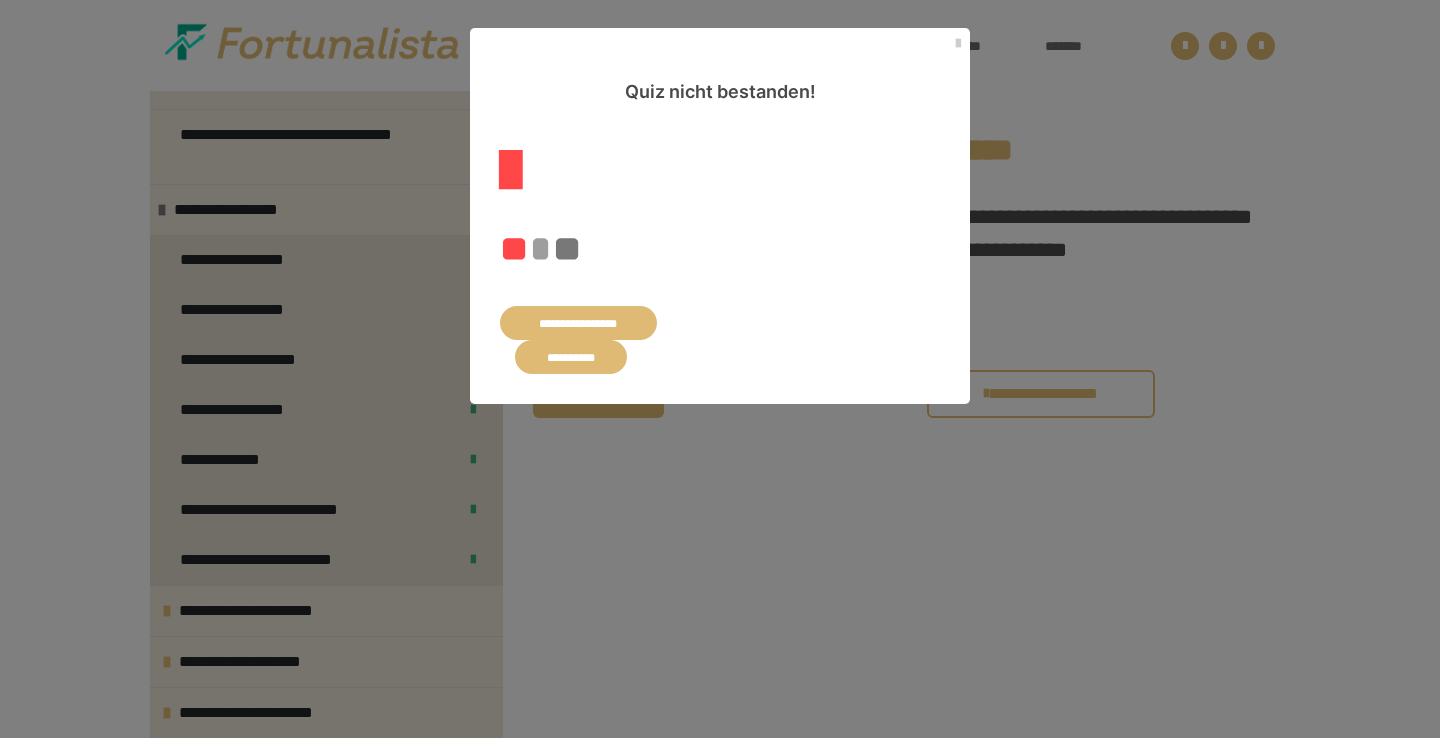 scroll, scrollTop: 551, scrollLeft: 0, axis: vertical 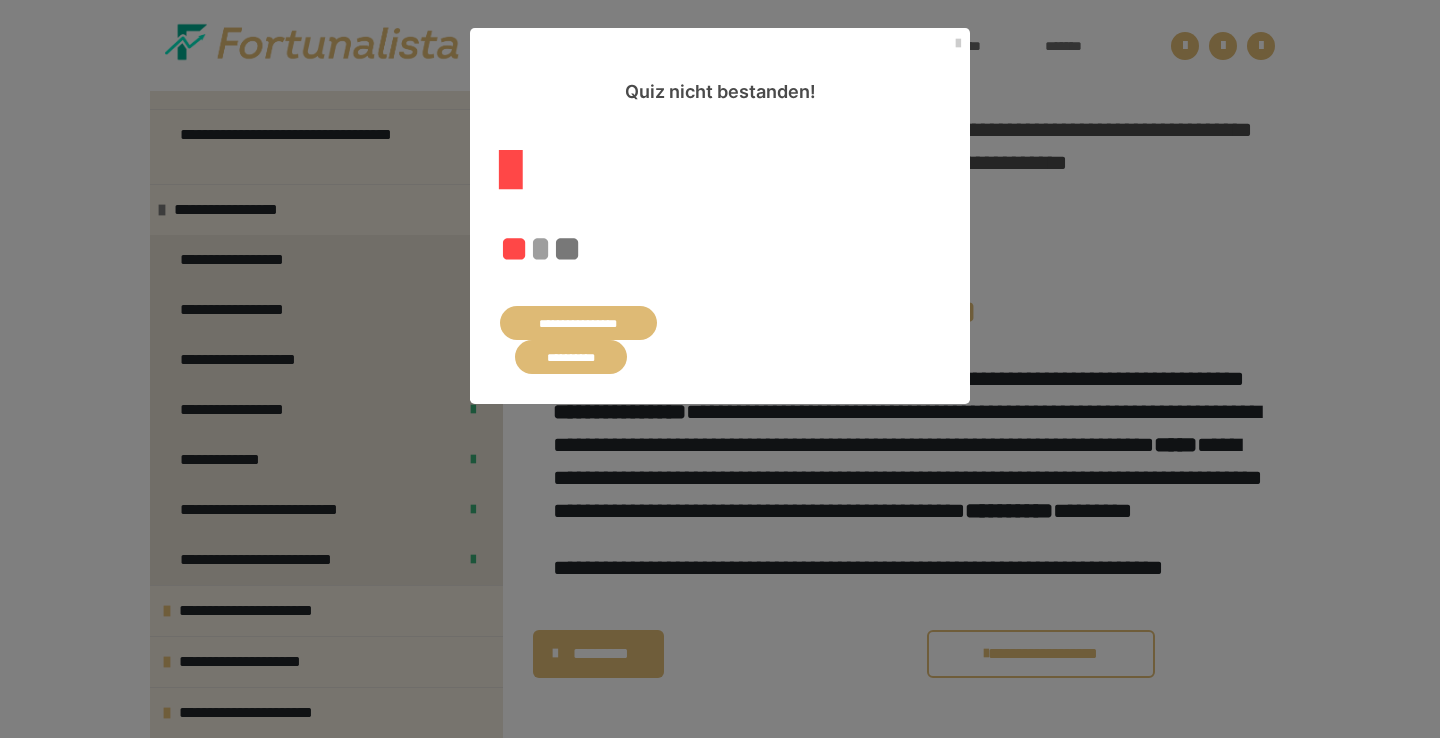 click on "**********" at bounding box center [578, 323] 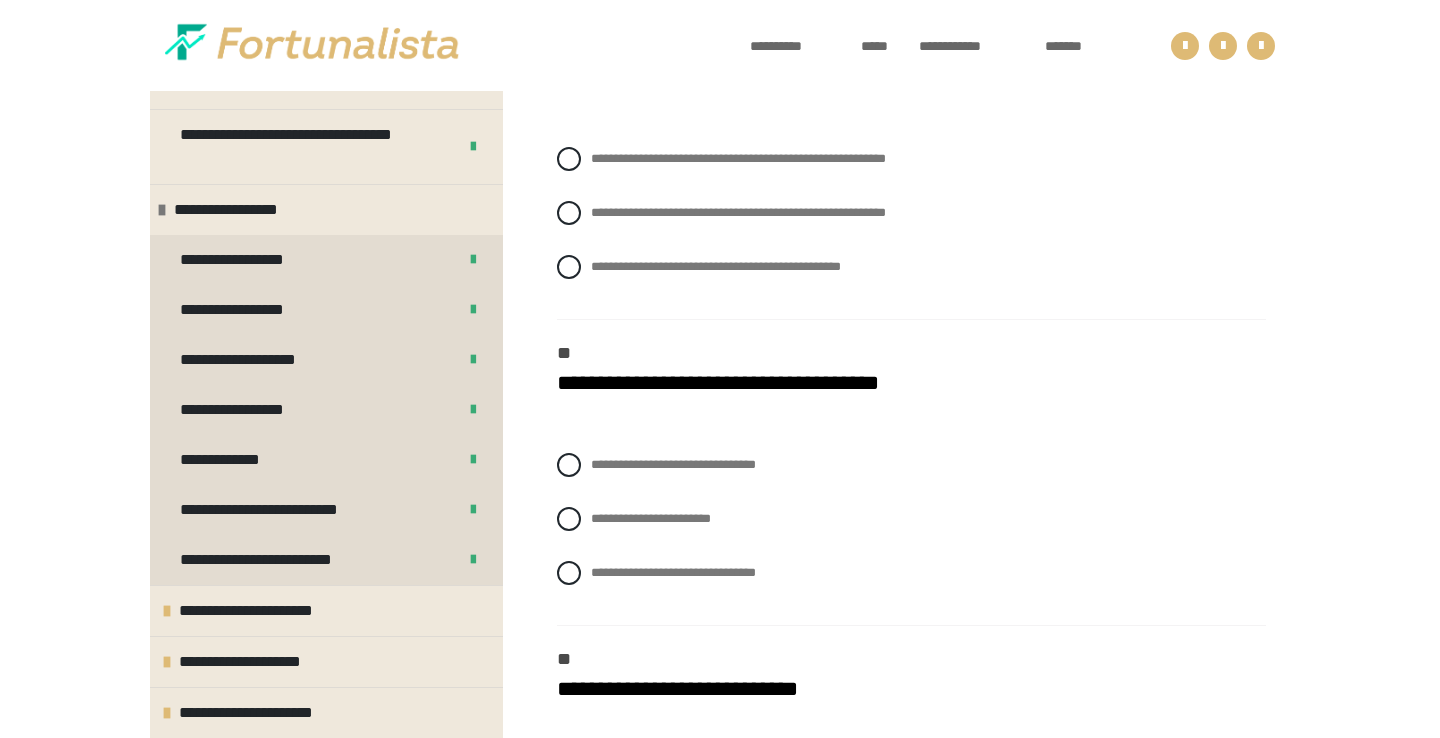 scroll, scrollTop: 908, scrollLeft: 0, axis: vertical 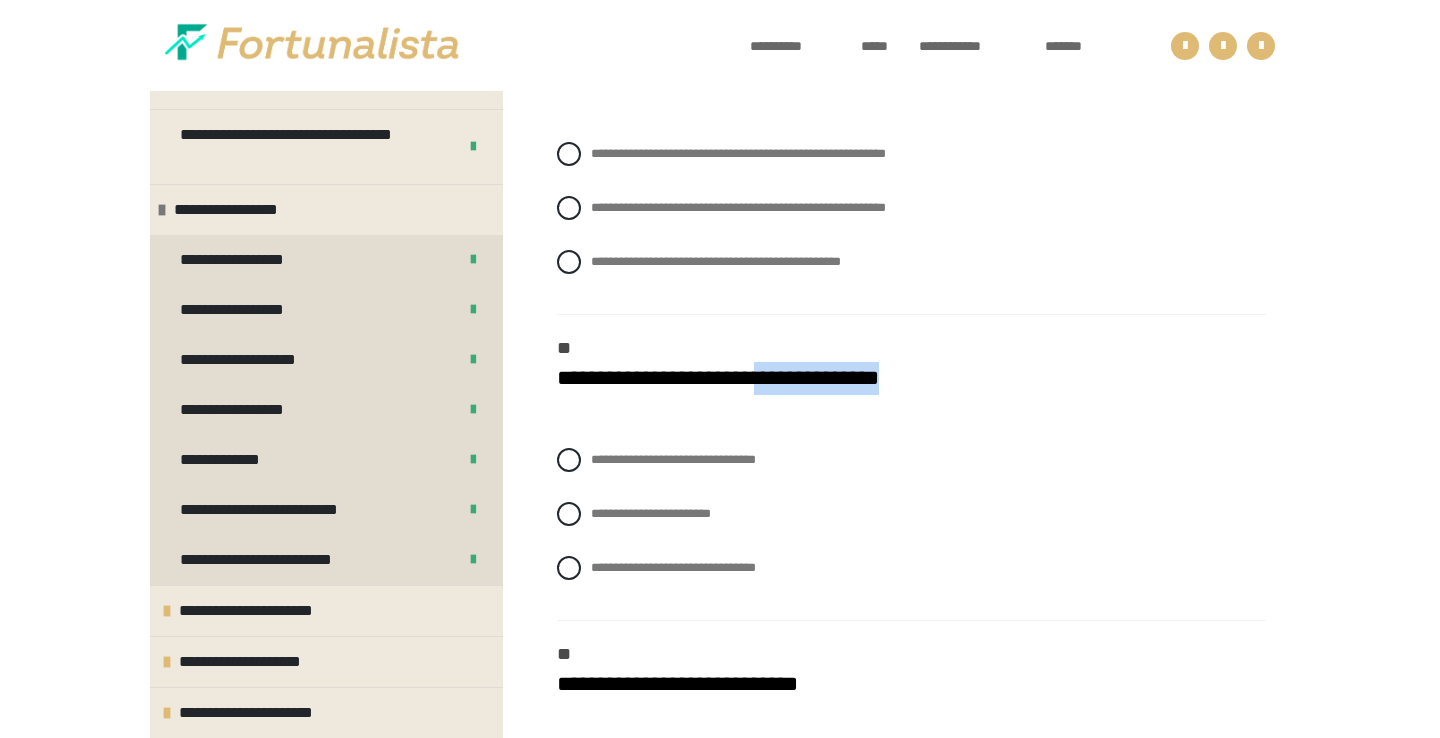 drag, startPoint x: 760, startPoint y: 461, endPoint x: 918, endPoint y: 468, distance: 158.15498 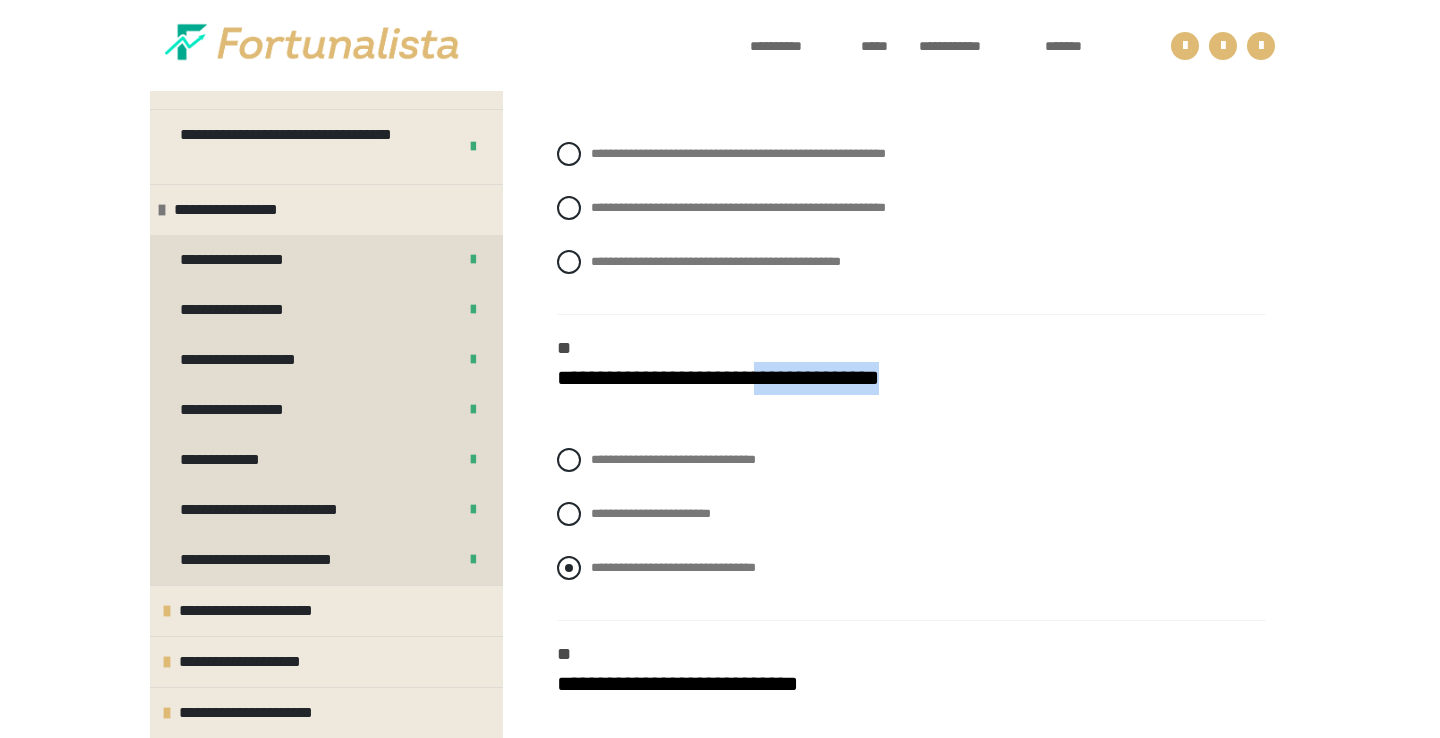 click at bounding box center [569, 568] 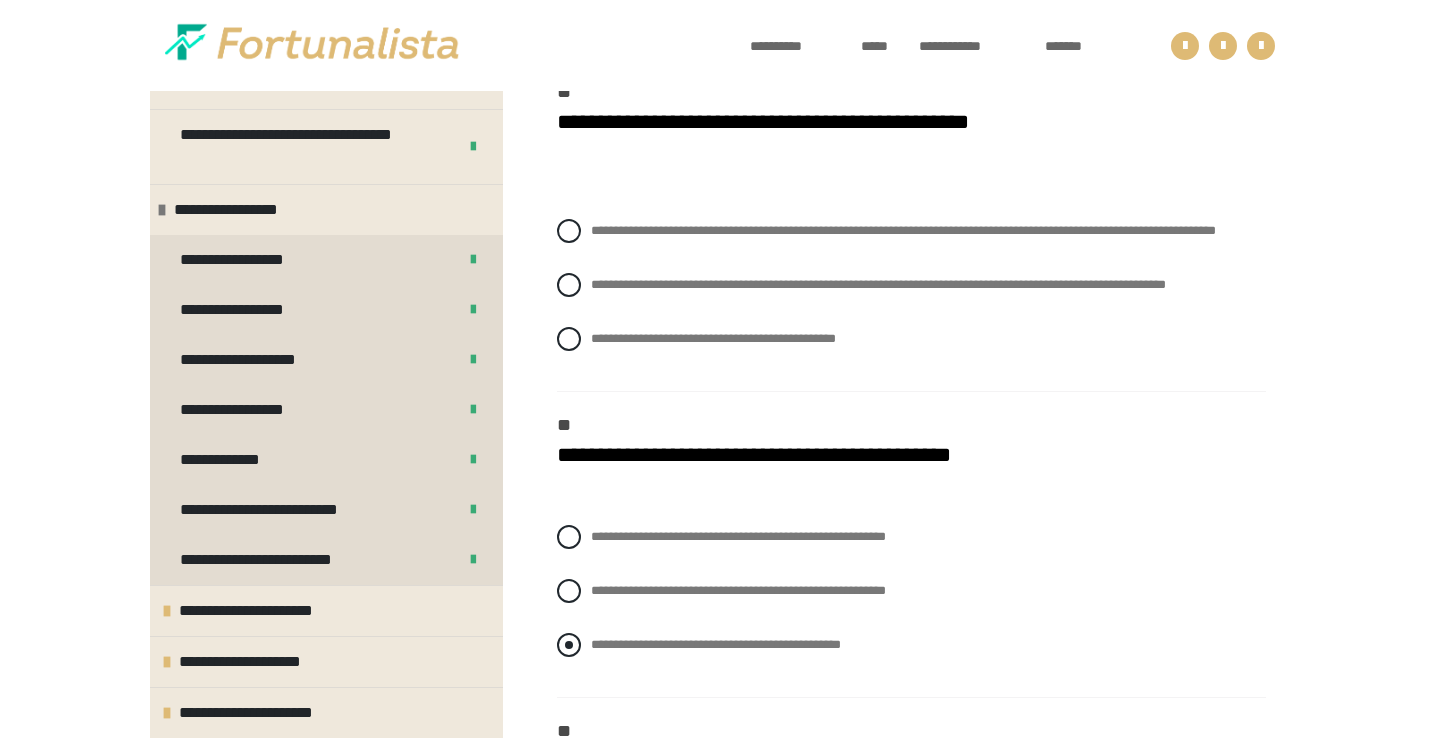 scroll, scrollTop: 527, scrollLeft: 0, axis: vertical 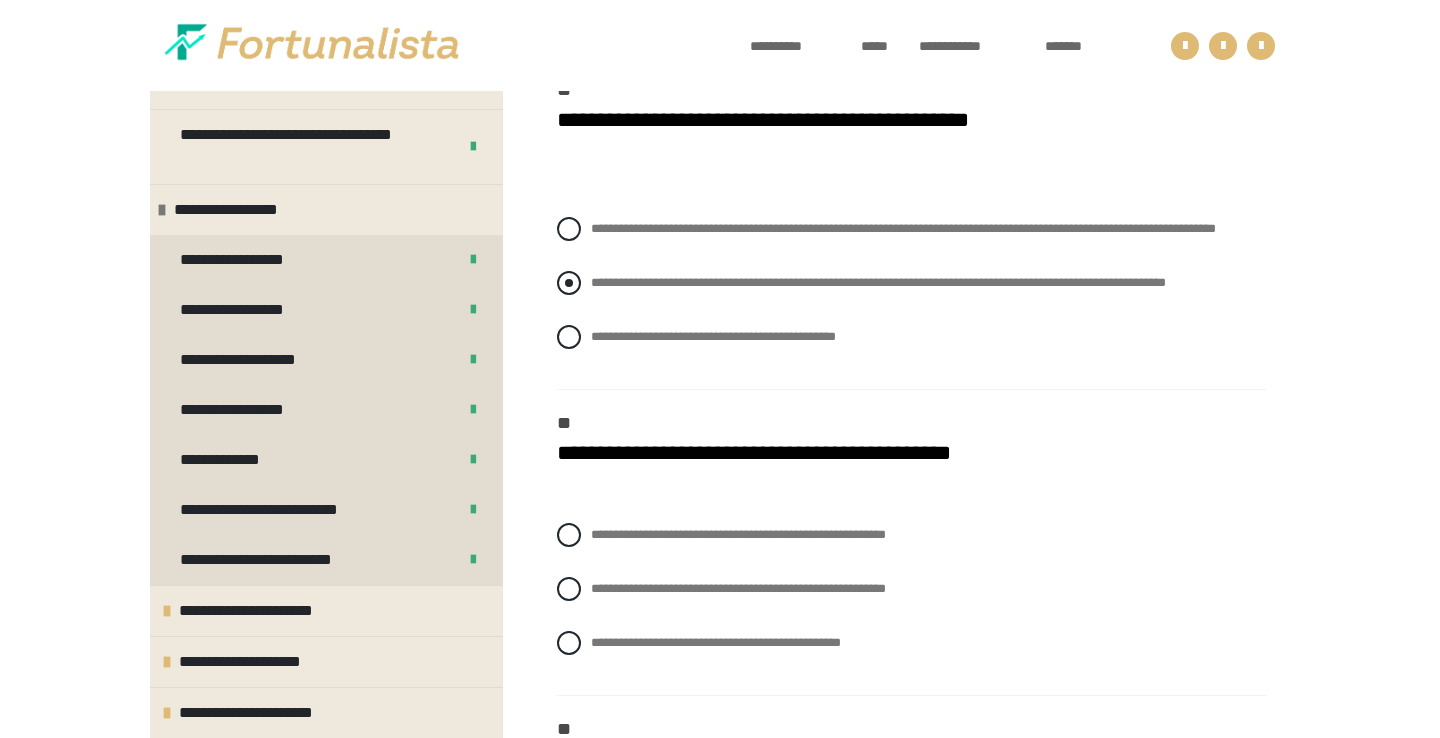 click at bounding box center [569, 283] 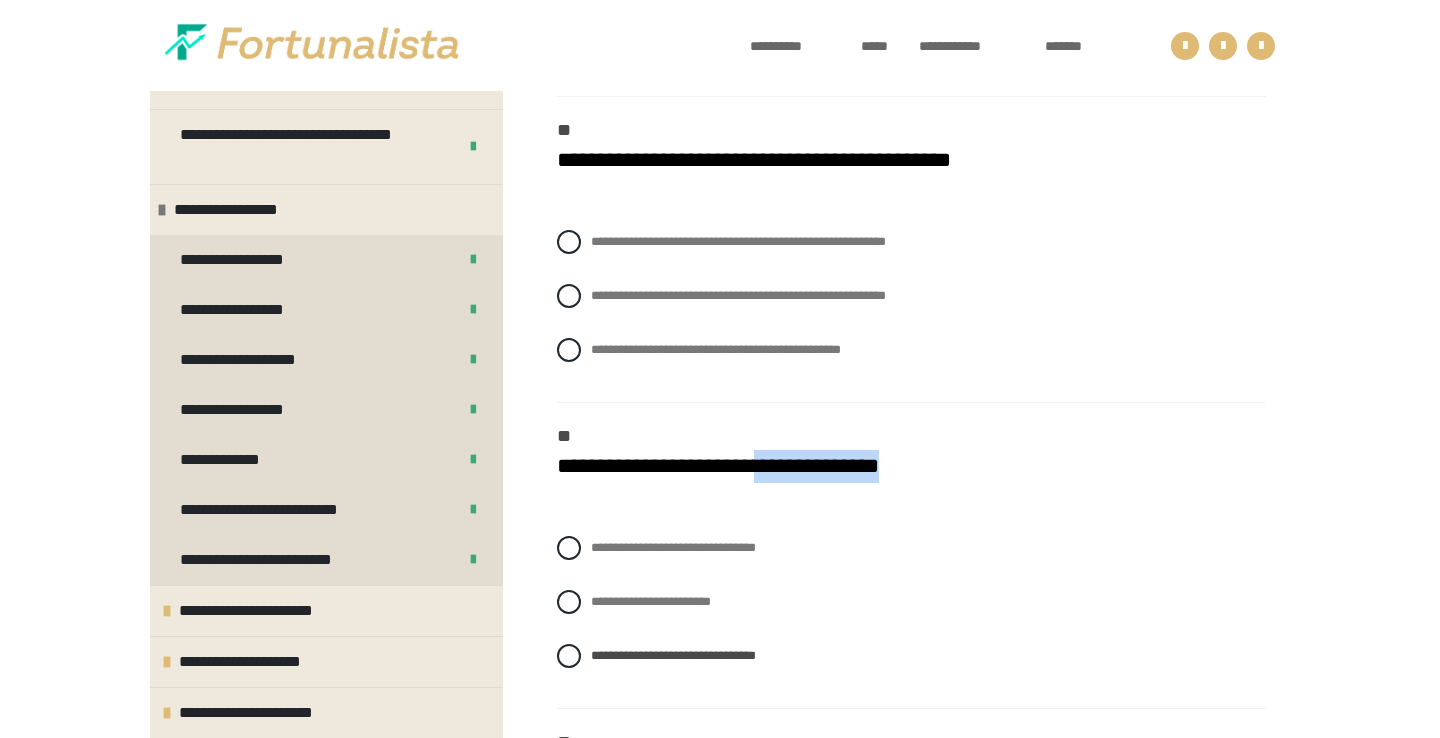 scroll, scrollTop: 822, scrollLeft: 0, axis: vertical 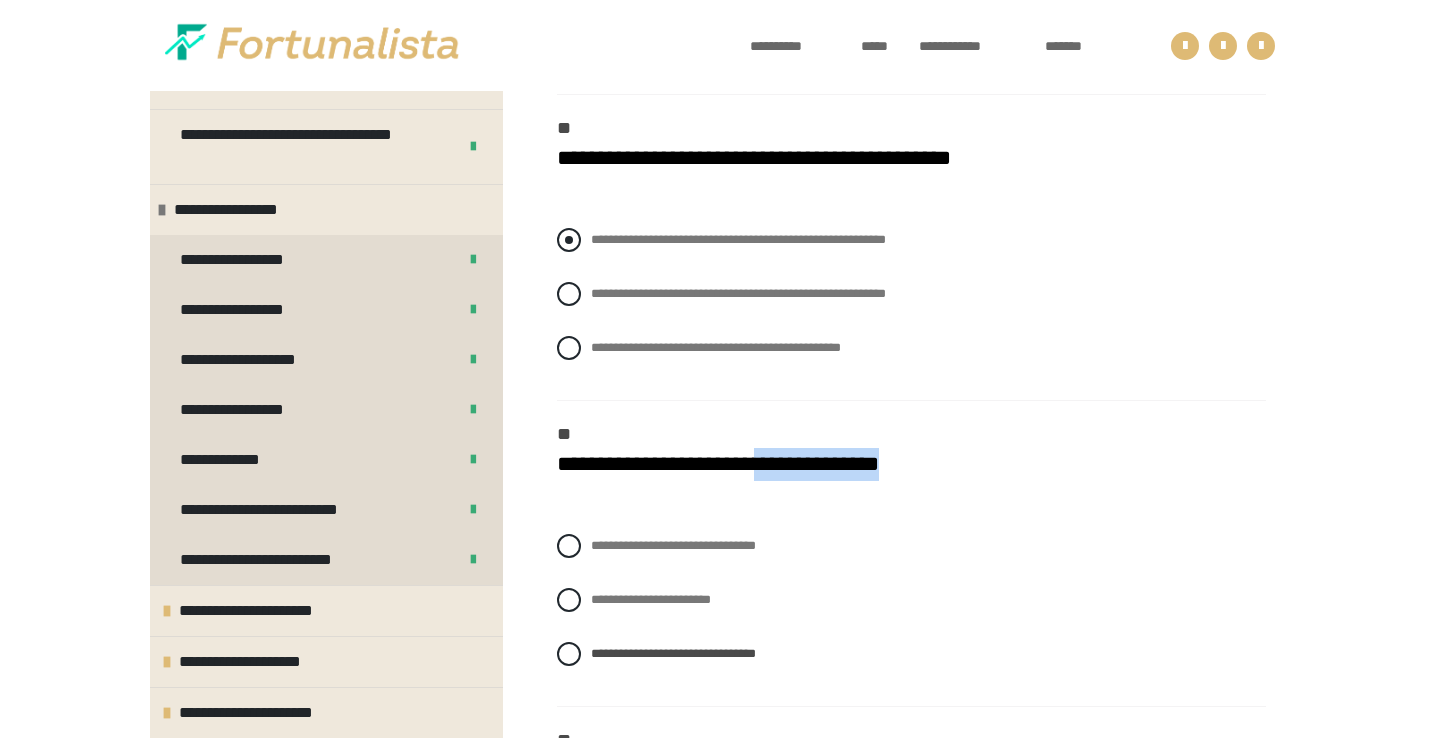 click at bounding box center (569, 240) 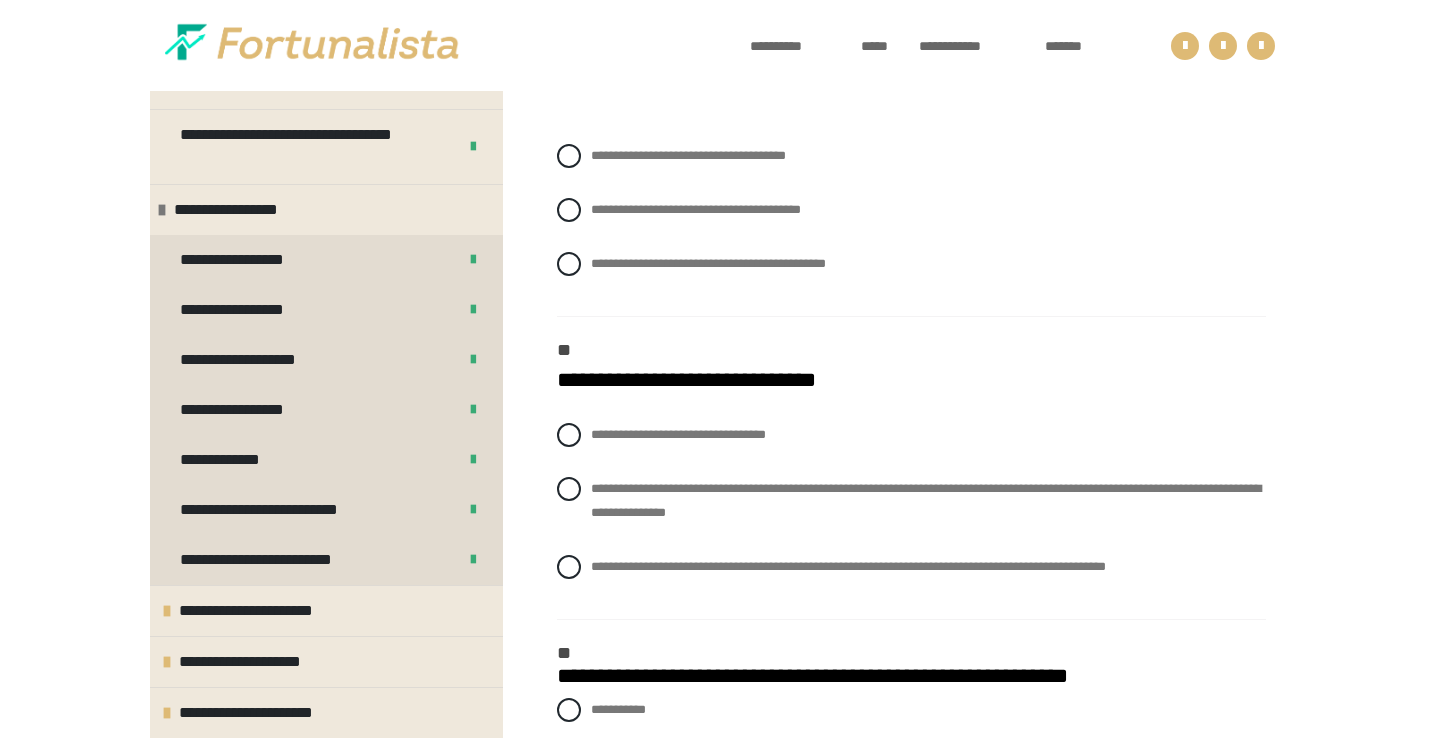 scroll, scrollTop: 1520, scrollLeft: 0, axis: vertical 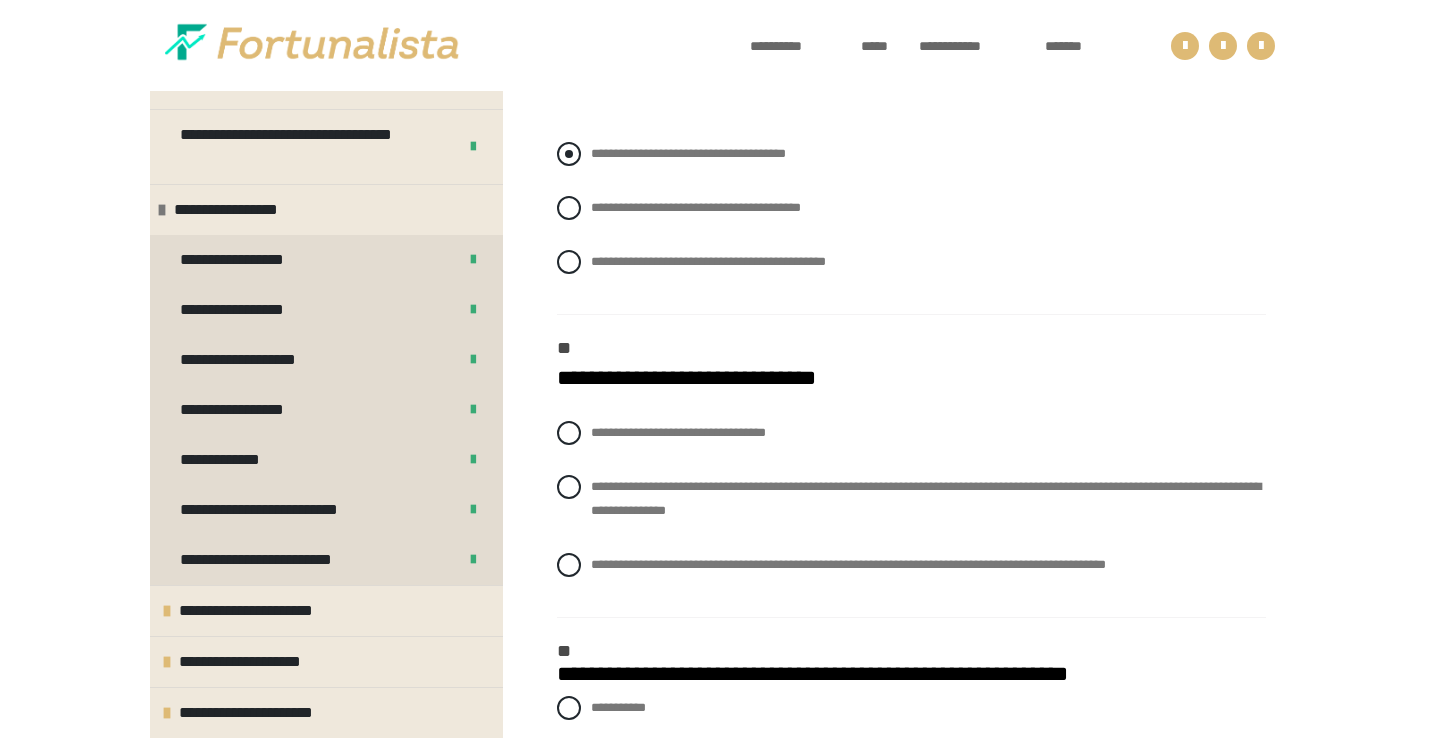 click at bounding box center (569, 154) 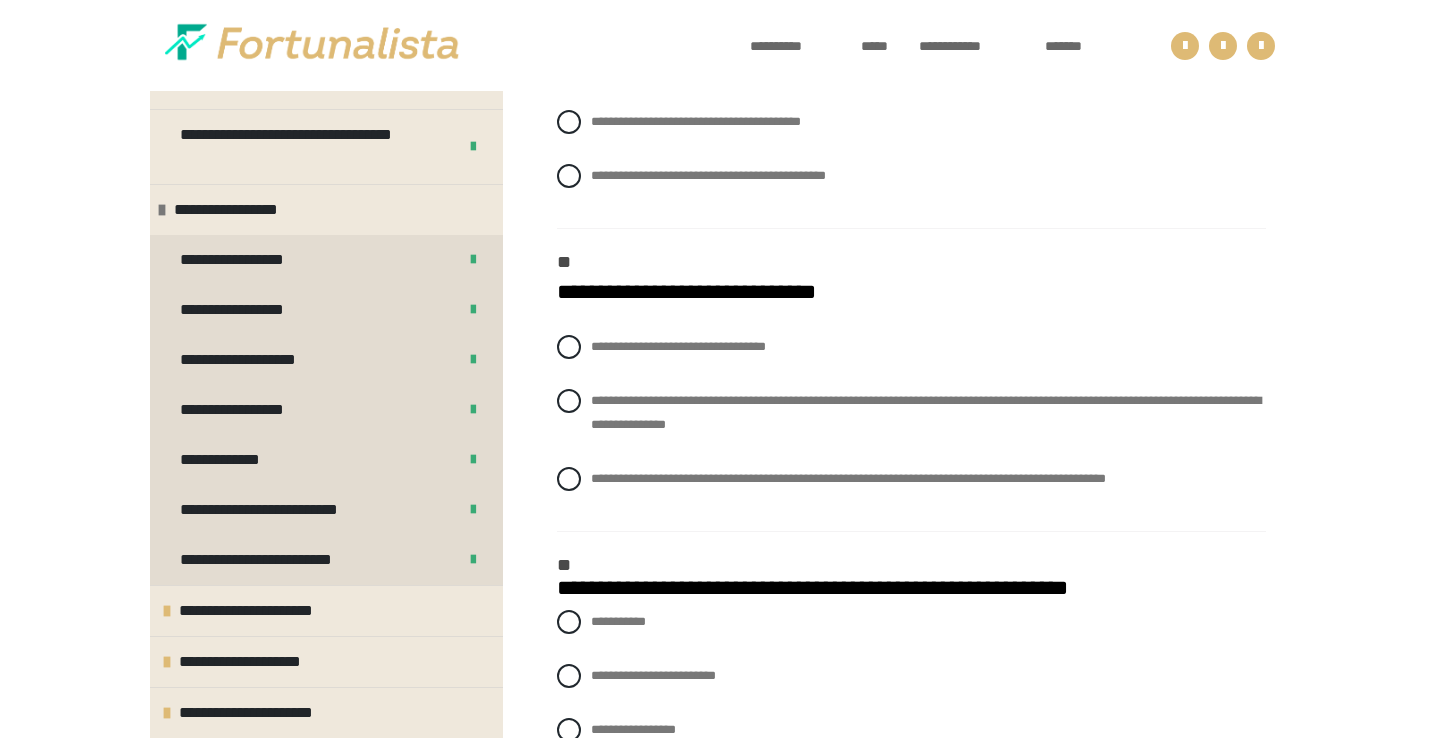 scroll, scrollTop: 1621, scrollLeft: 0, axis: vertical 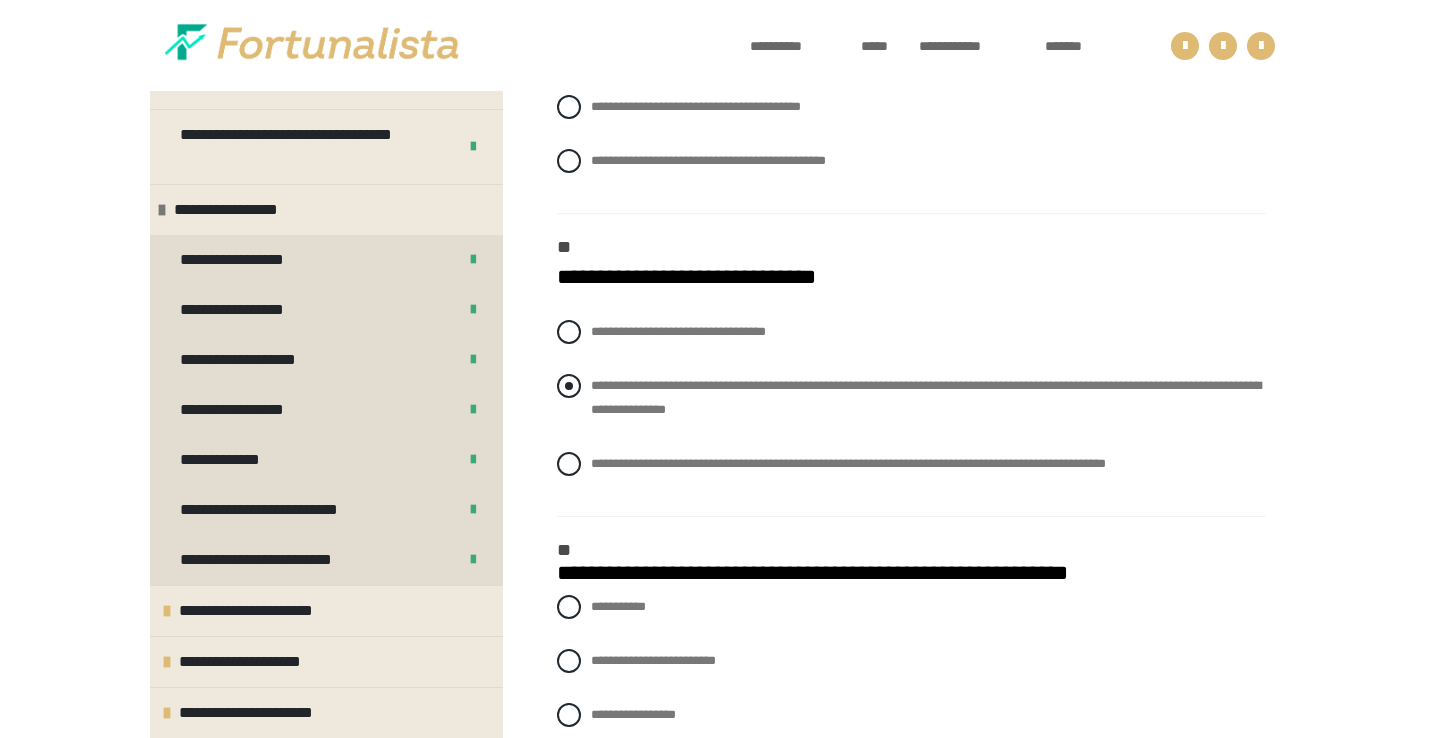 click at bounding box center (569, 386) 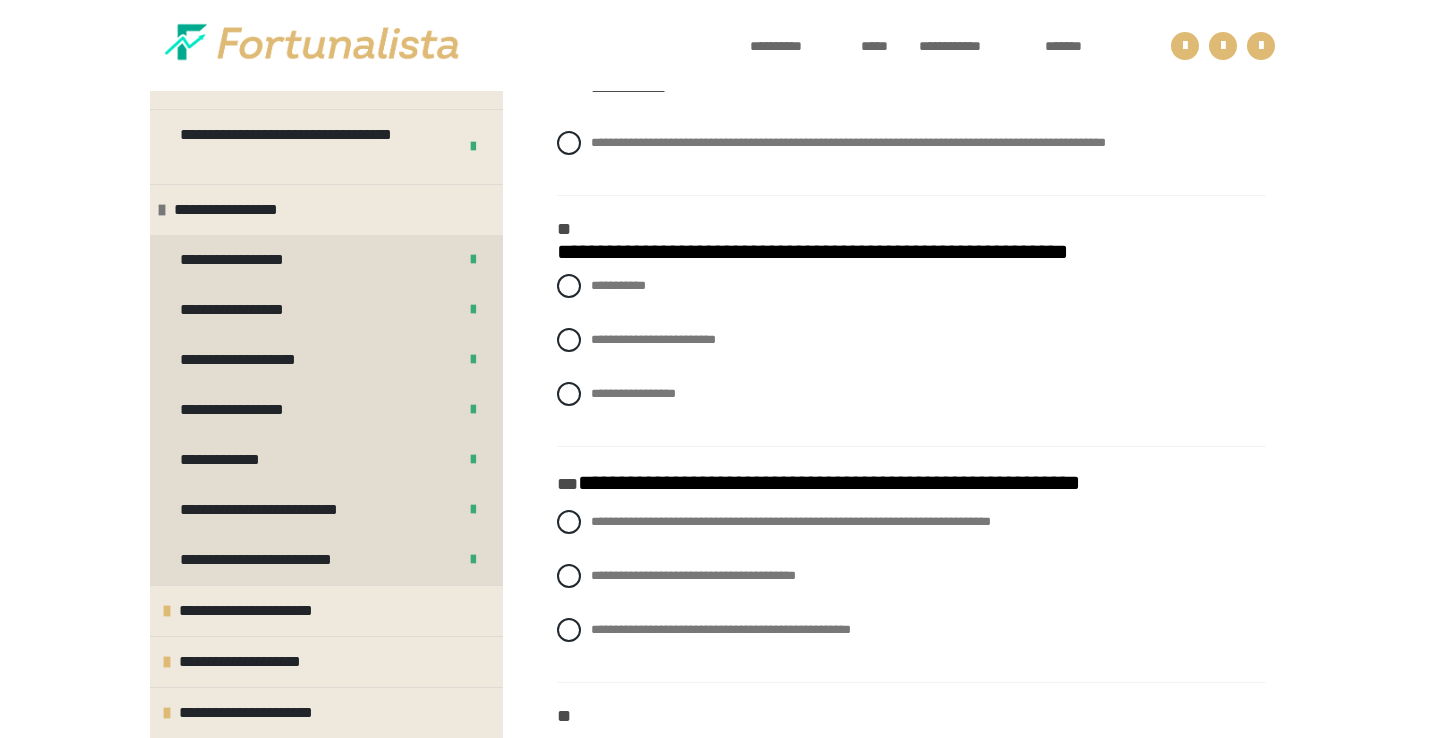 scroll, scrollTop: 1954, scrollLeft: 0, axis: vertical 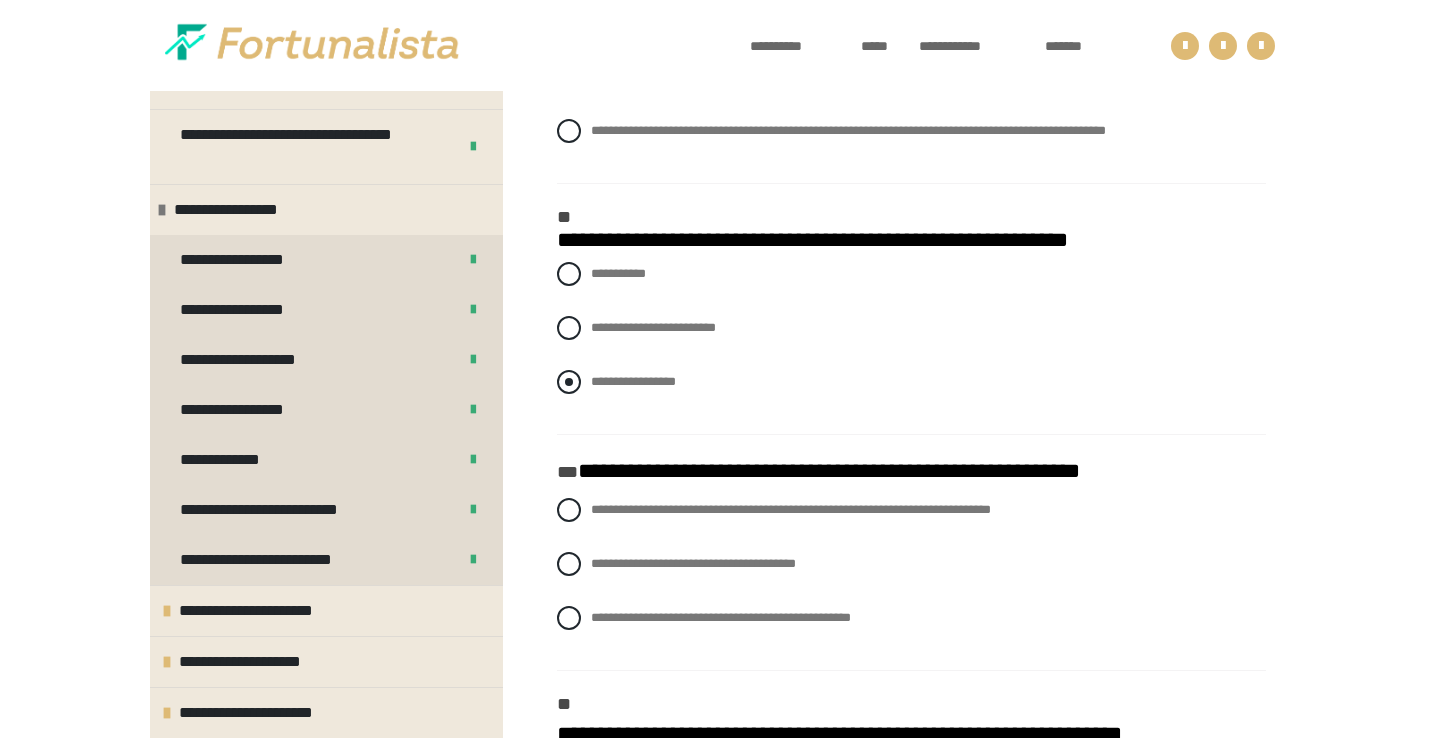 click at bounding box center [569, 382] 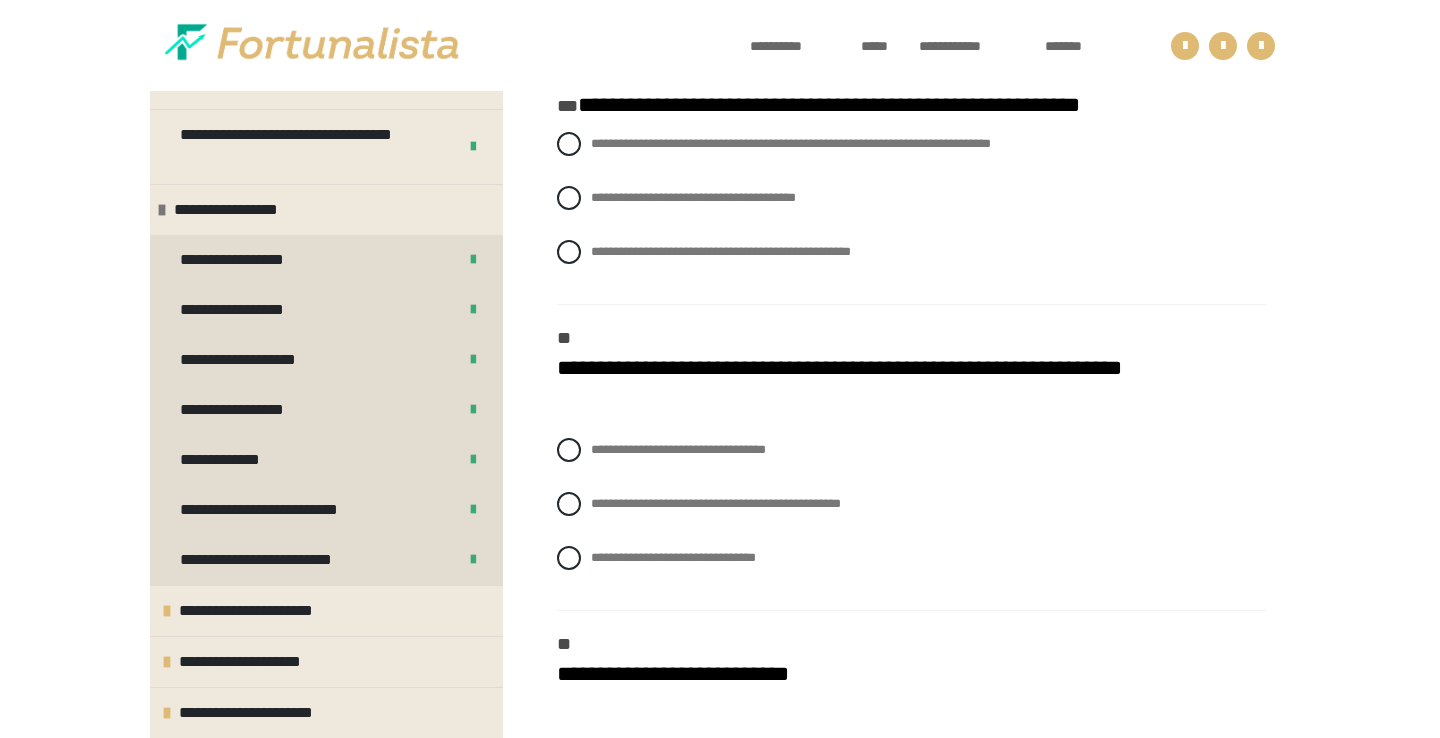 scroll, scrollTop: 2325, scrollLeft: 0, axis: vertical 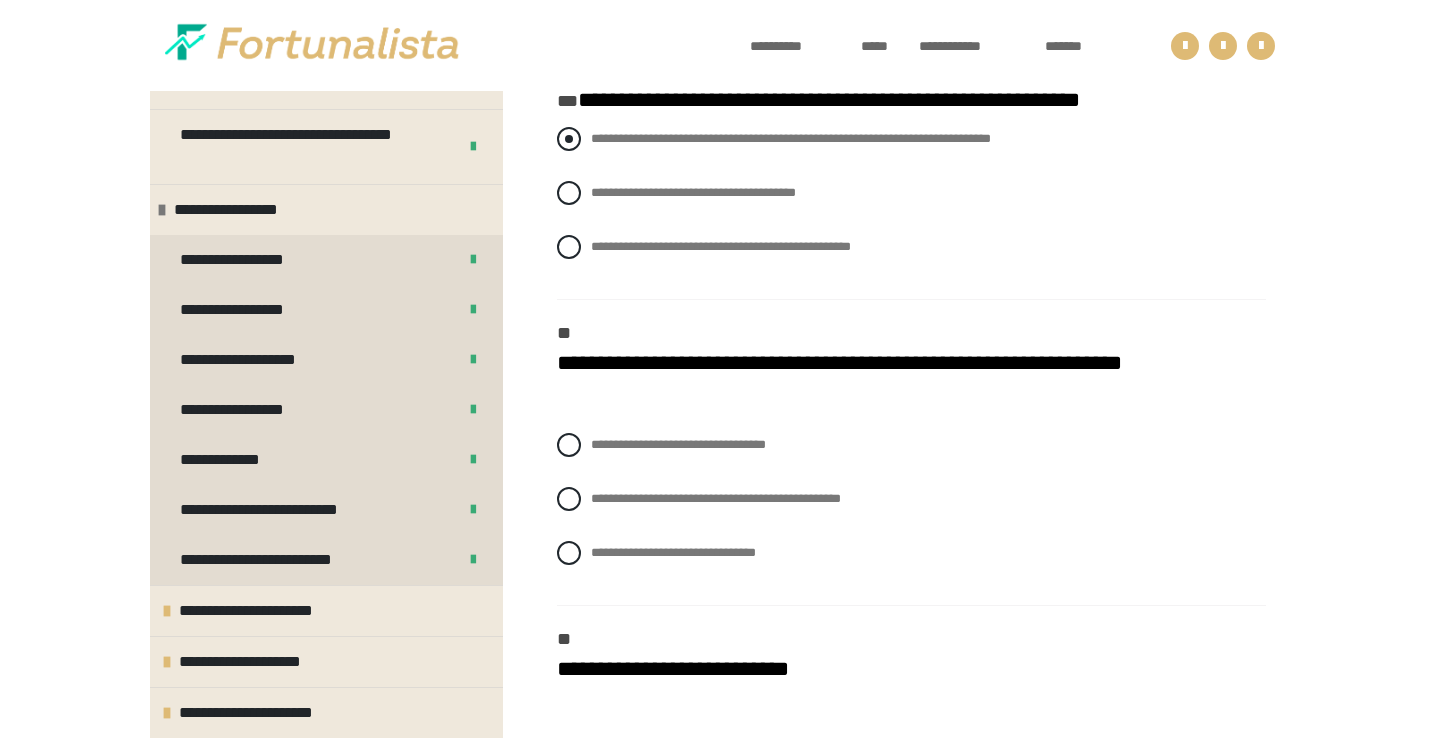 click at bounding box center [569, 139] 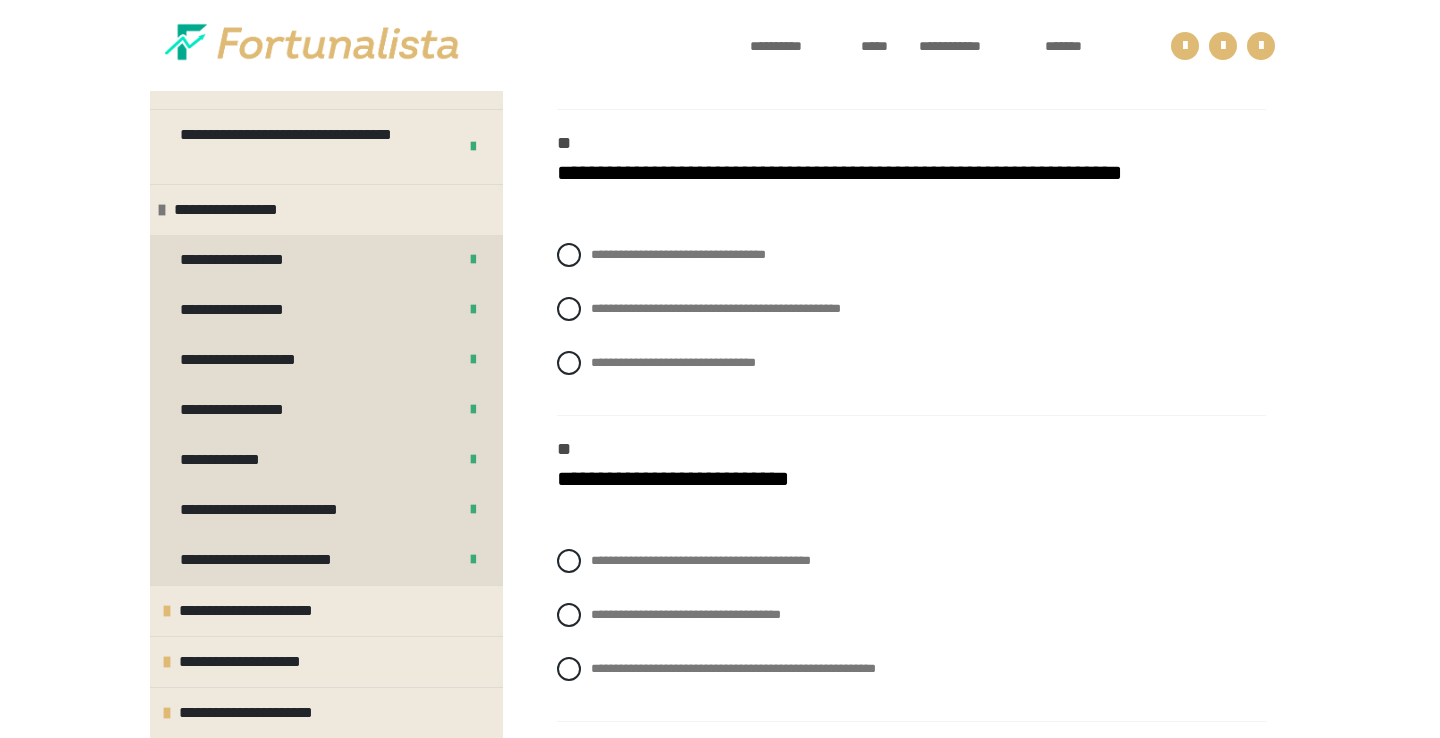 scroll, scrollTop: 2518, scrollLeft: 0, axis: vertical 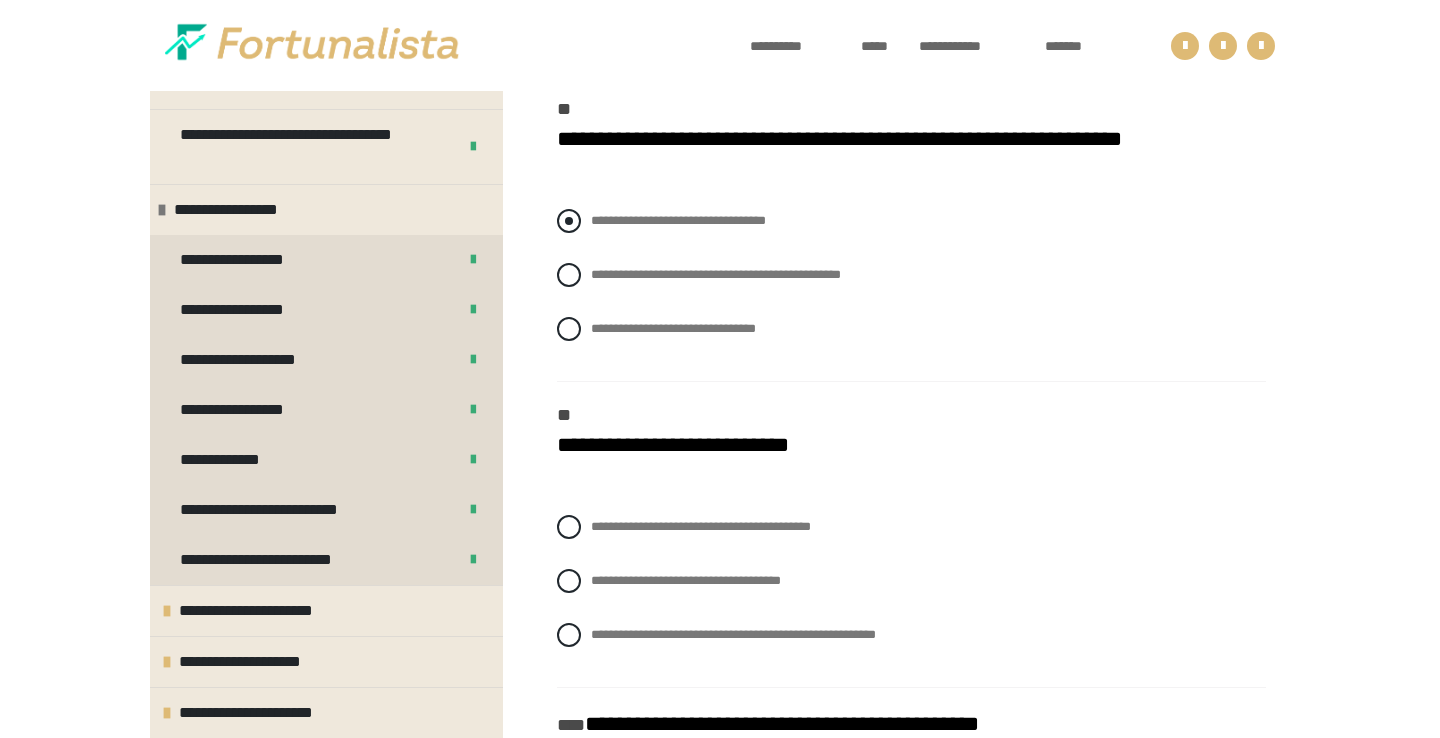 click at bounding box center (569, 221) 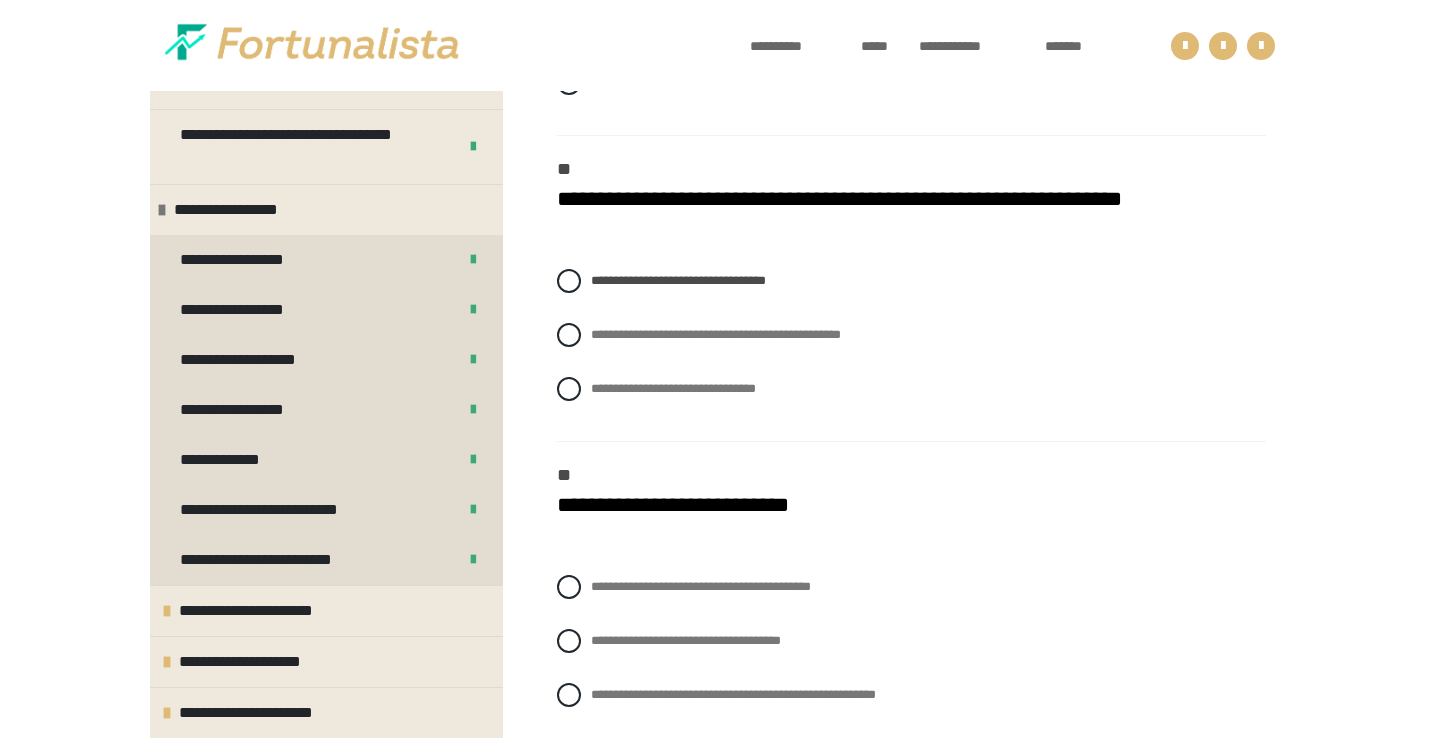 scroll, scrollTop: 2485, scrollLeft: 0, axis: vertical 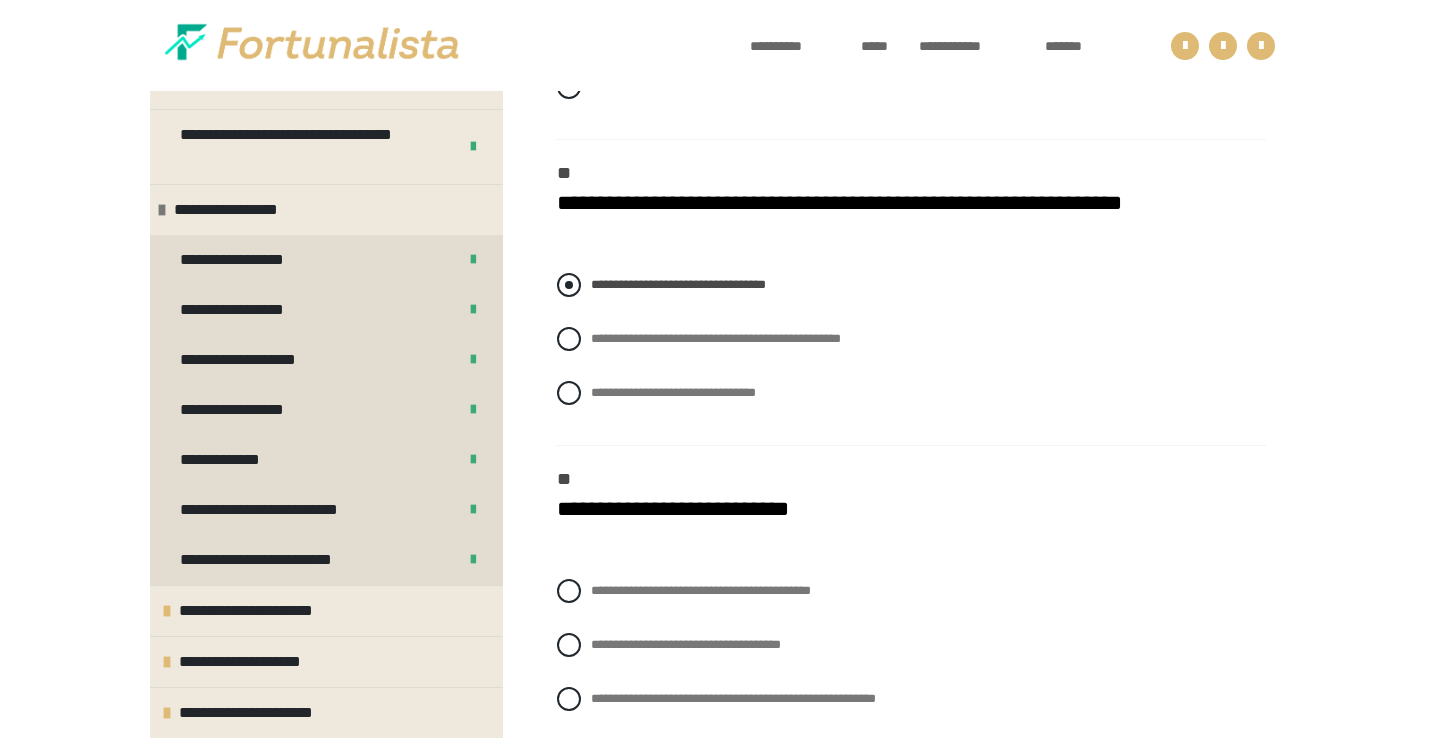 drag, startPoint x: 815, startPoint y: 361, endPoint x: 979, endPoint y: 372, distance: 164.36848 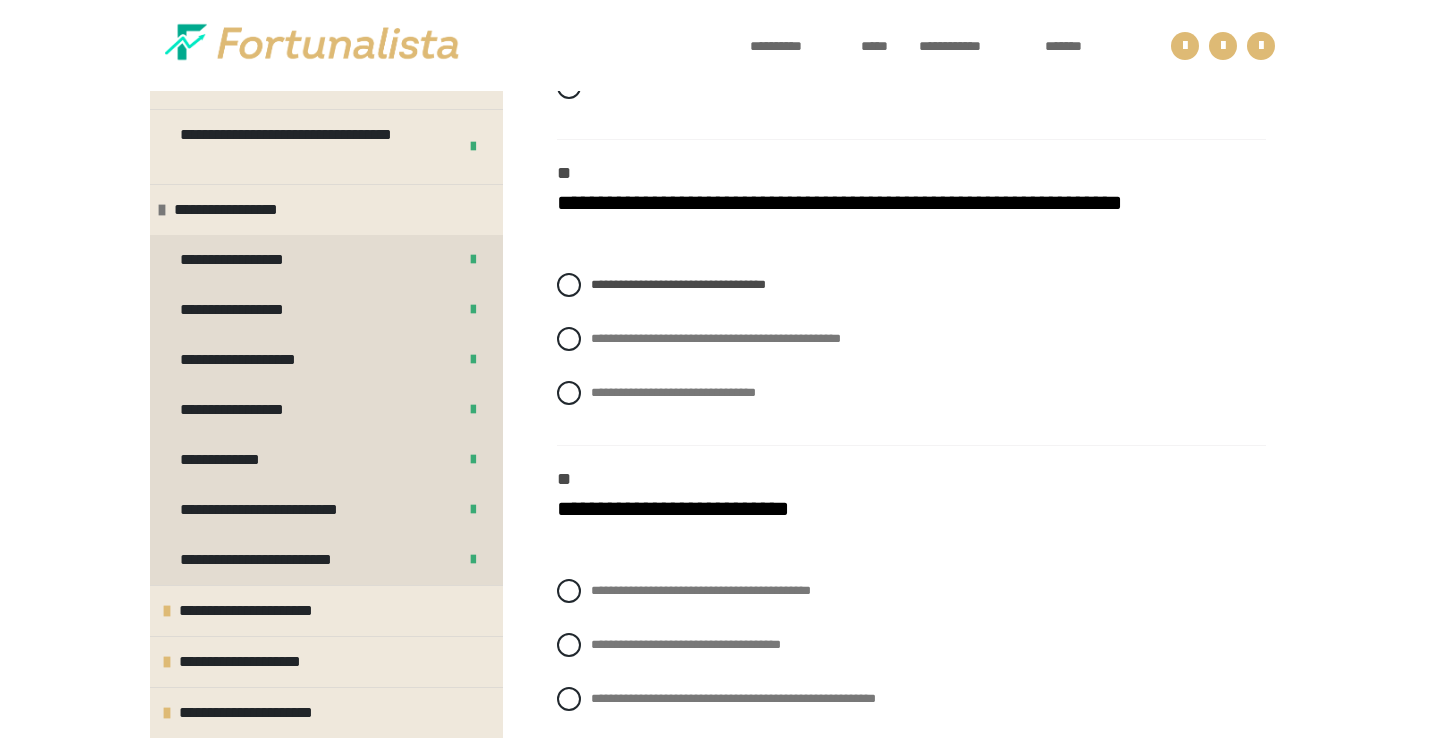 drag, startPoint x: 818, startPoint y: 469, endPoint x: 992, endPoint y: 433, distance: 177.68512 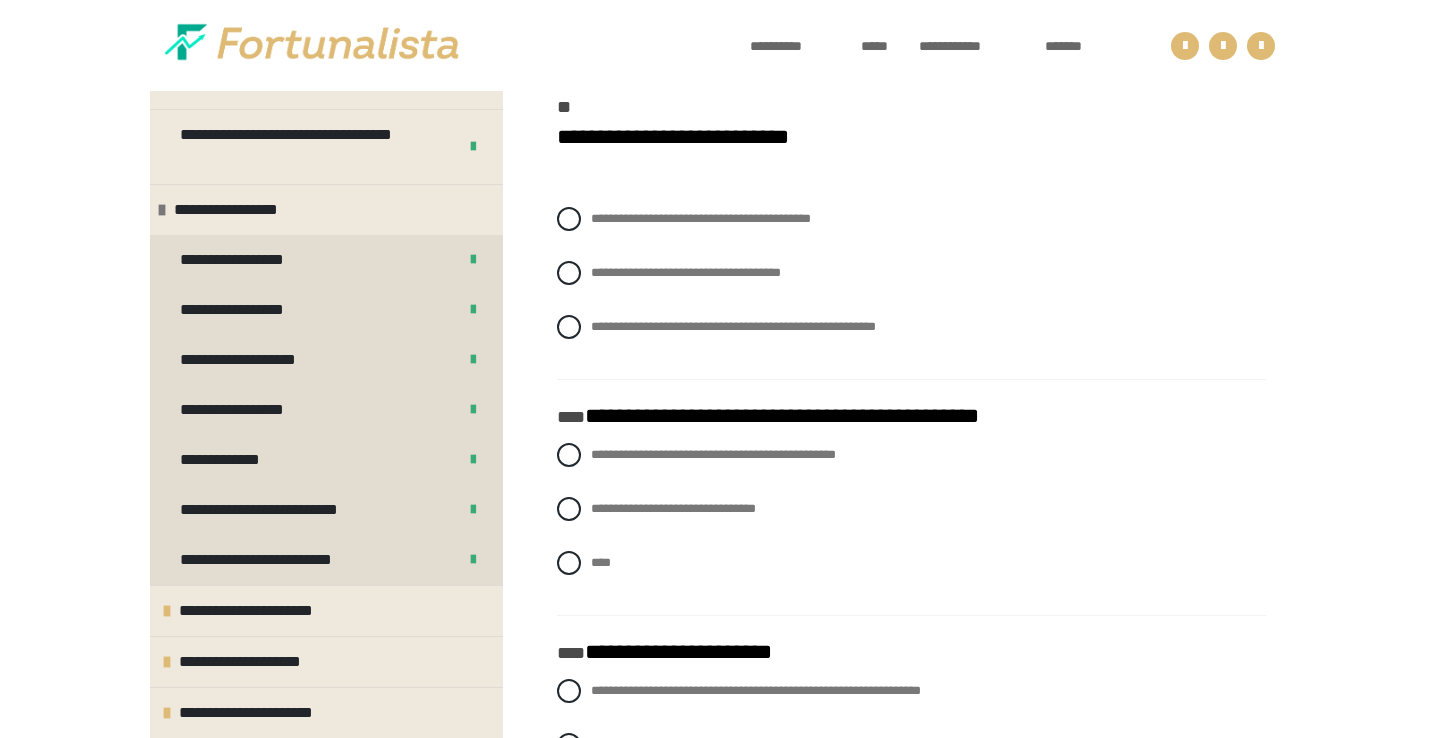 scroll, scrollTop: 2858, scrollLeft: 0, axis: vertical 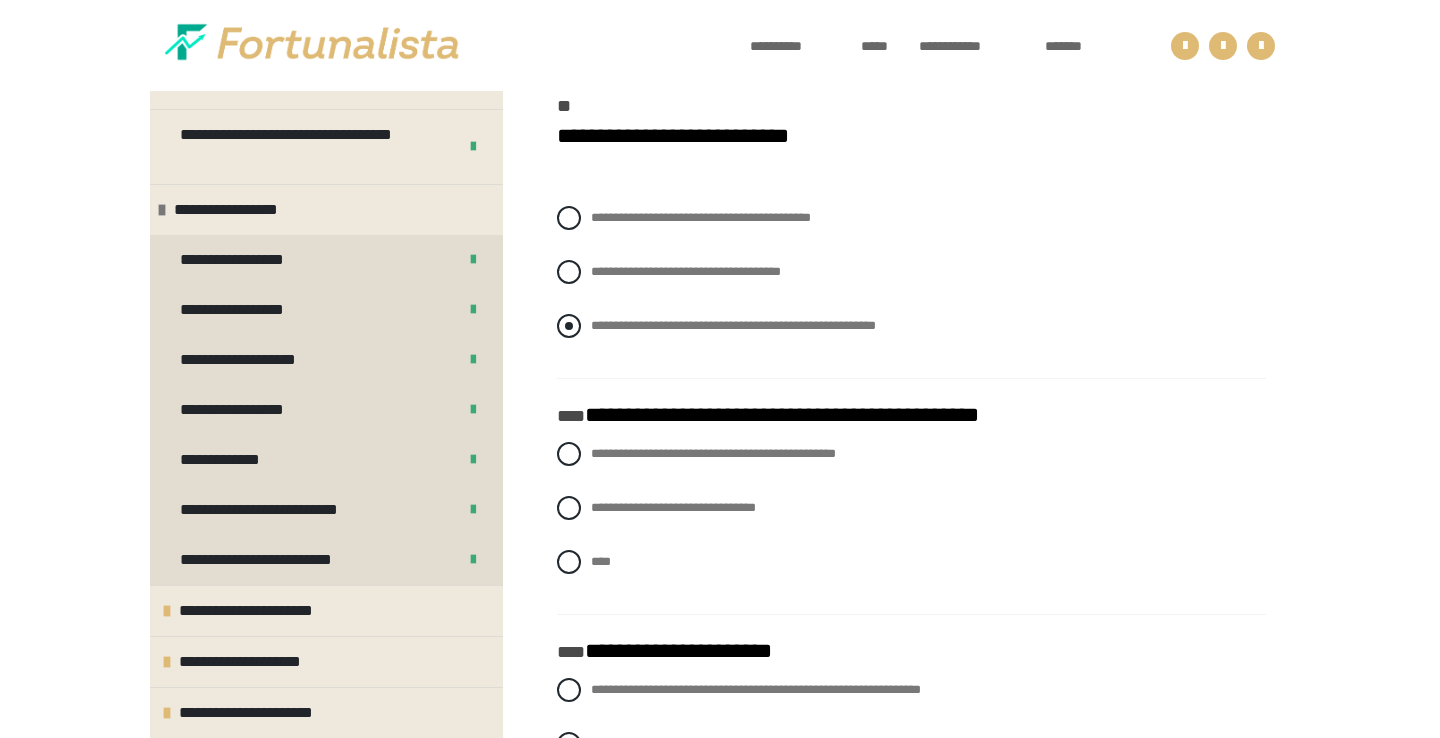 click at bounding box center [569, 326] 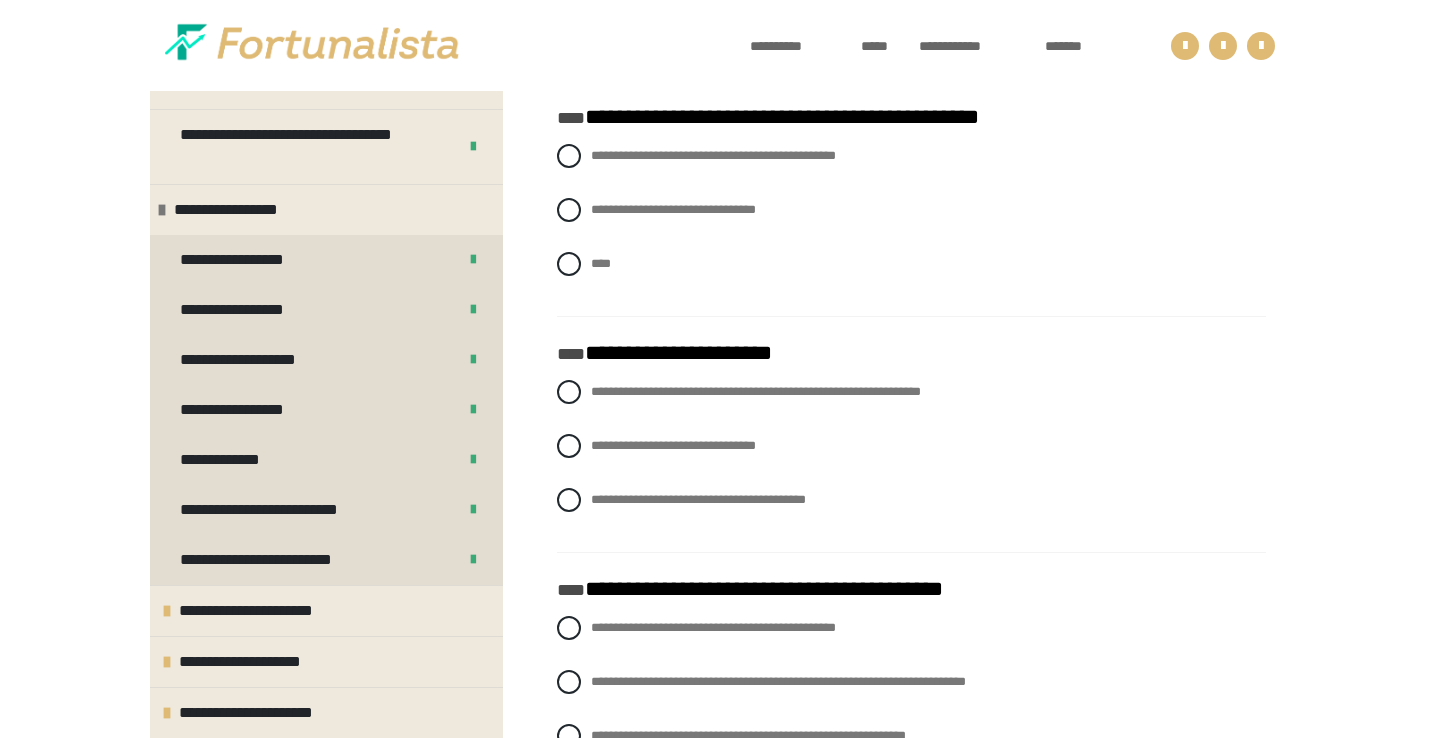 scroll, scrollTop: 3157, scrollLeft: 0, axis: vertical 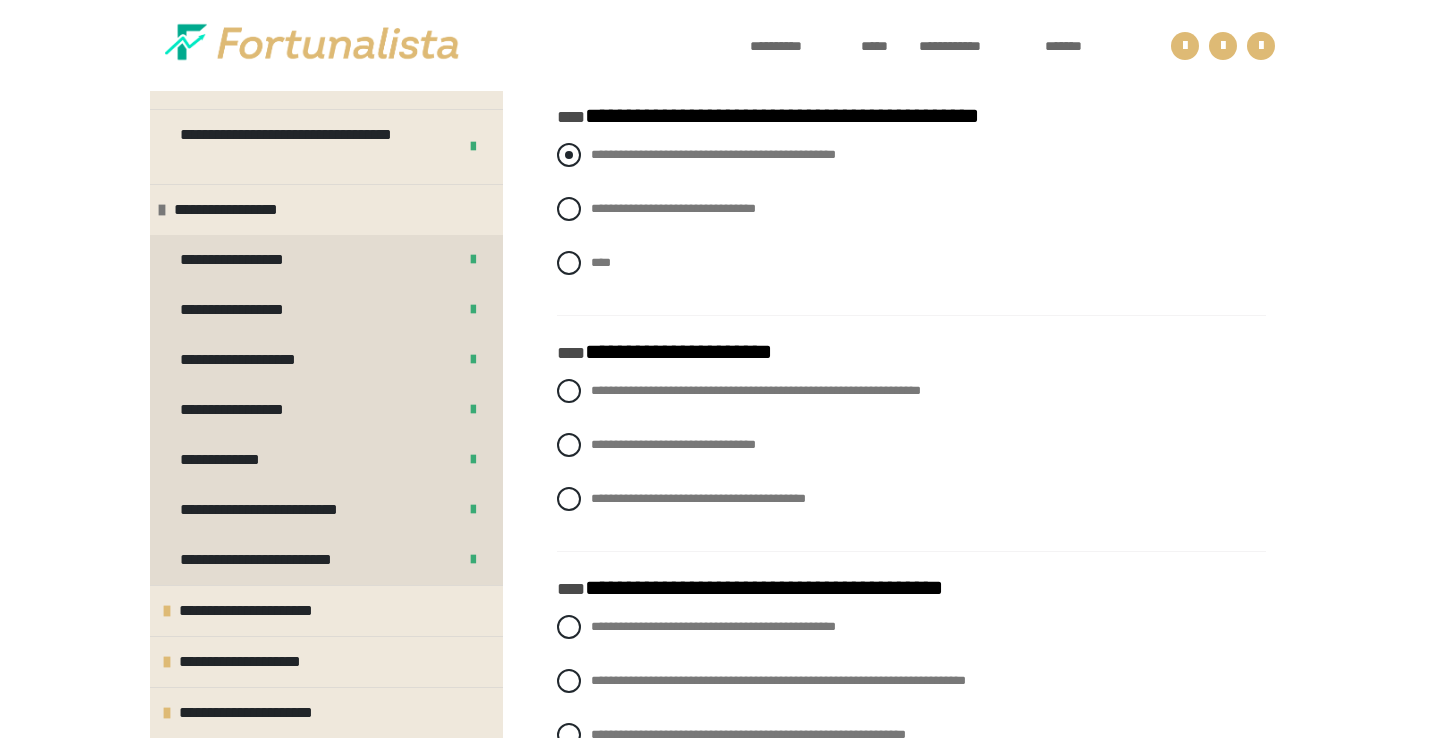 click at bounding box center (569, 155) 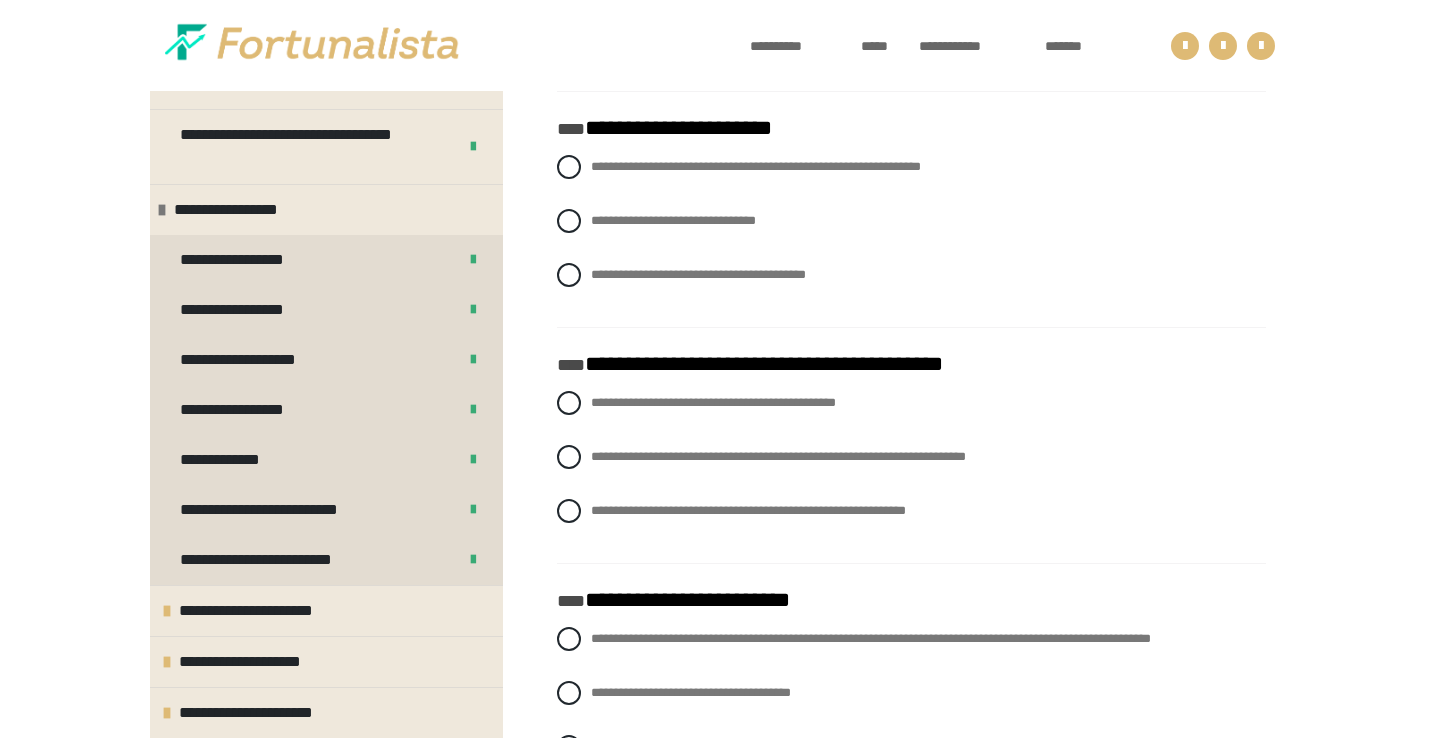 scroll, scrollTop: 3385, scrollLeft: 0, axis: vertical 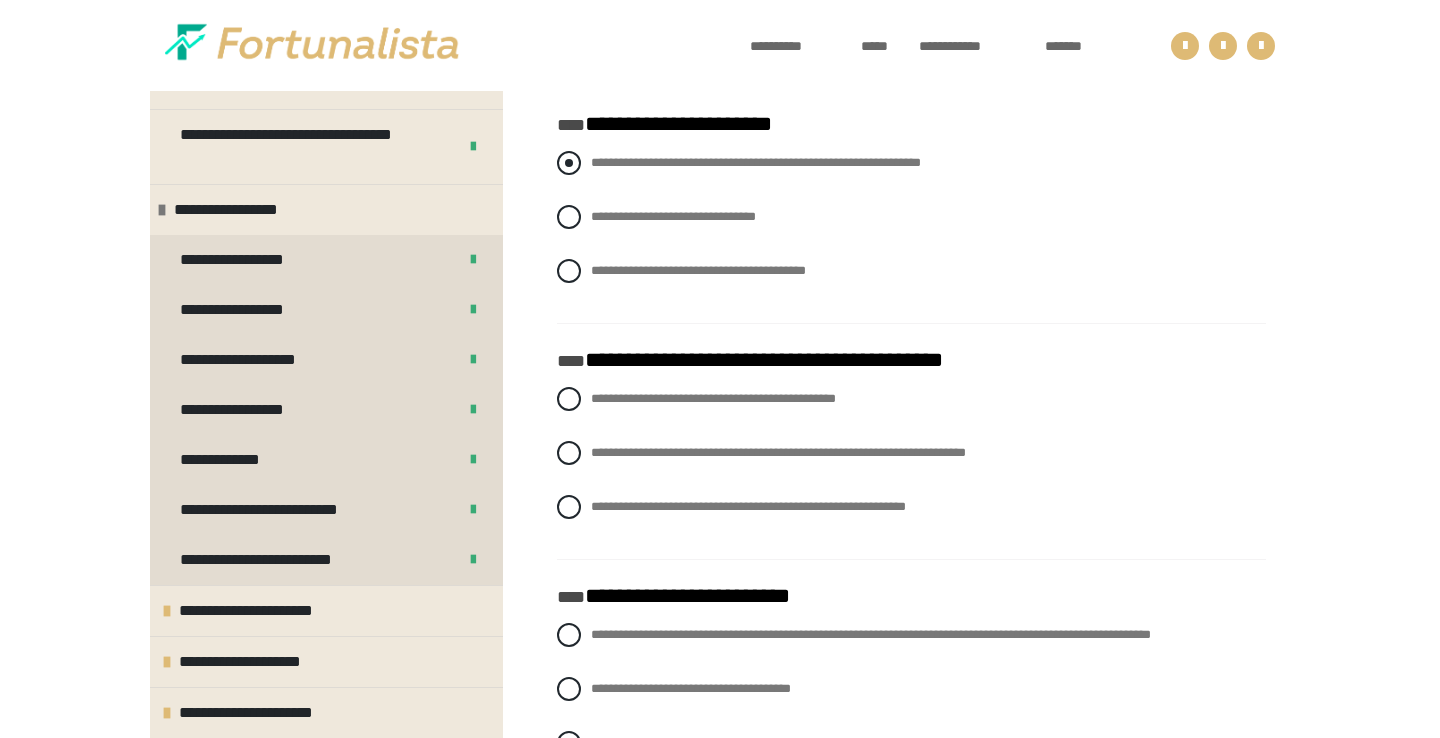 click at bounding box center (569, 163) 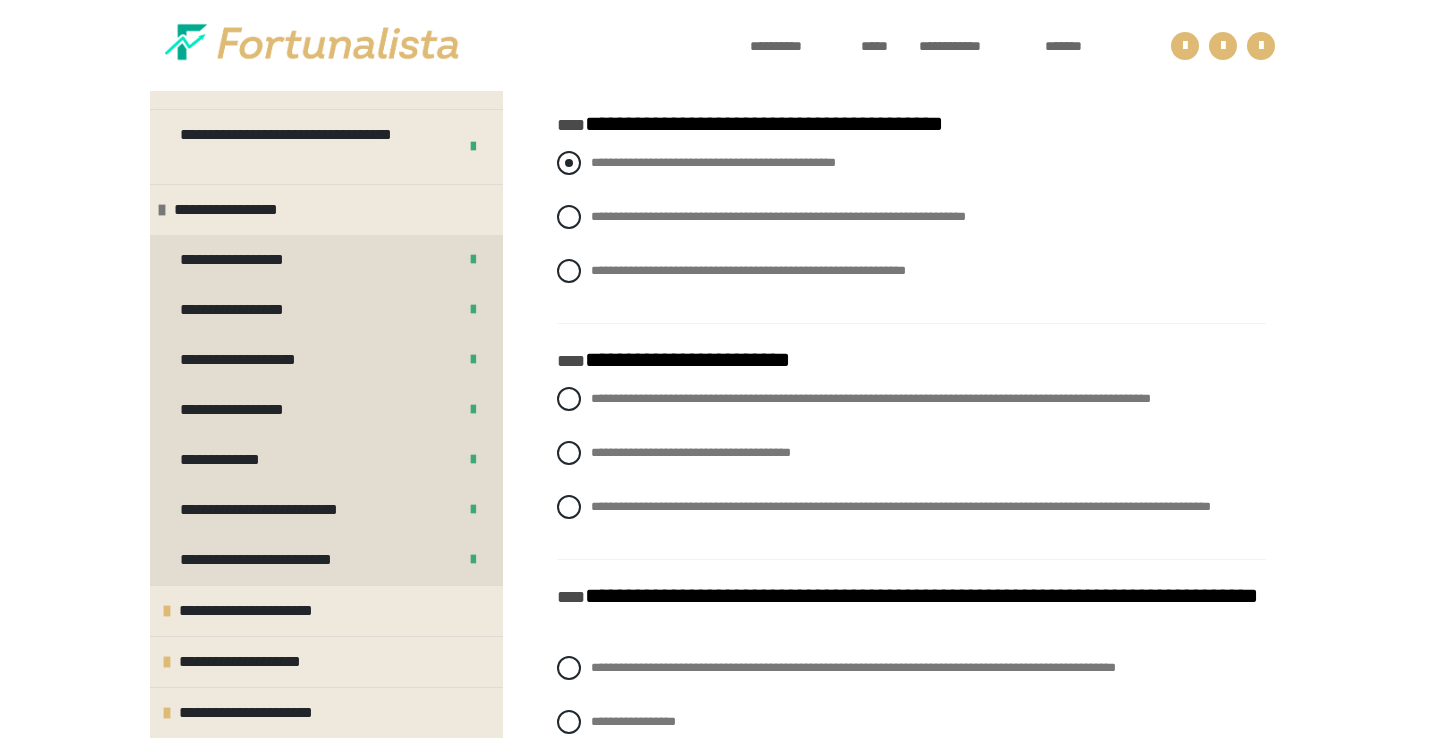 scroll, scrollTop: 3628, scrollLeft: 0, axis: vertical 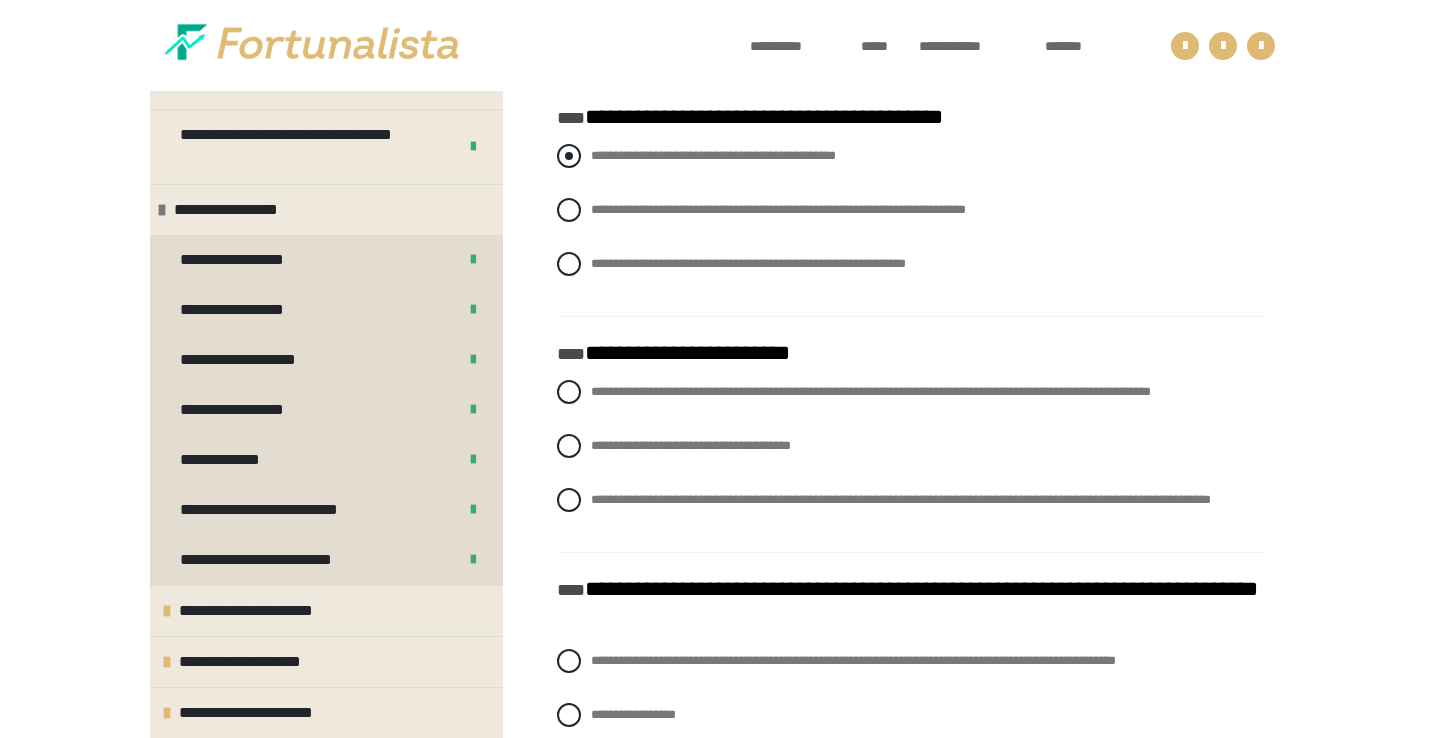 click at bounding box center [569, 156] 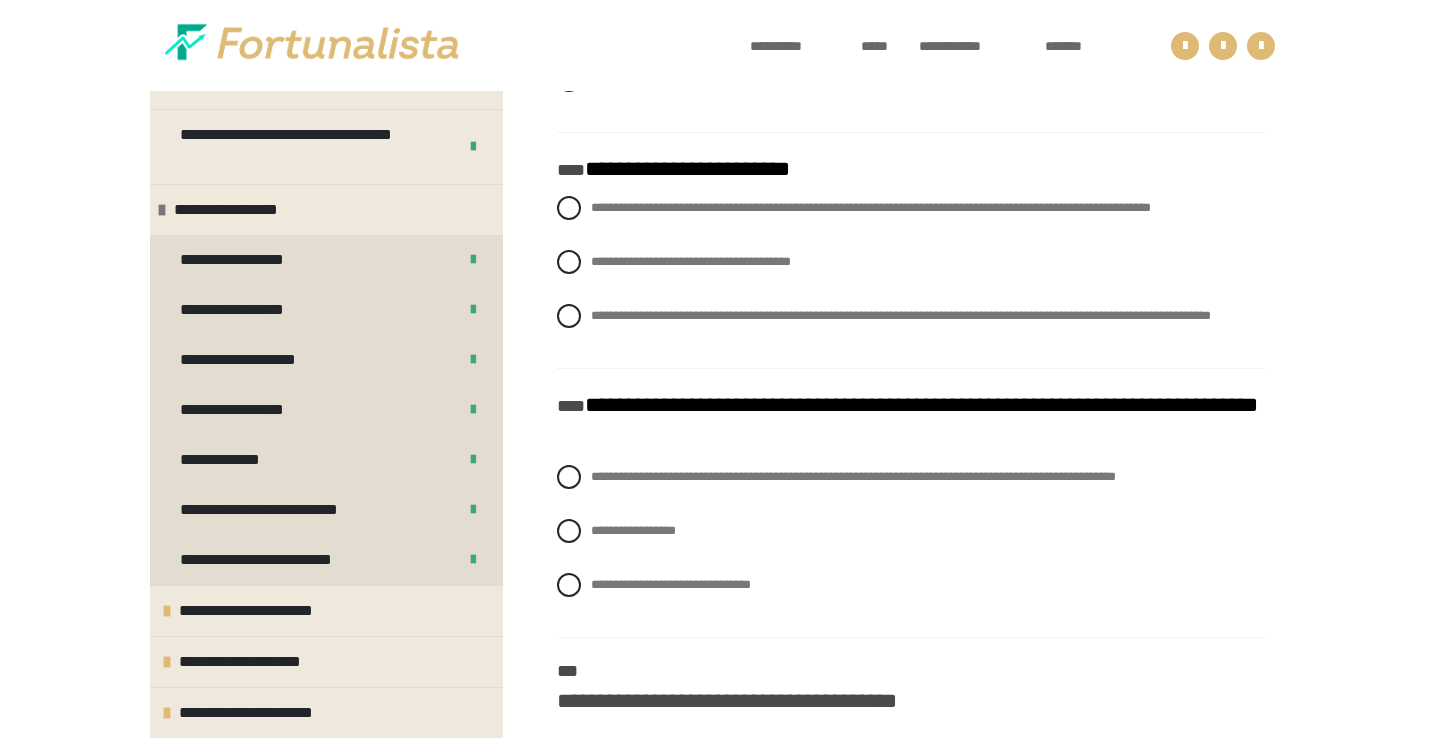 scroll, scrollTop: 3813, scrollLeft: 0, axis: vertical 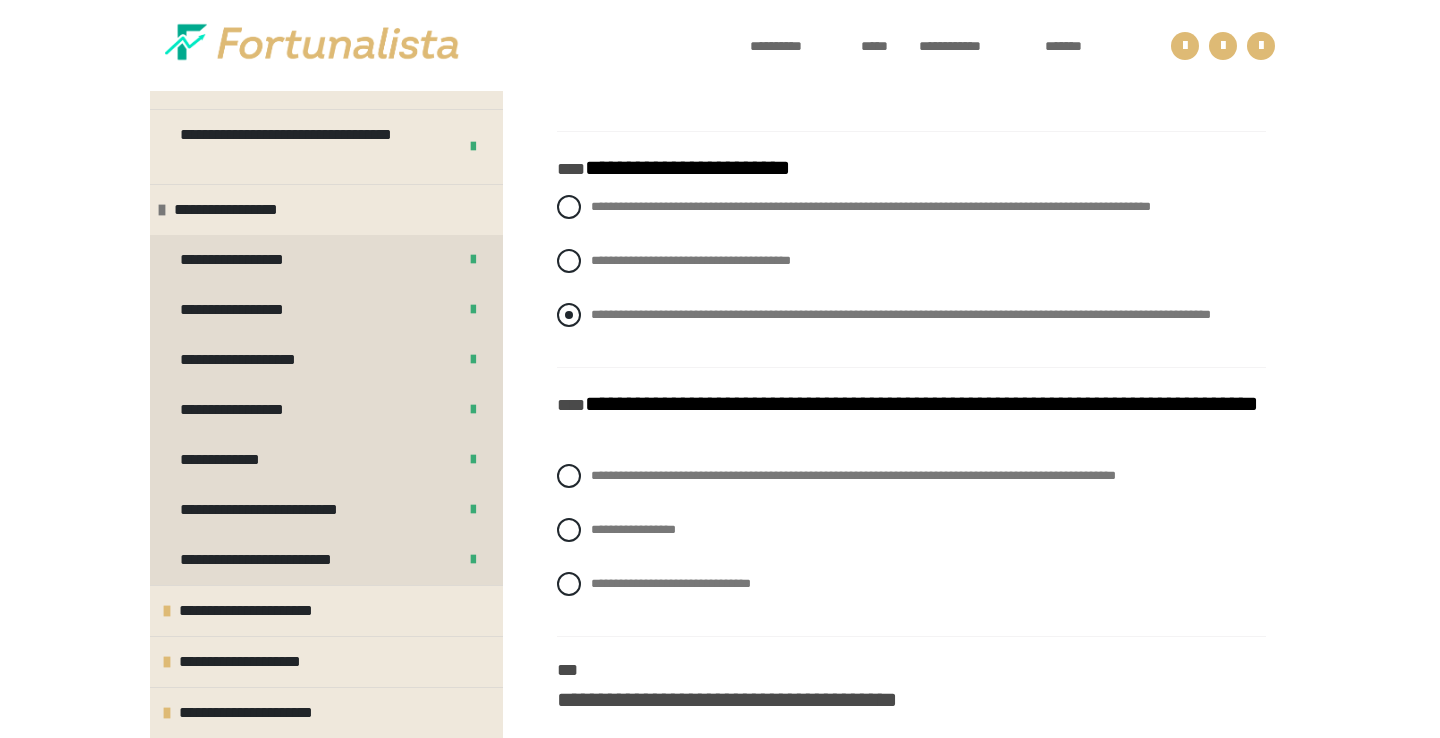 click at bounding box center [569, 315] 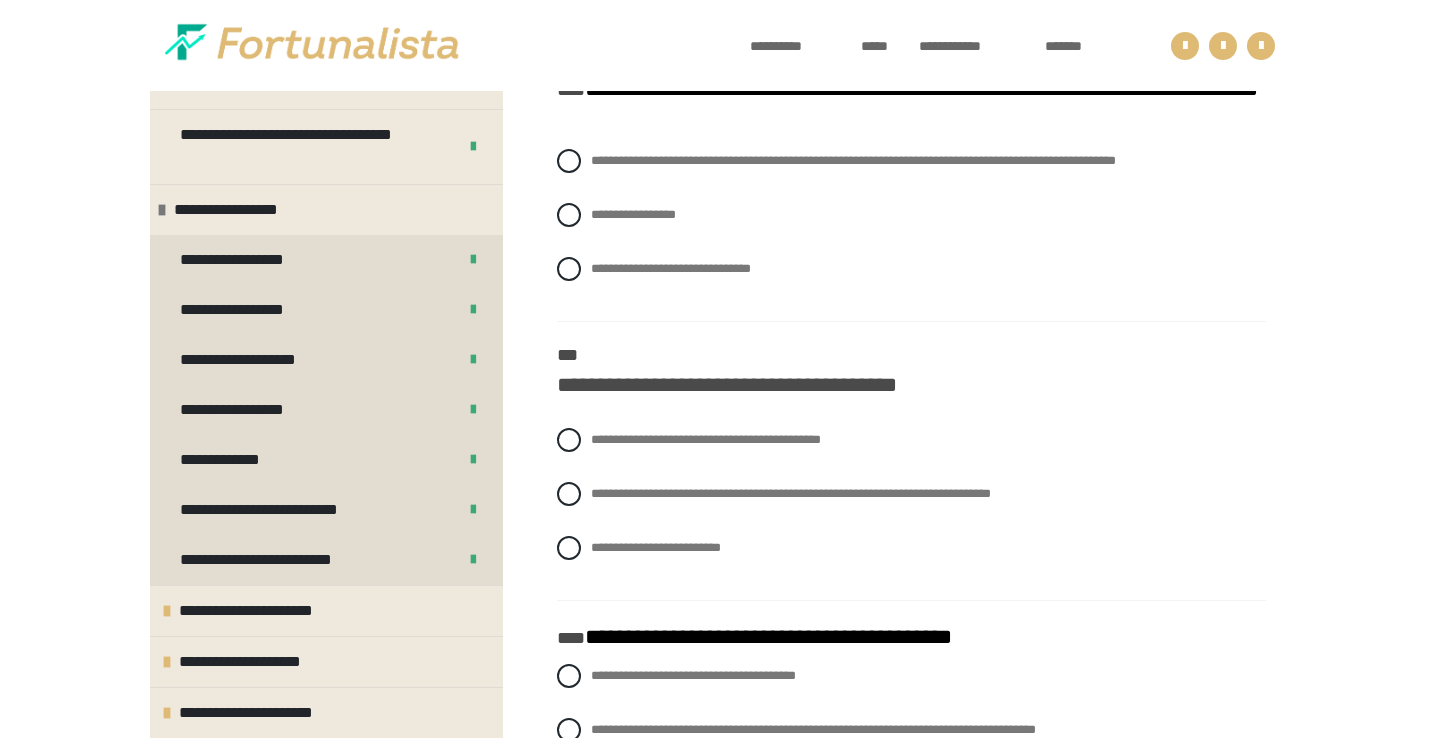 scroll, scrollTop: 4129, scrollLeft: 0, axis: vertical 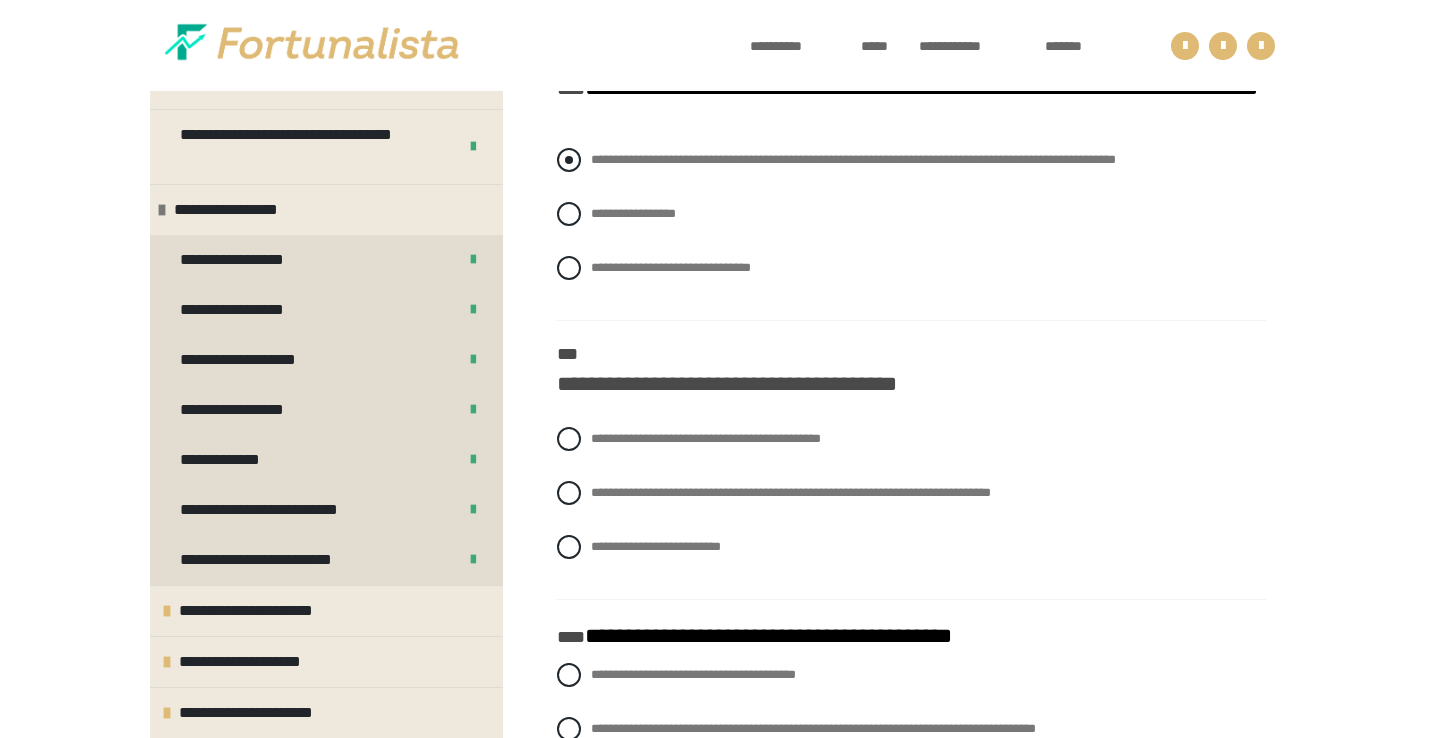 click at bounding box center [569, 160] 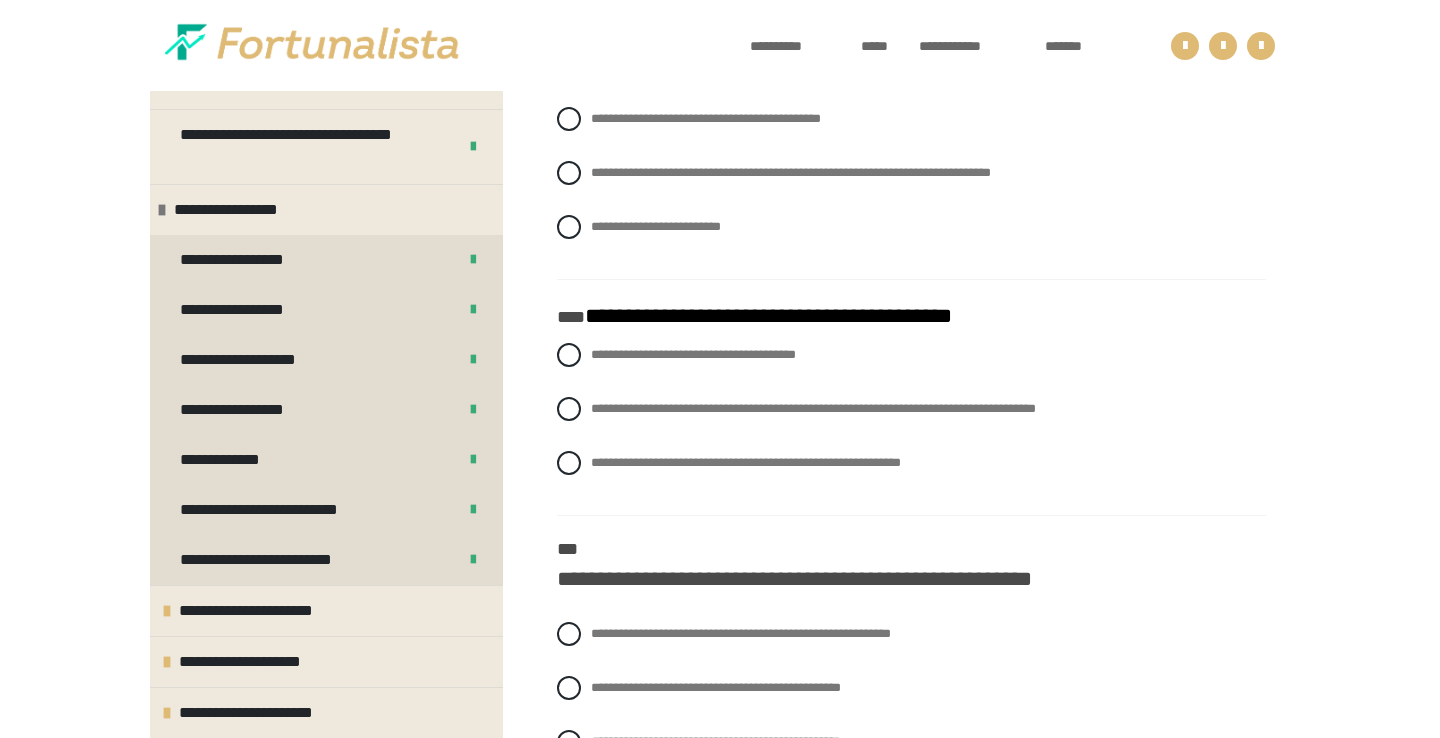 scroll, scrollTop: 4450, scrollLeft: 0, axis: vertical 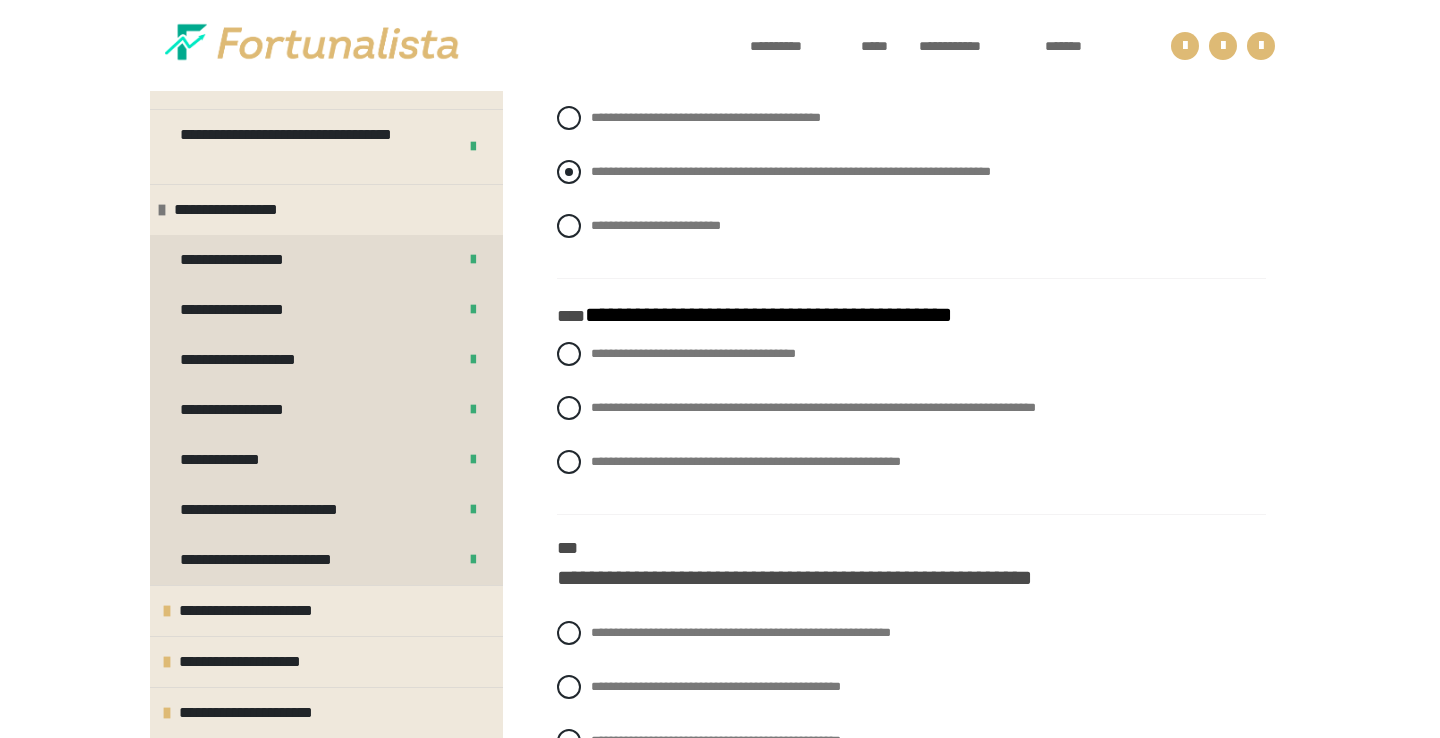 click at bounding box center (569, 172) 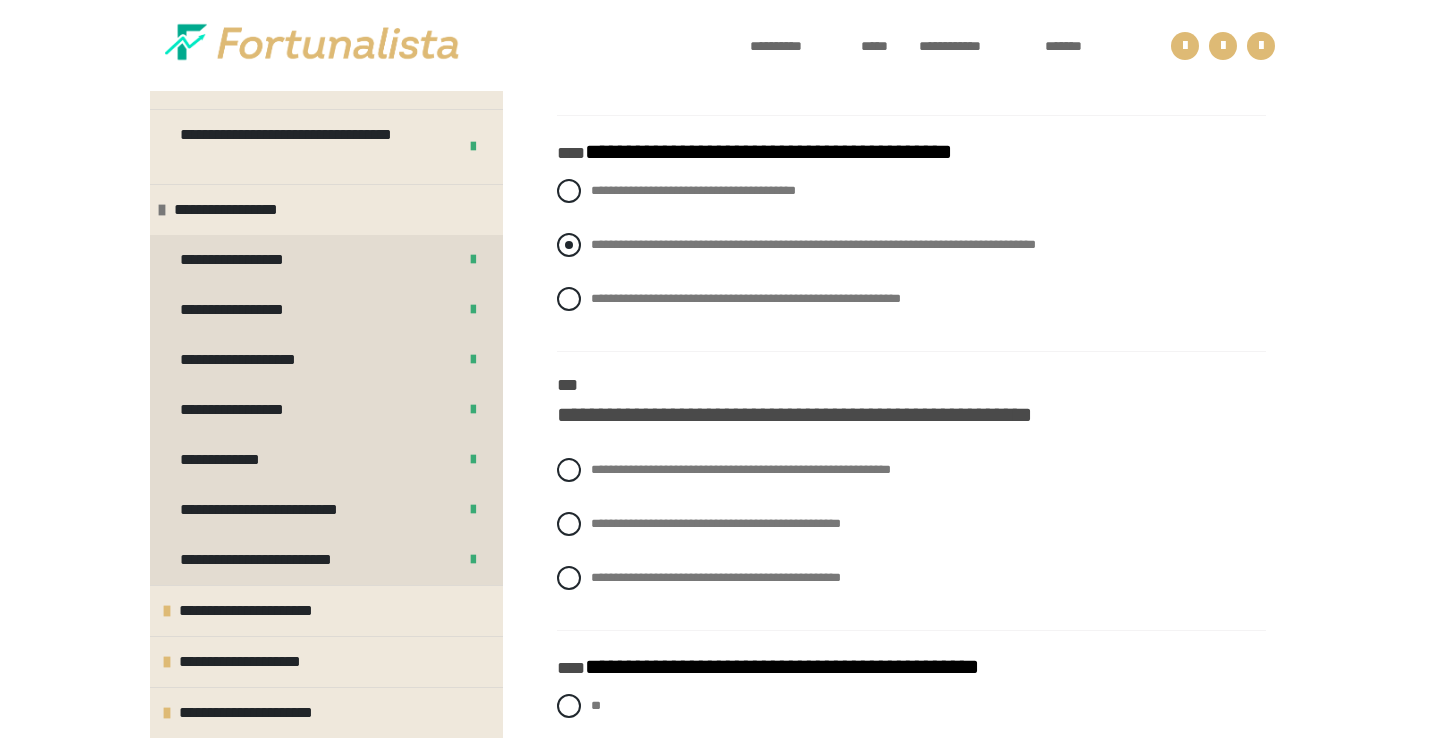 scroll, scrollTop: 4615, scrollLeft: 0, axis: vertical 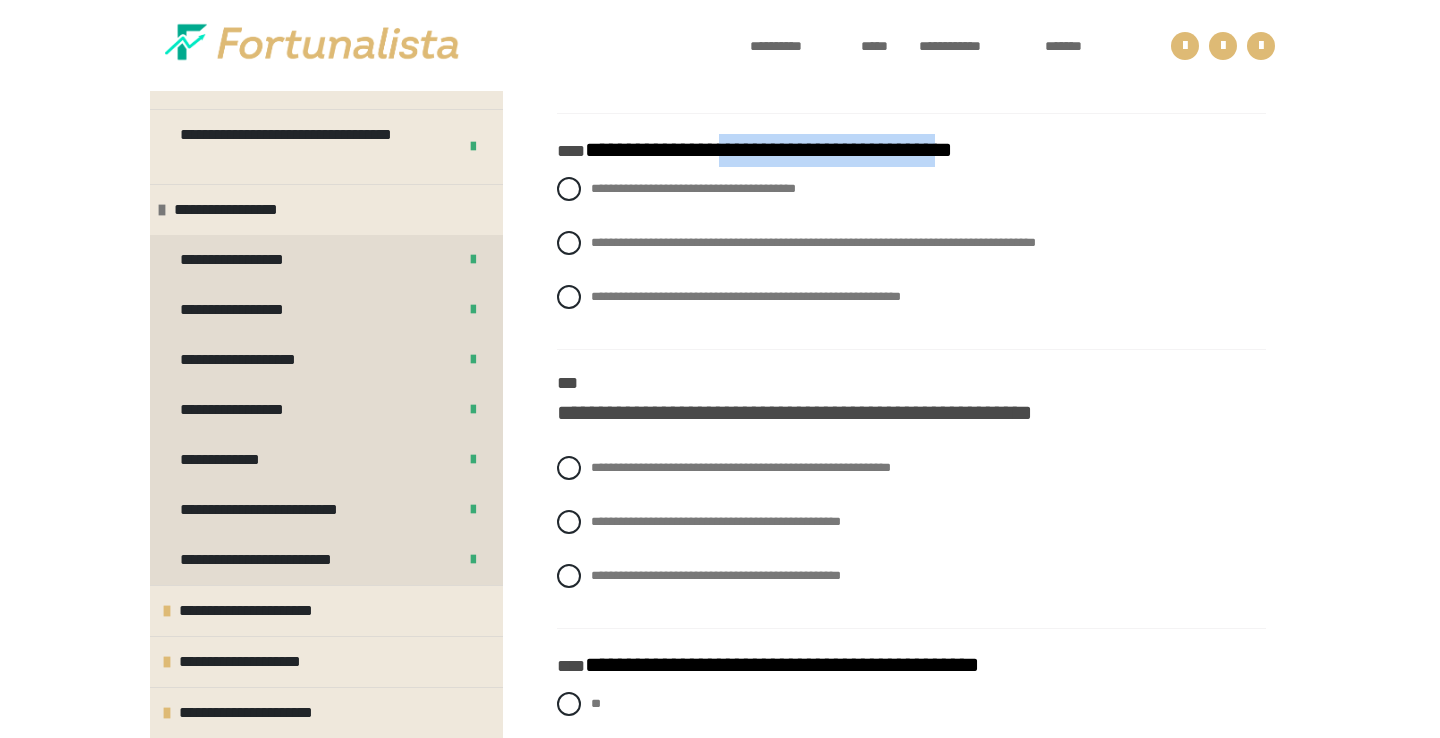 drag, startPoint x: 745, startPoint y: 279, endPoint x: 990, endPoint y: 289, distance: 245.204 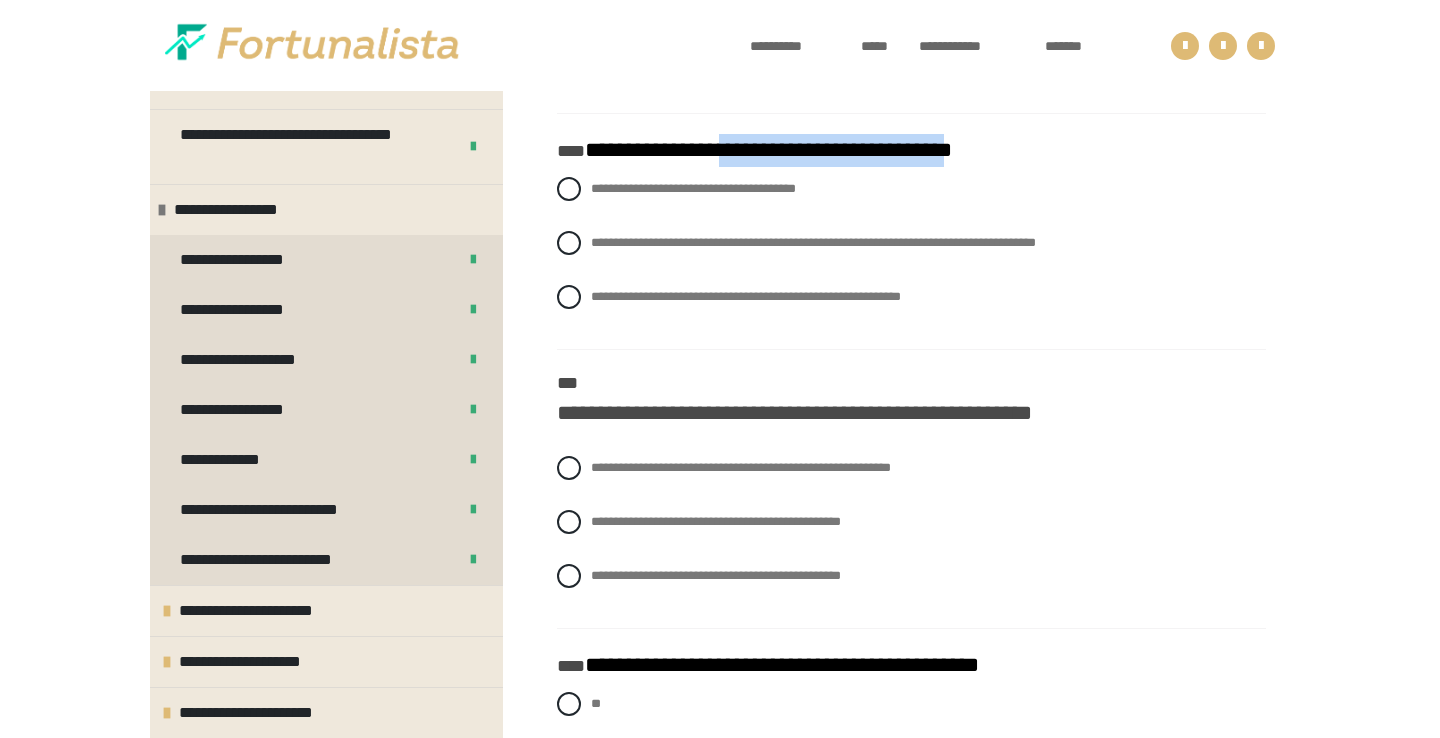 copy on "**********" 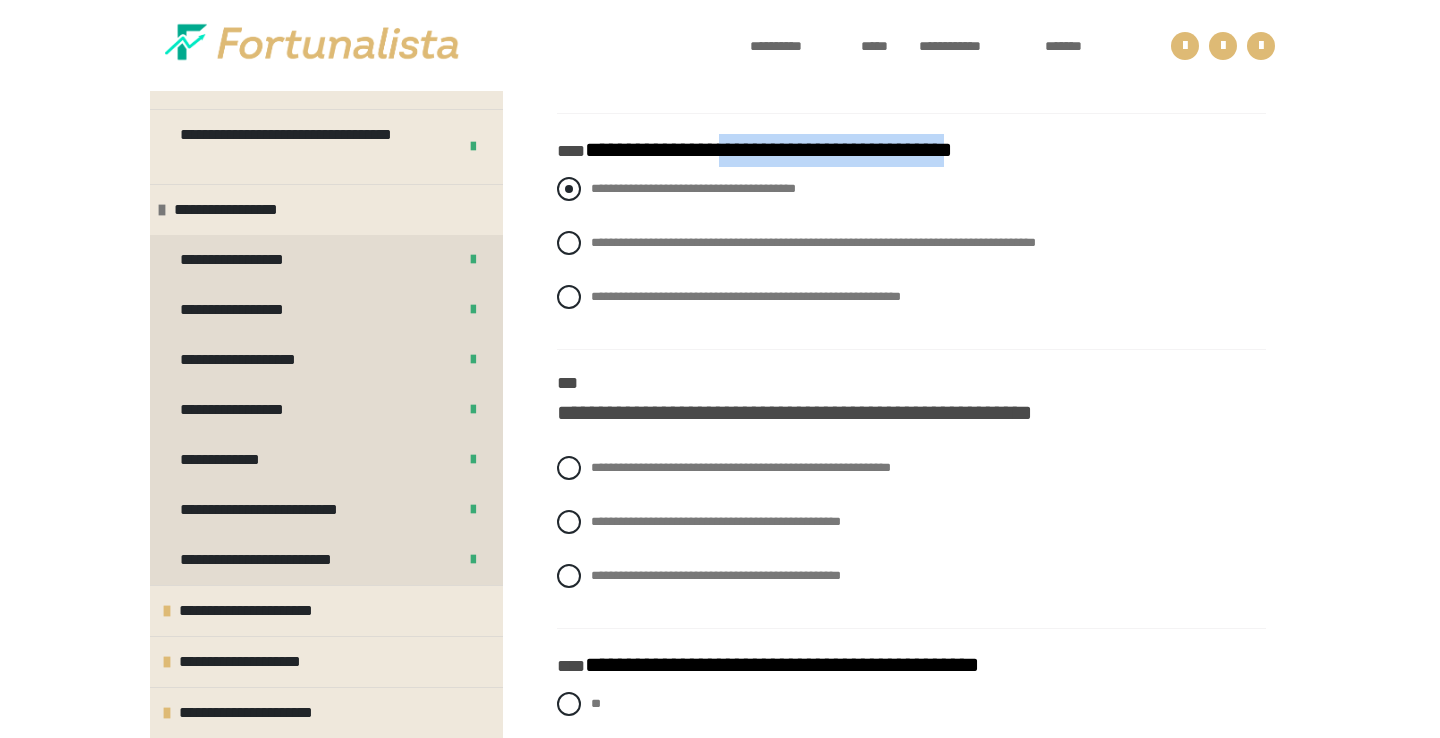 click at bounding box center (569, 189) 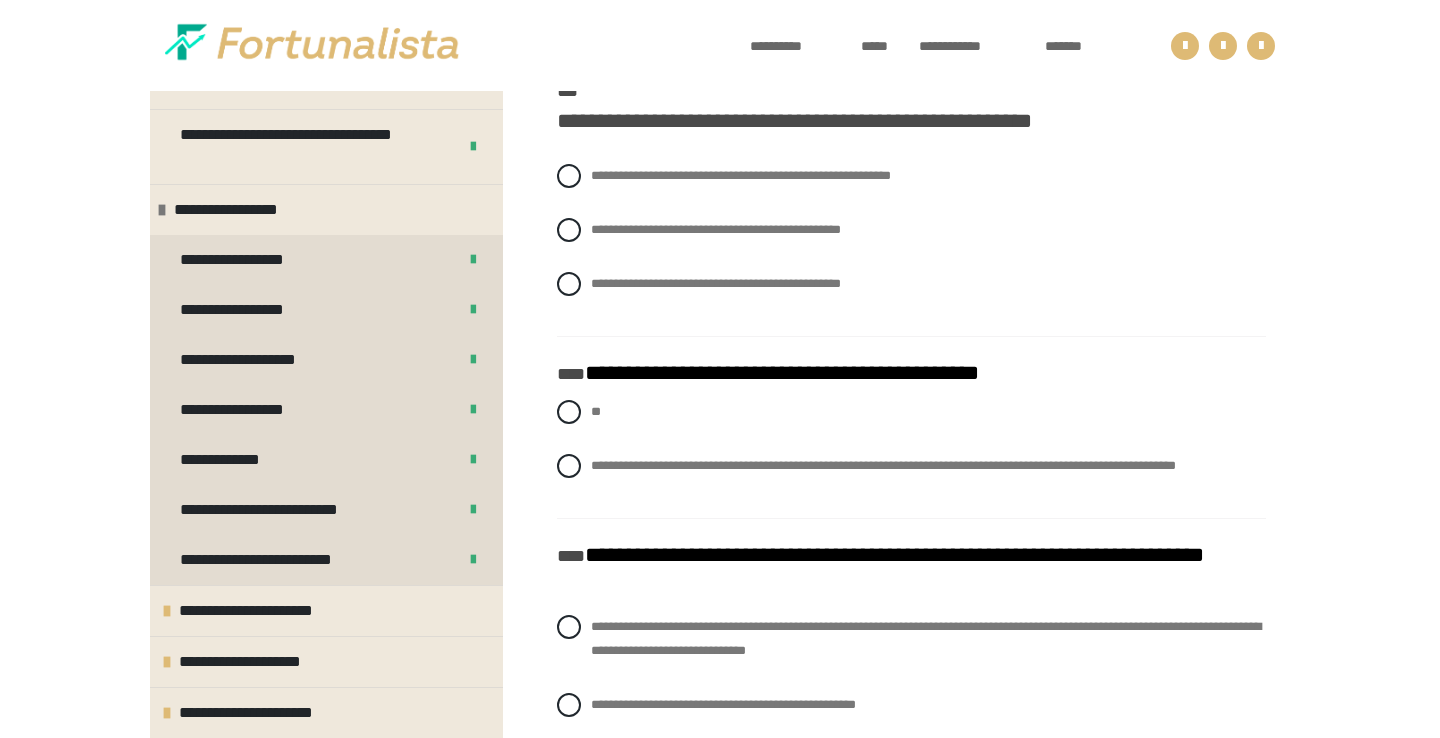 scroll, scrollTop: 4911, scrollLeft: 0, axis: vertical 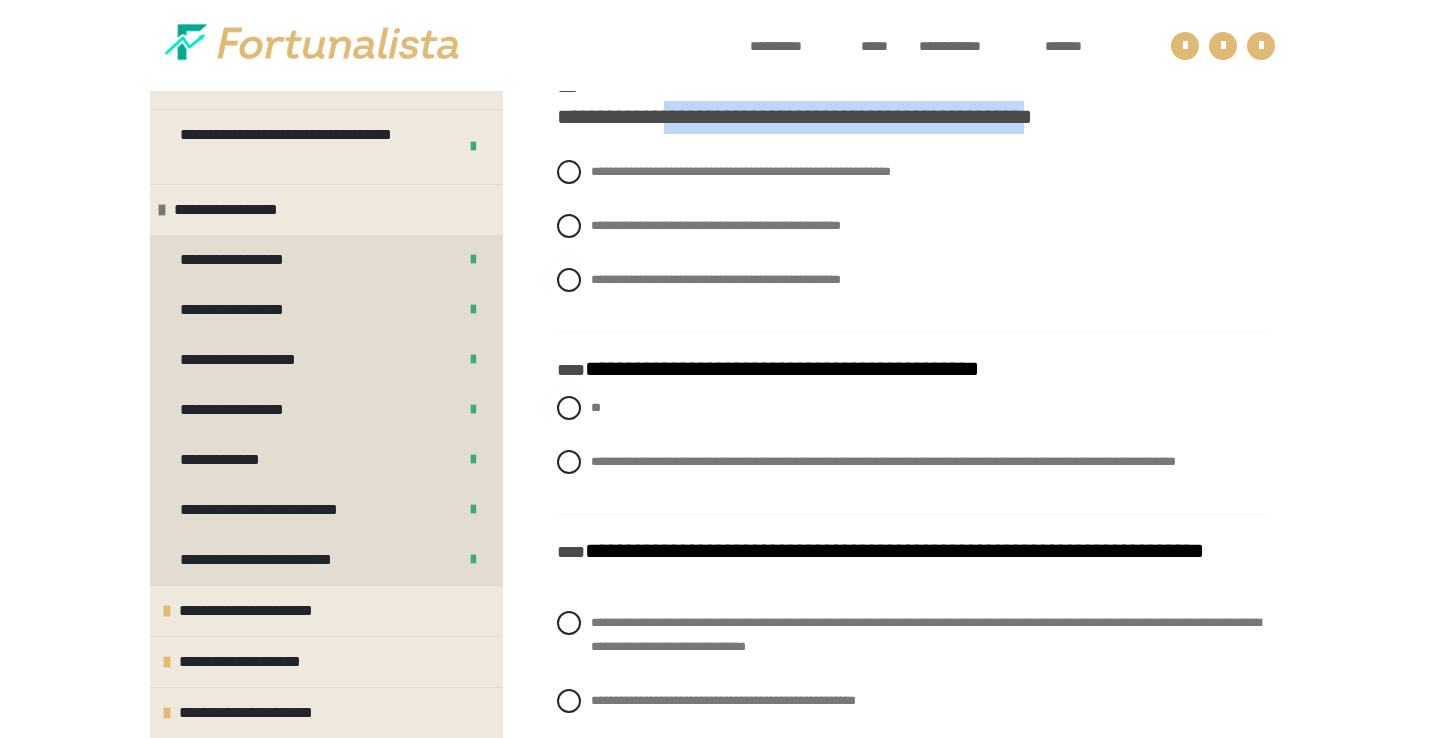 drag, startPoint x: 674, startPoint y: 248, endPoint x: 1058, endPoint y: 259, distance: 384.15753 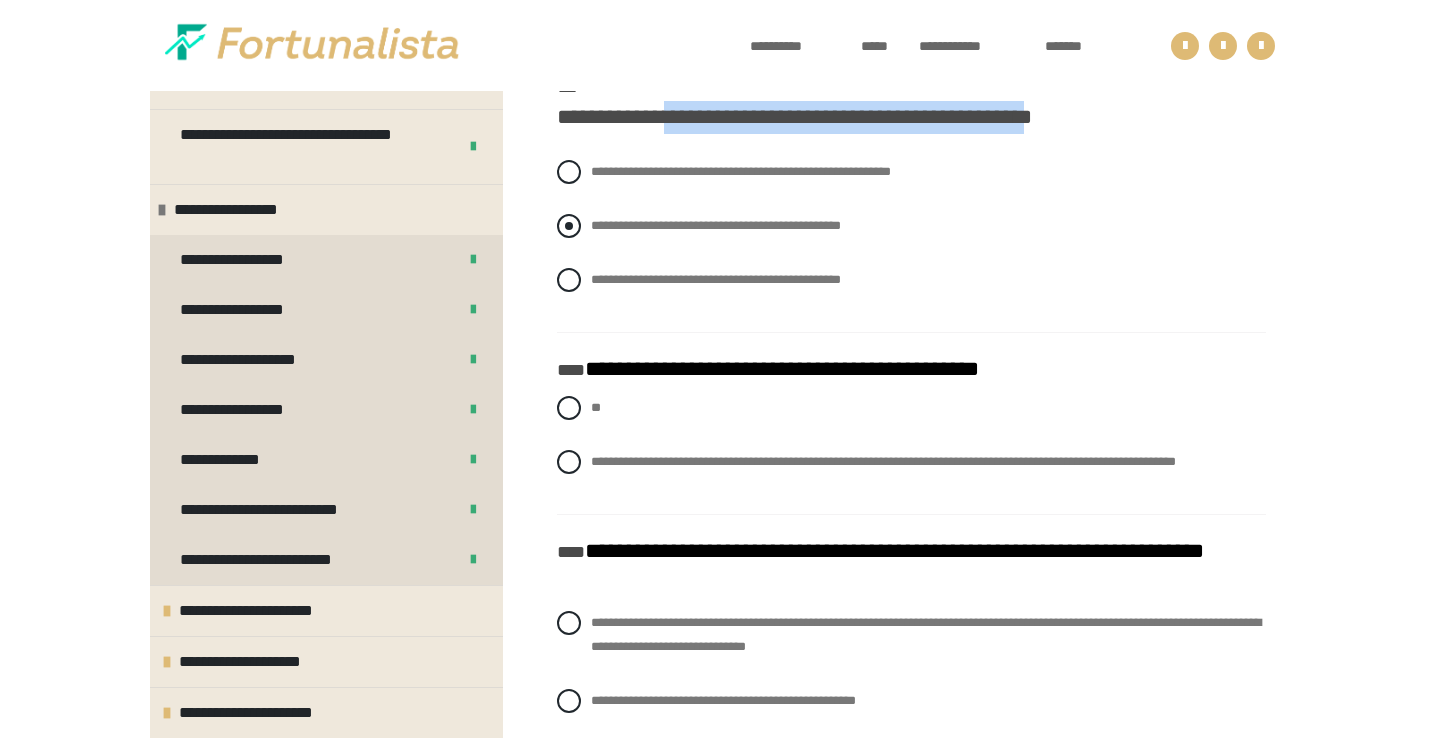 click at bounding box center (569, 226) 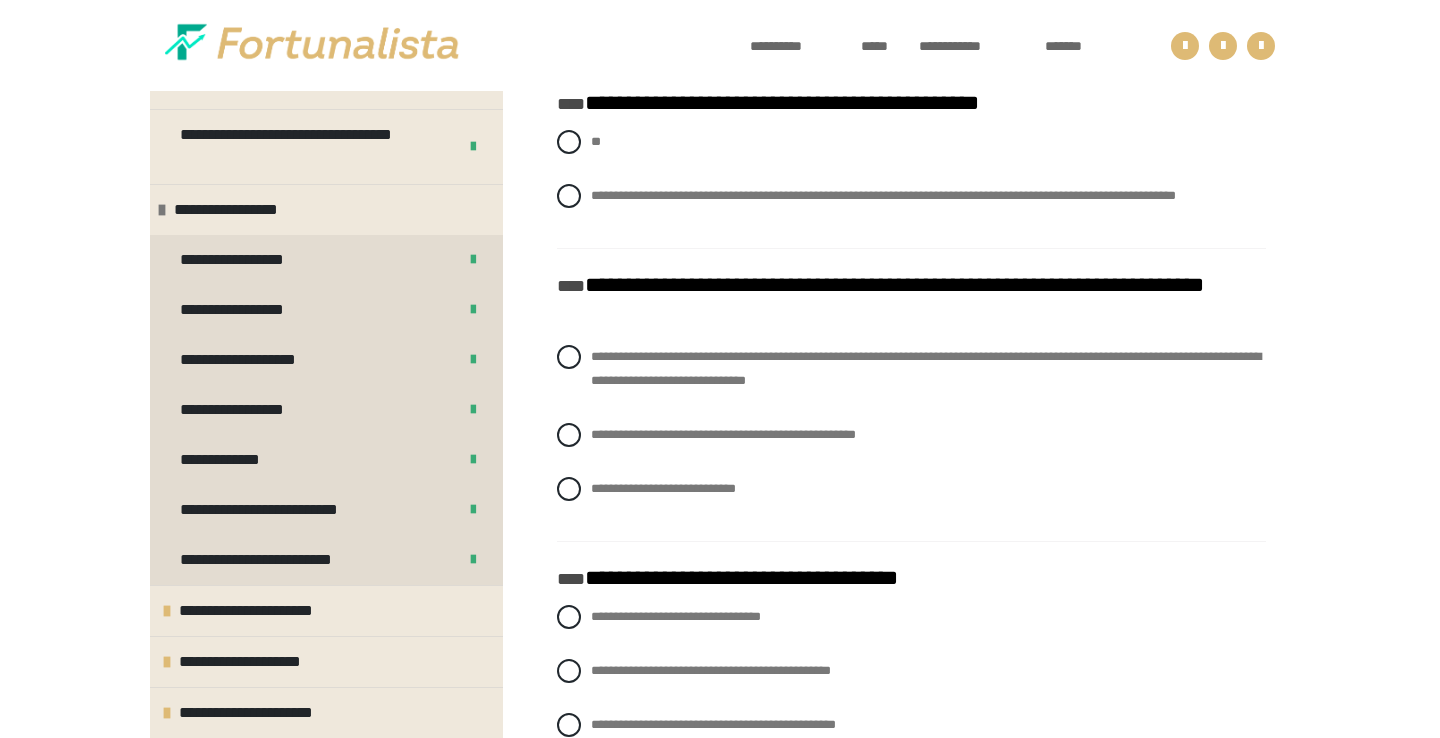 scroll, scrollTop: 5180, scrollLeft: 0, axis: vertical 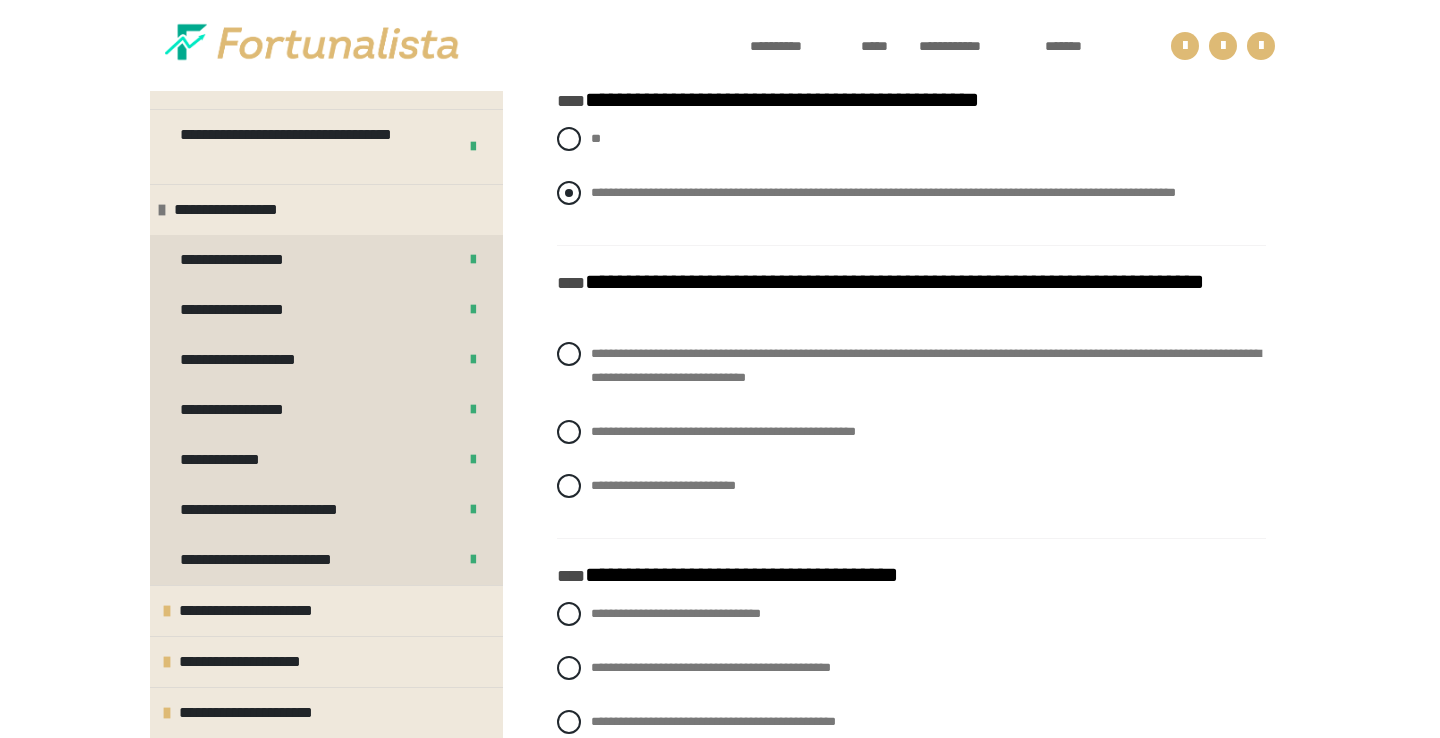 click at bounding box center (569, 193) 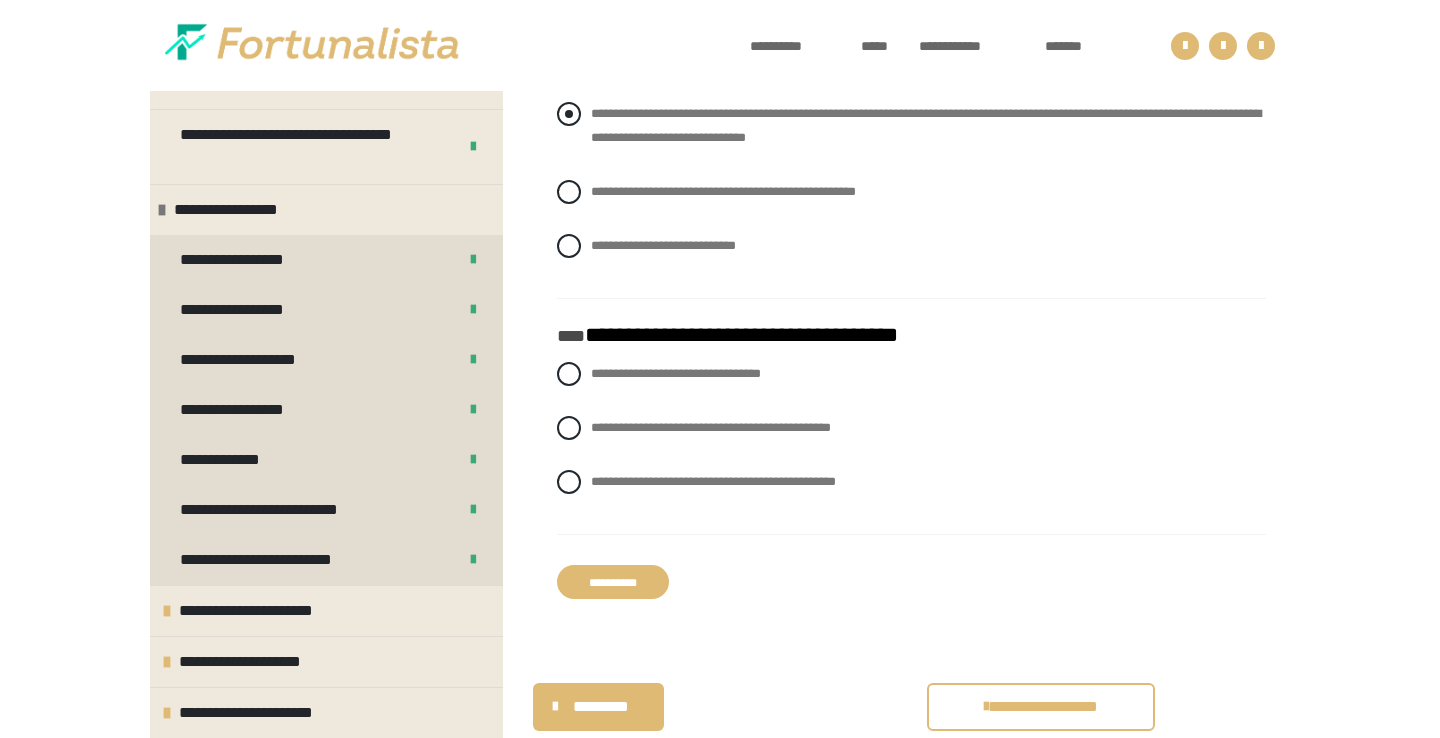scroll, scrollTop: 5423, scrollLeft: 0, axis: vertical 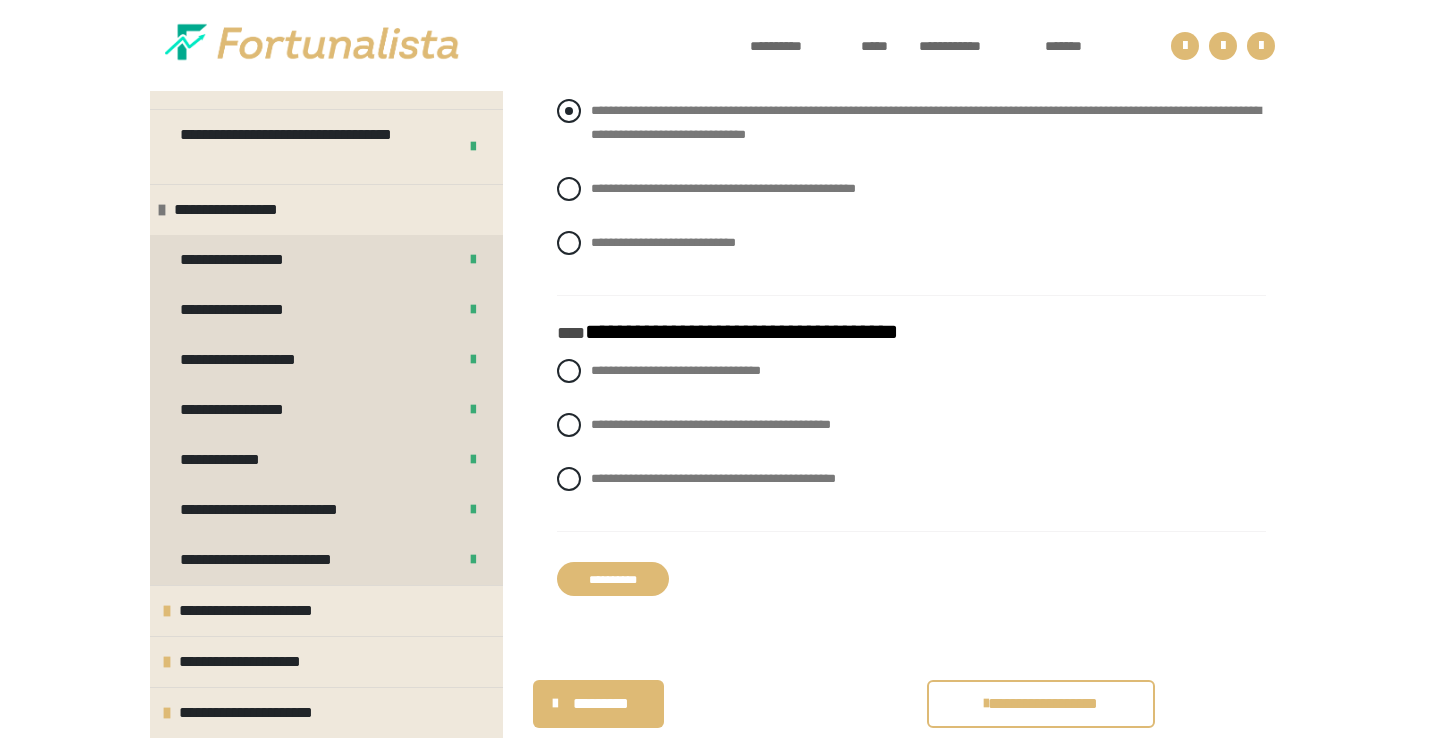 click at bounding box center (569, 111) 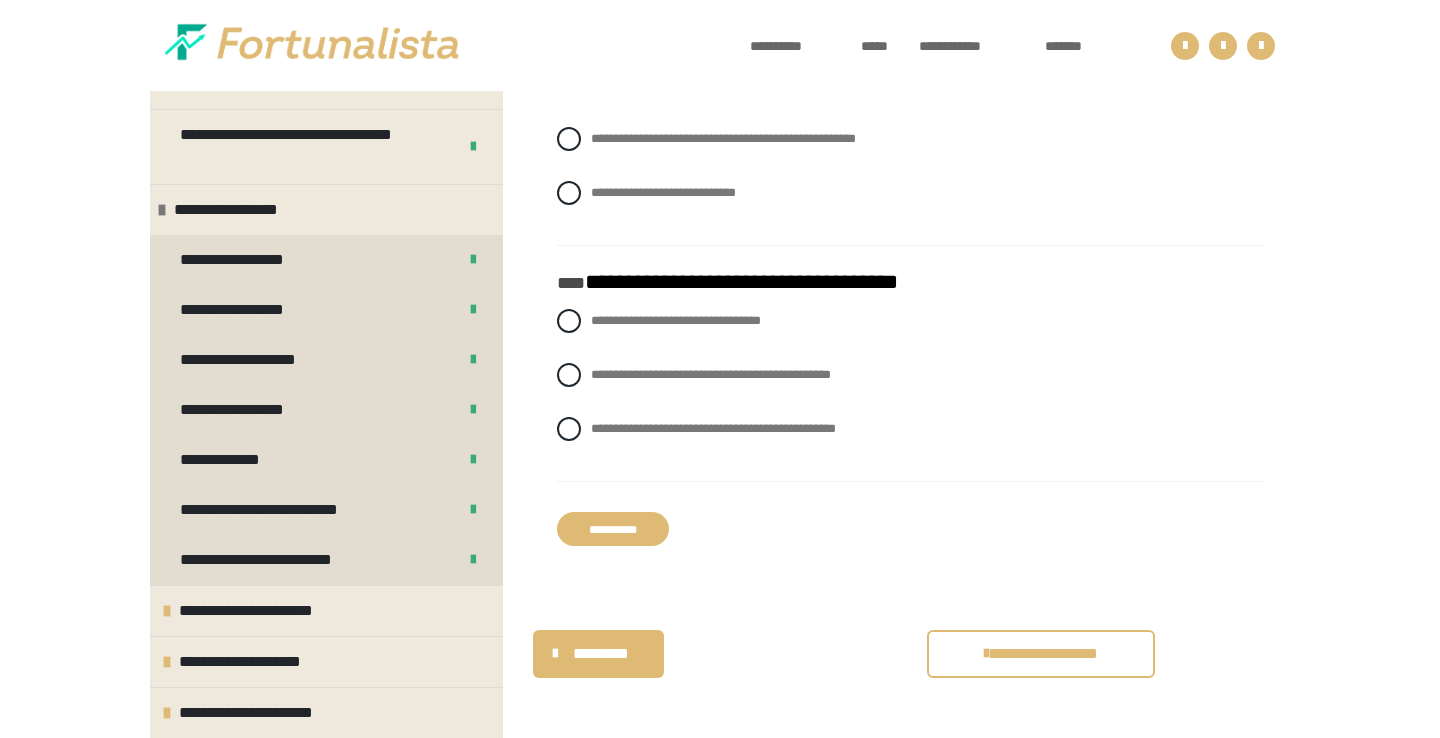 scroll, scrollTop: 5621, scrollLeft: 0, axis: vertical 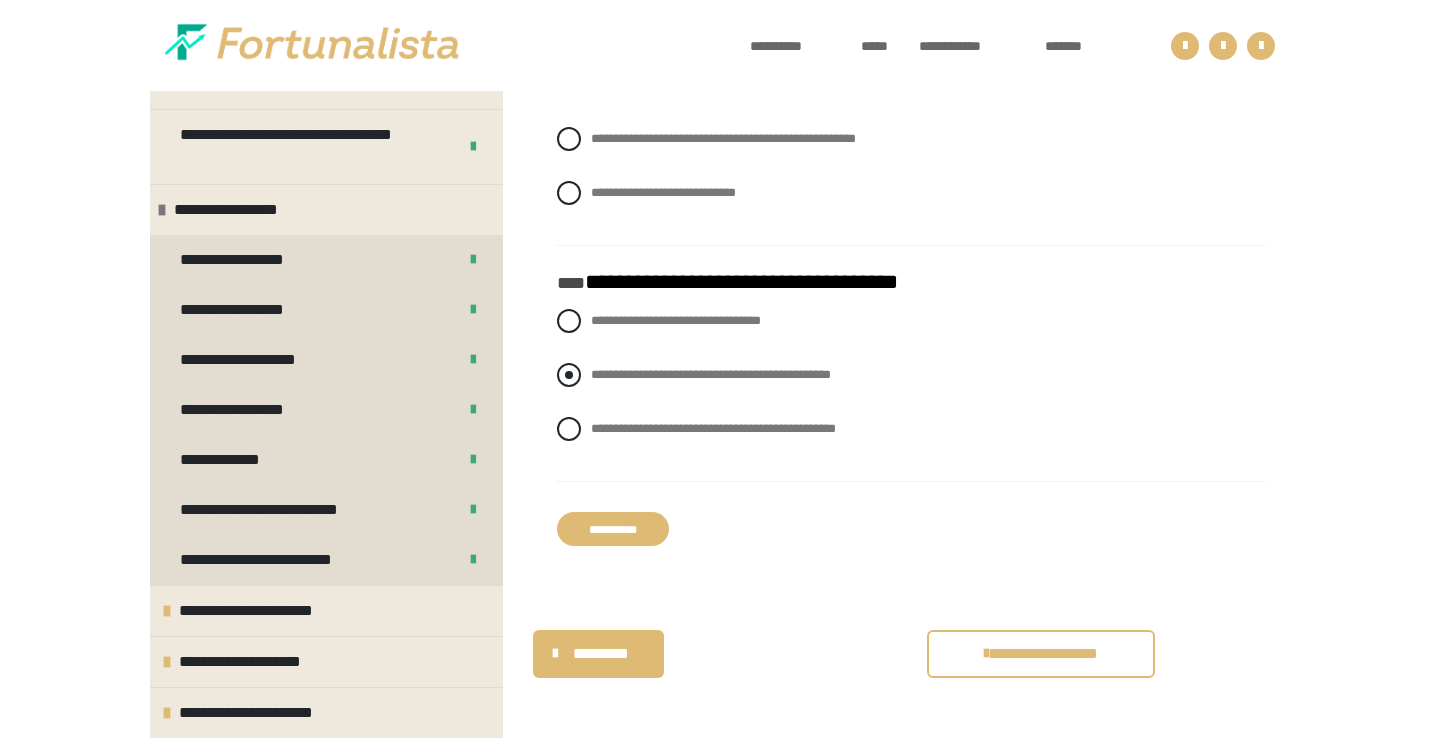 click at bounding box center (569, 375) 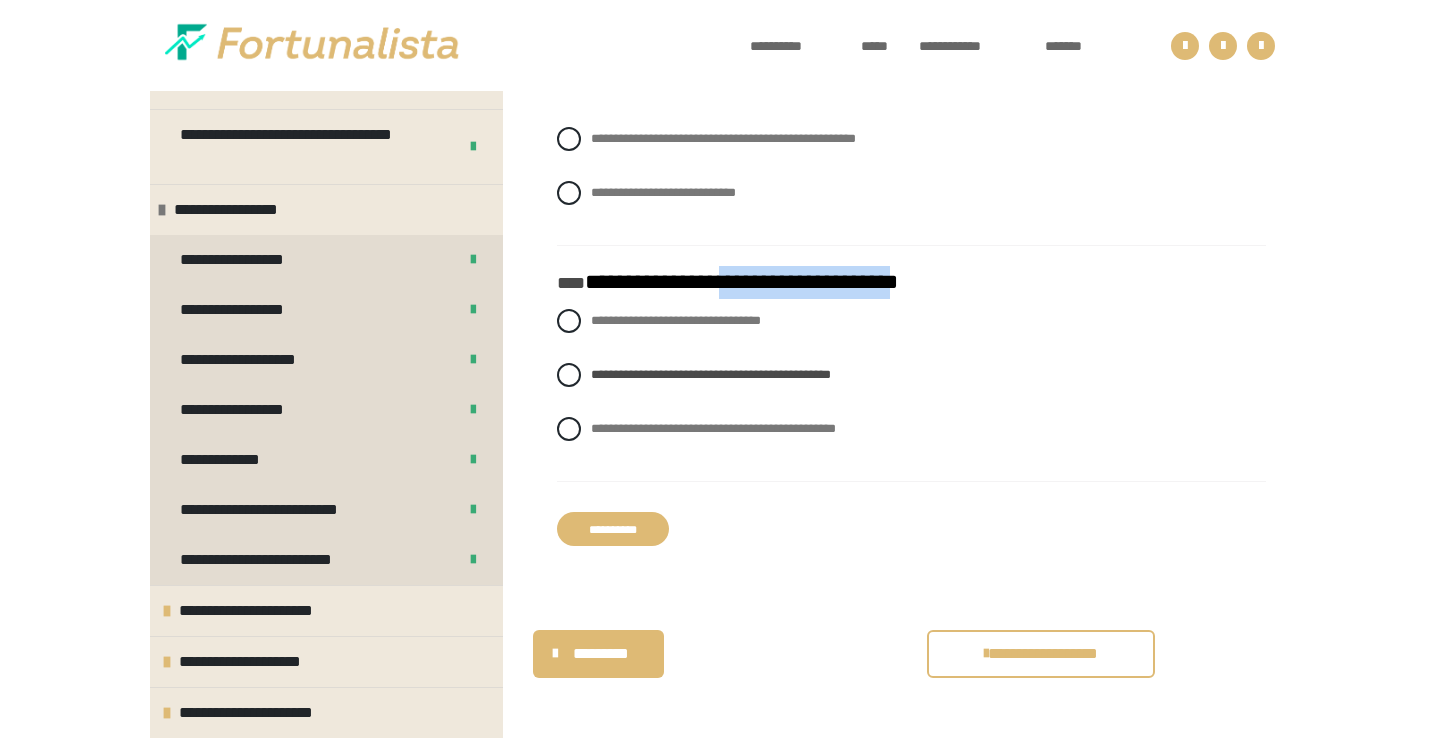 drag, startPoint x: 750, startPoint y: 286, endPoint x: 944, endPoint y: 290, distance: 194.04123 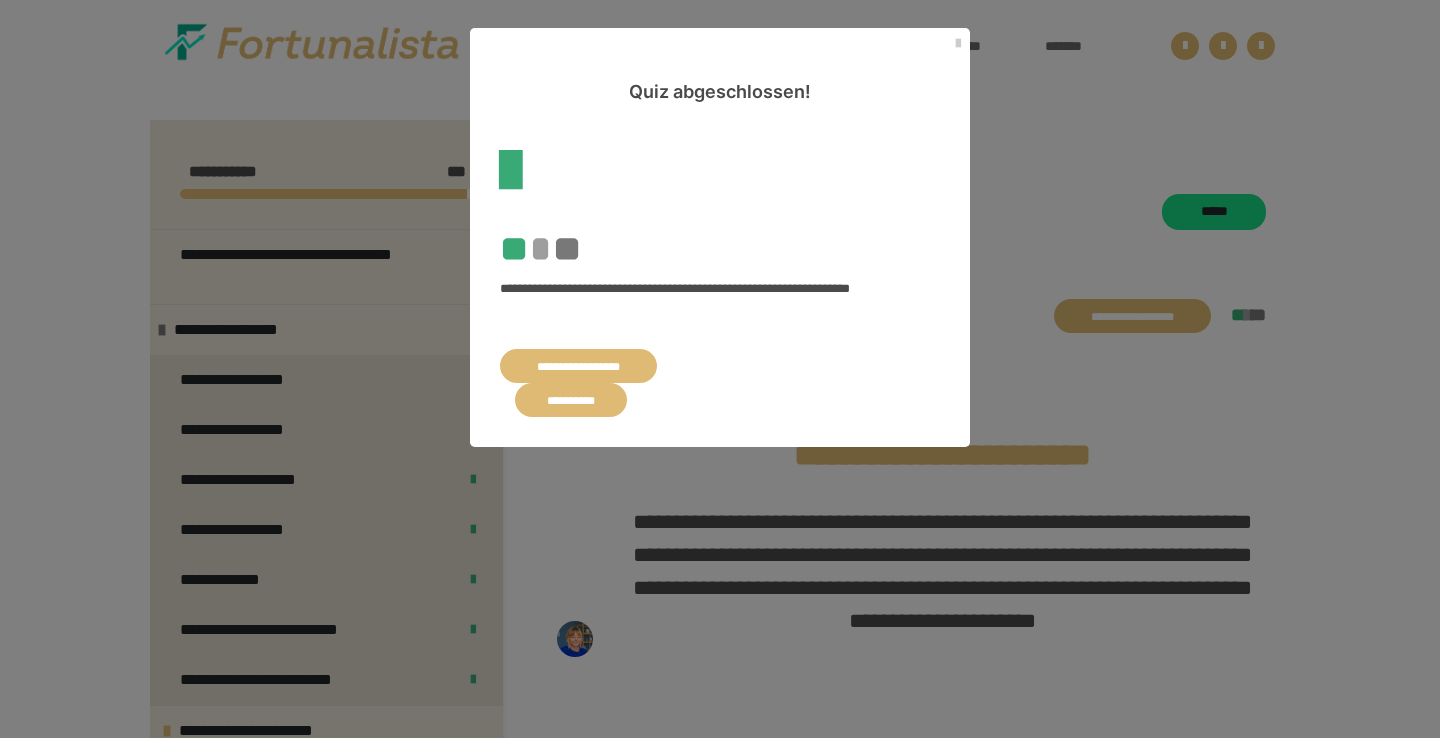 click on "**********" at bounding box center [578, 366] 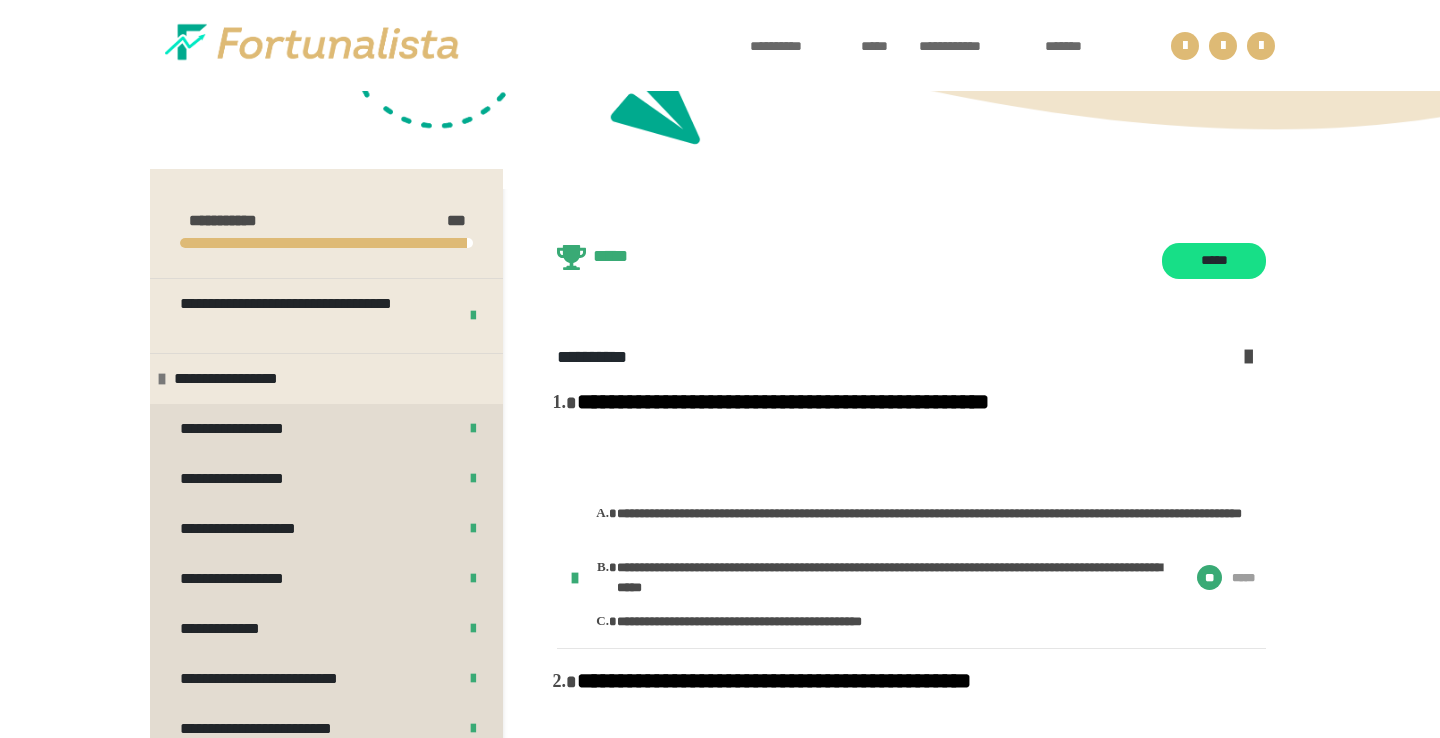 scroll, scrollTop: 0, scrollLeft: 0, axis: both 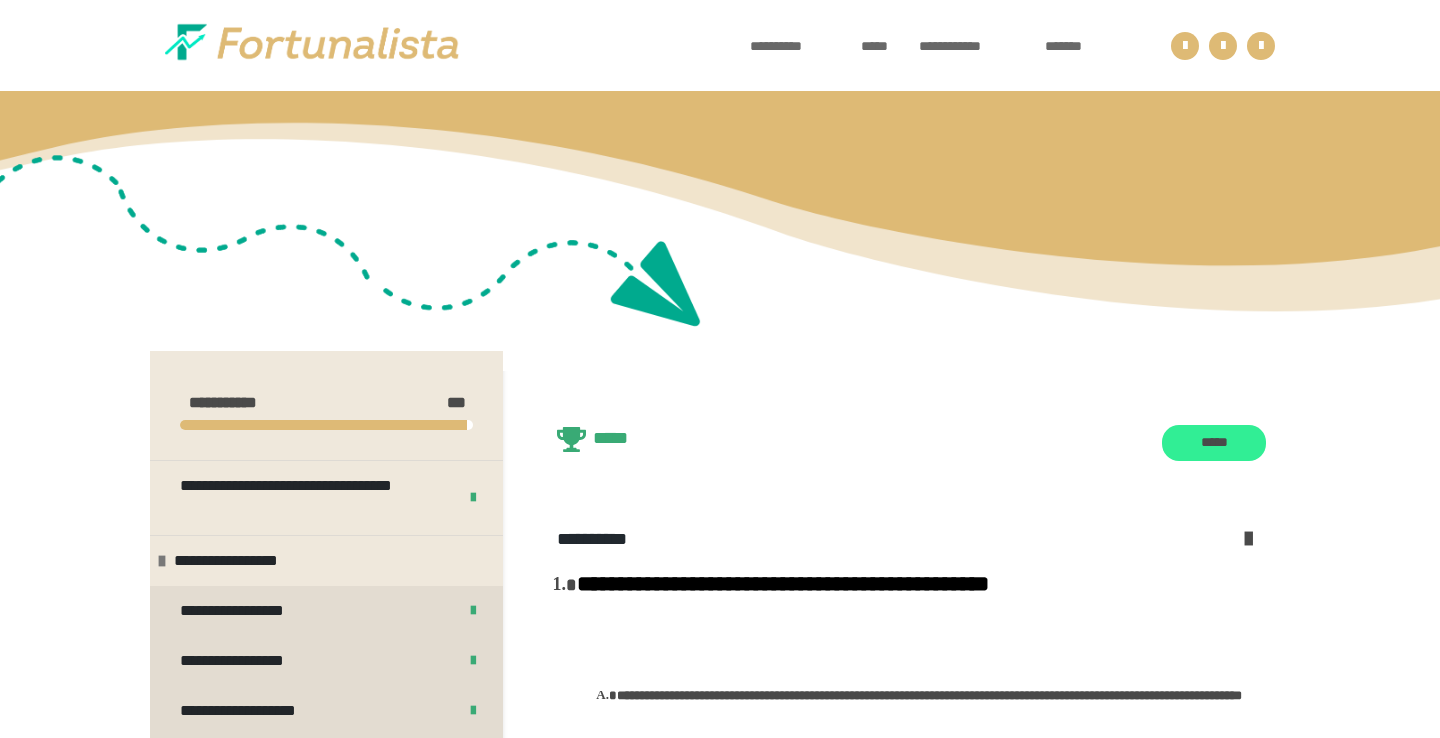 click on "*****" at bounding box center [1214, 443] 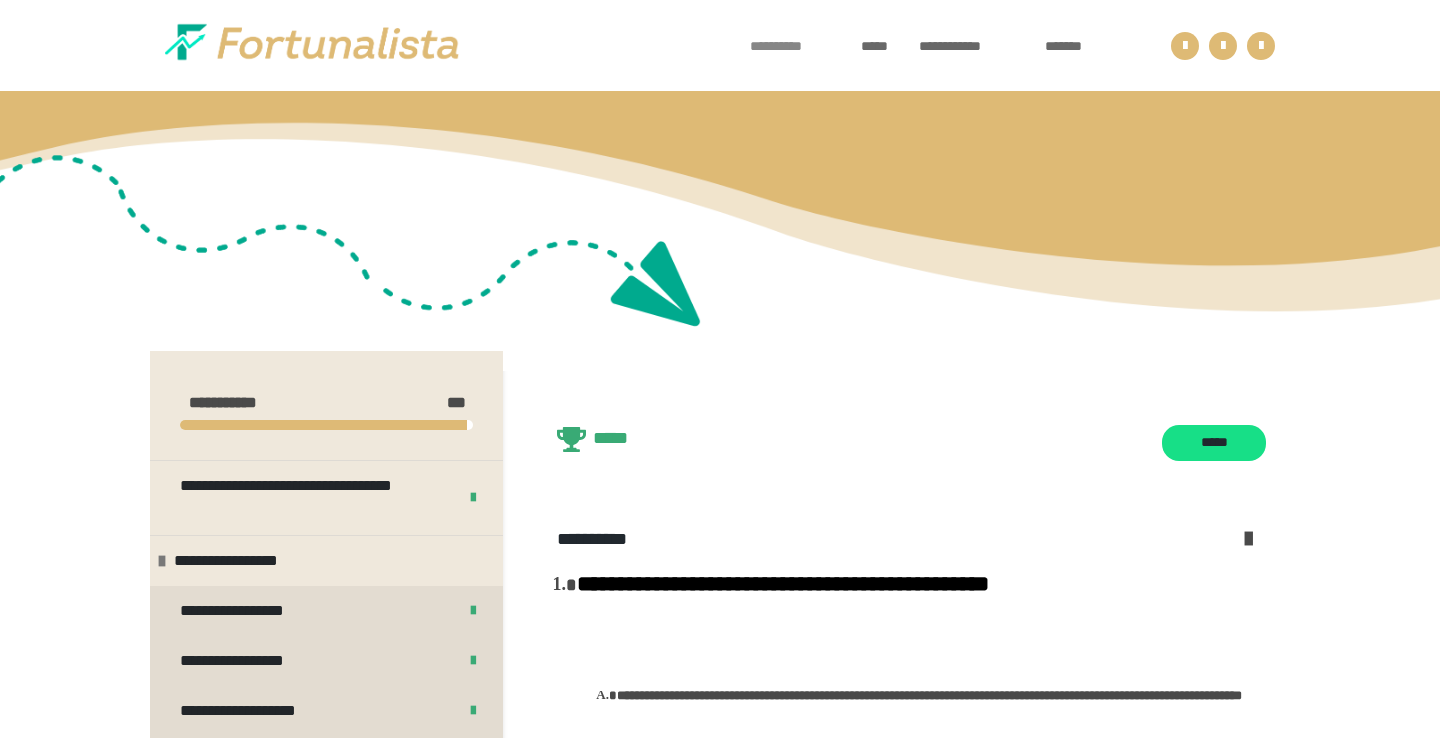 click on "**********" at bounding box center (790, 46) 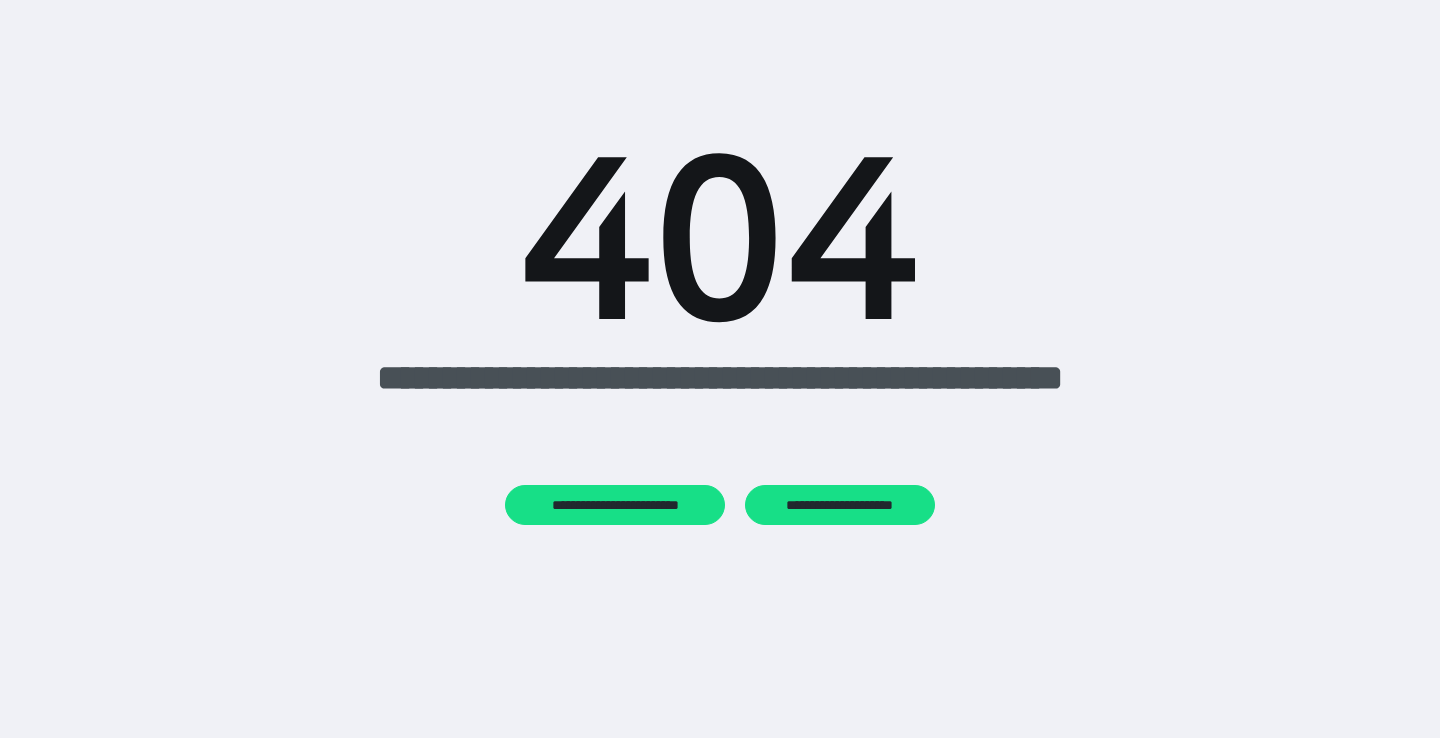 scroll, scrollTop: 0, scrollLeft: 0, axis: both 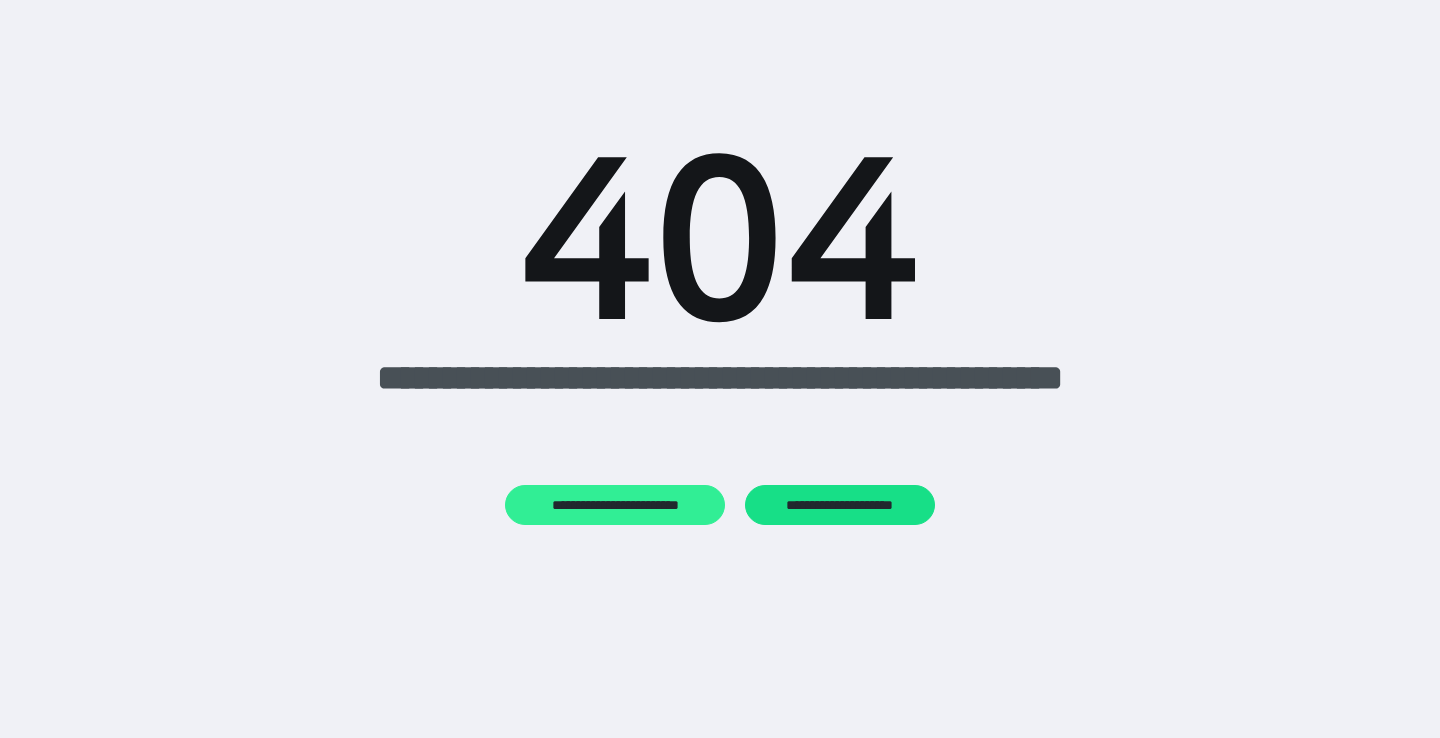 click on "**********" at bounding box center (615, 505) 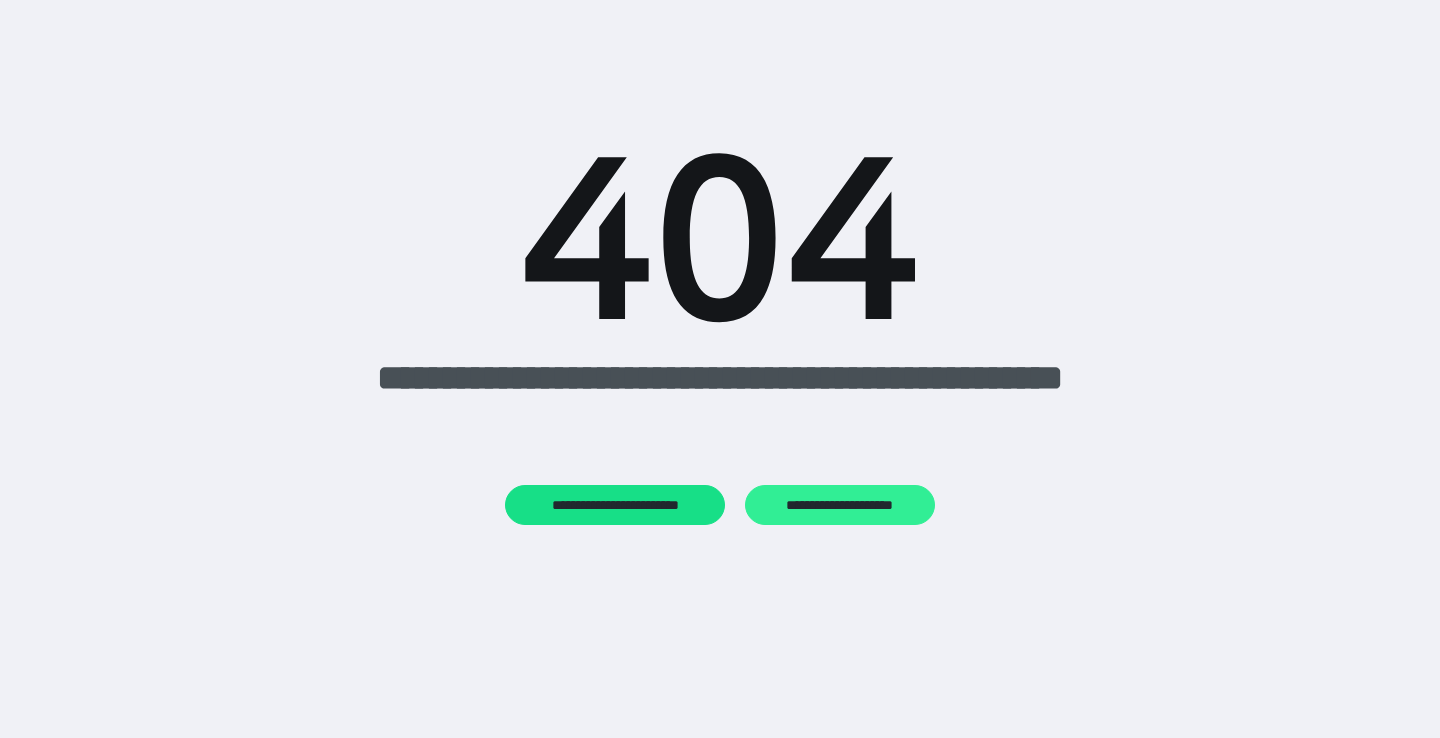 click on "**********" at bounding box center [839, 505] 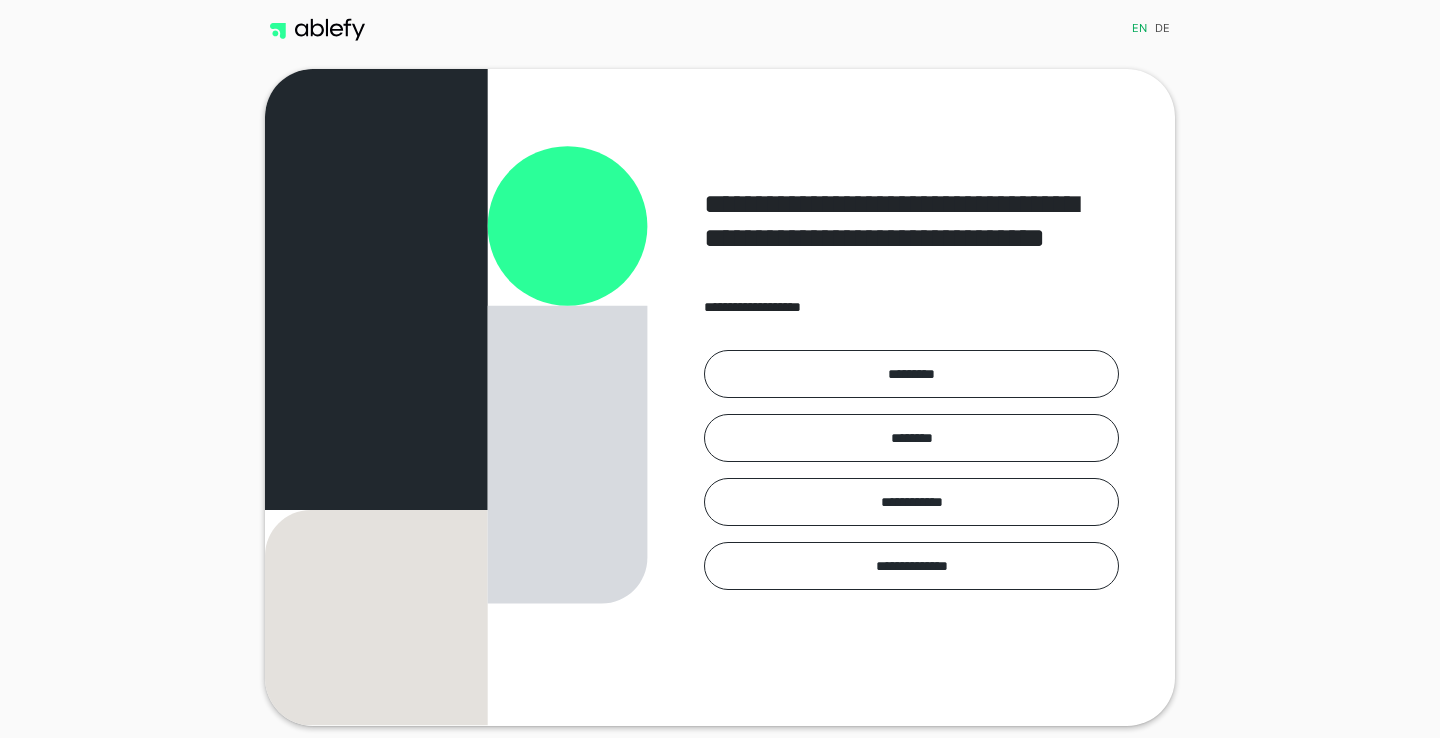 scroll, scrollTop: 0, scrollLeft: 0, axis: both 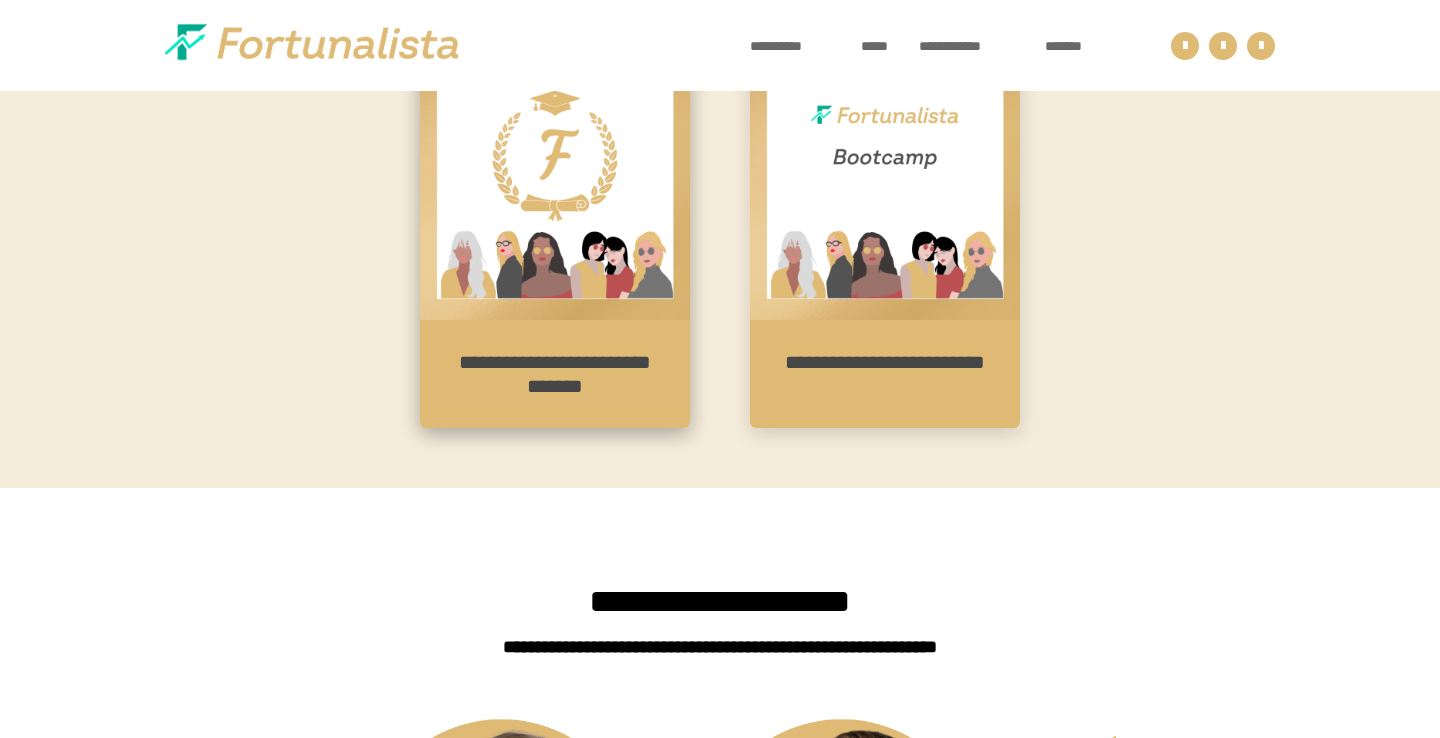 click on "**********" at bounding box center [555, 374] 